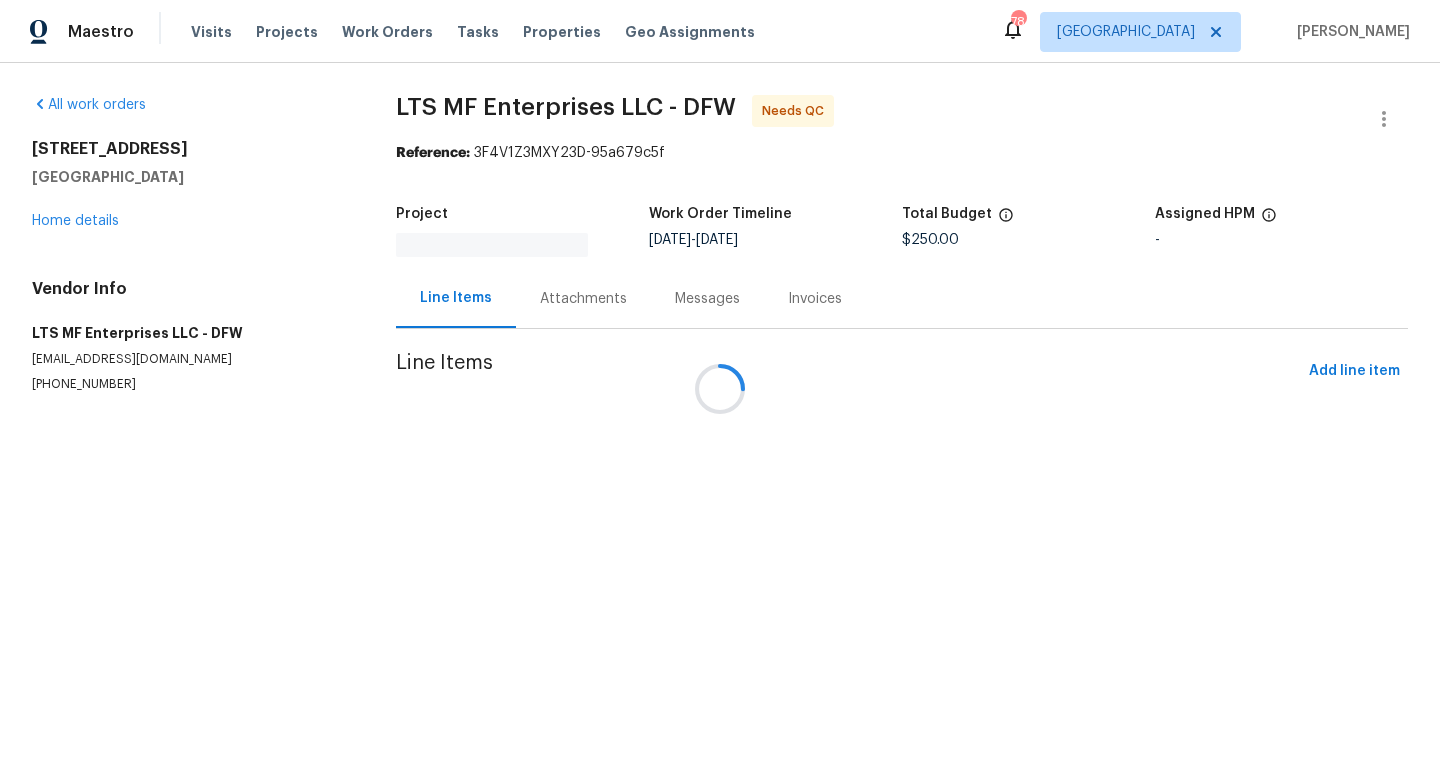 scroll, scrollTop: 0, scrollLeft: 0, axis: both 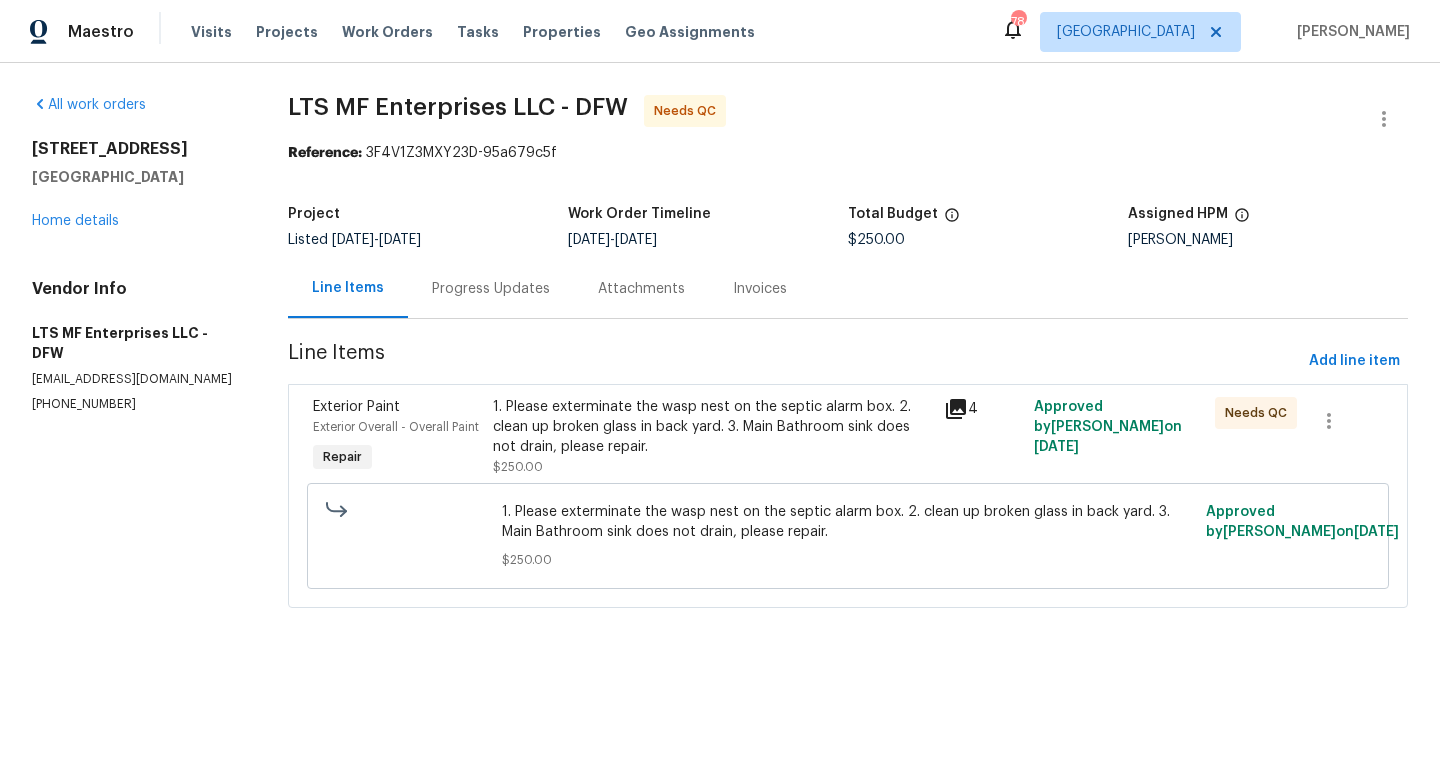 click 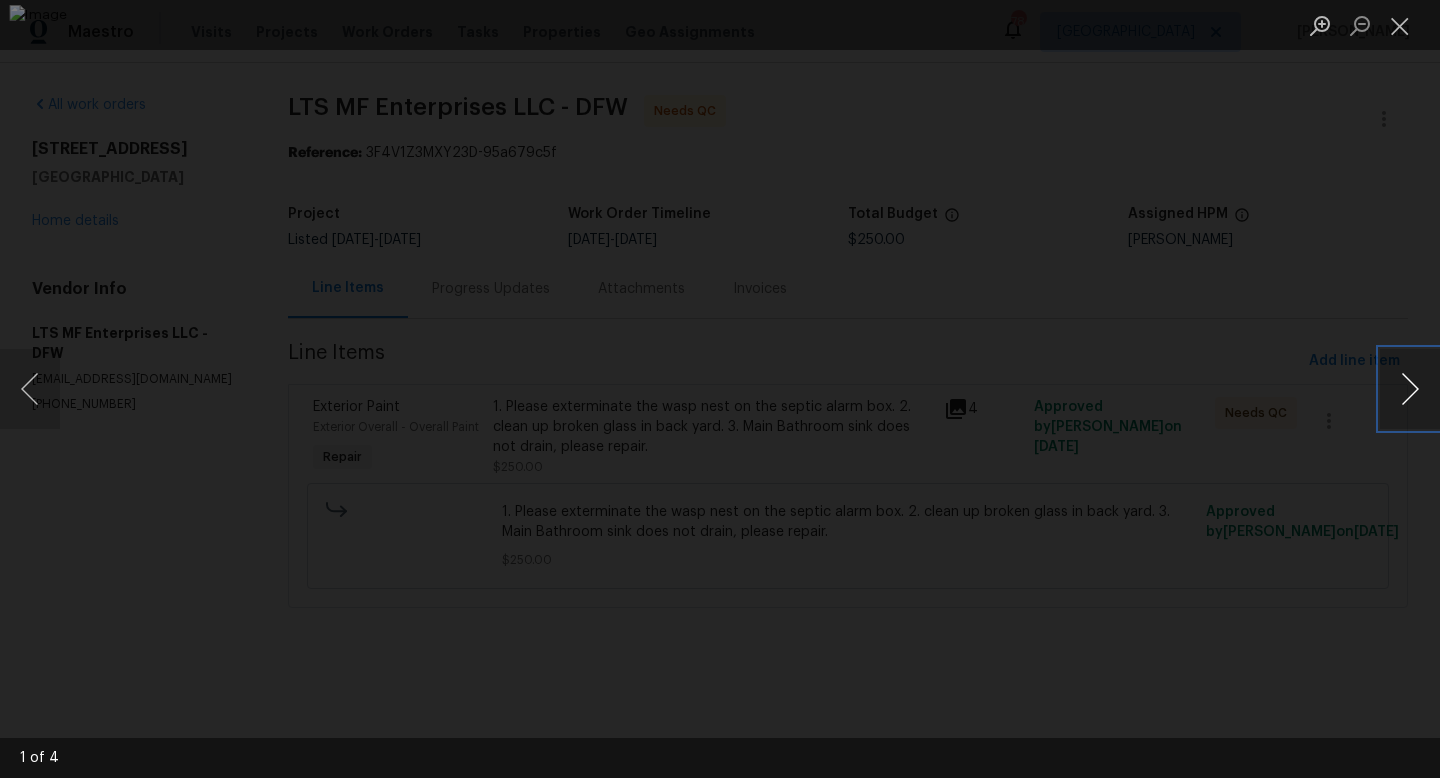 click at bounding box center [1410, 389] 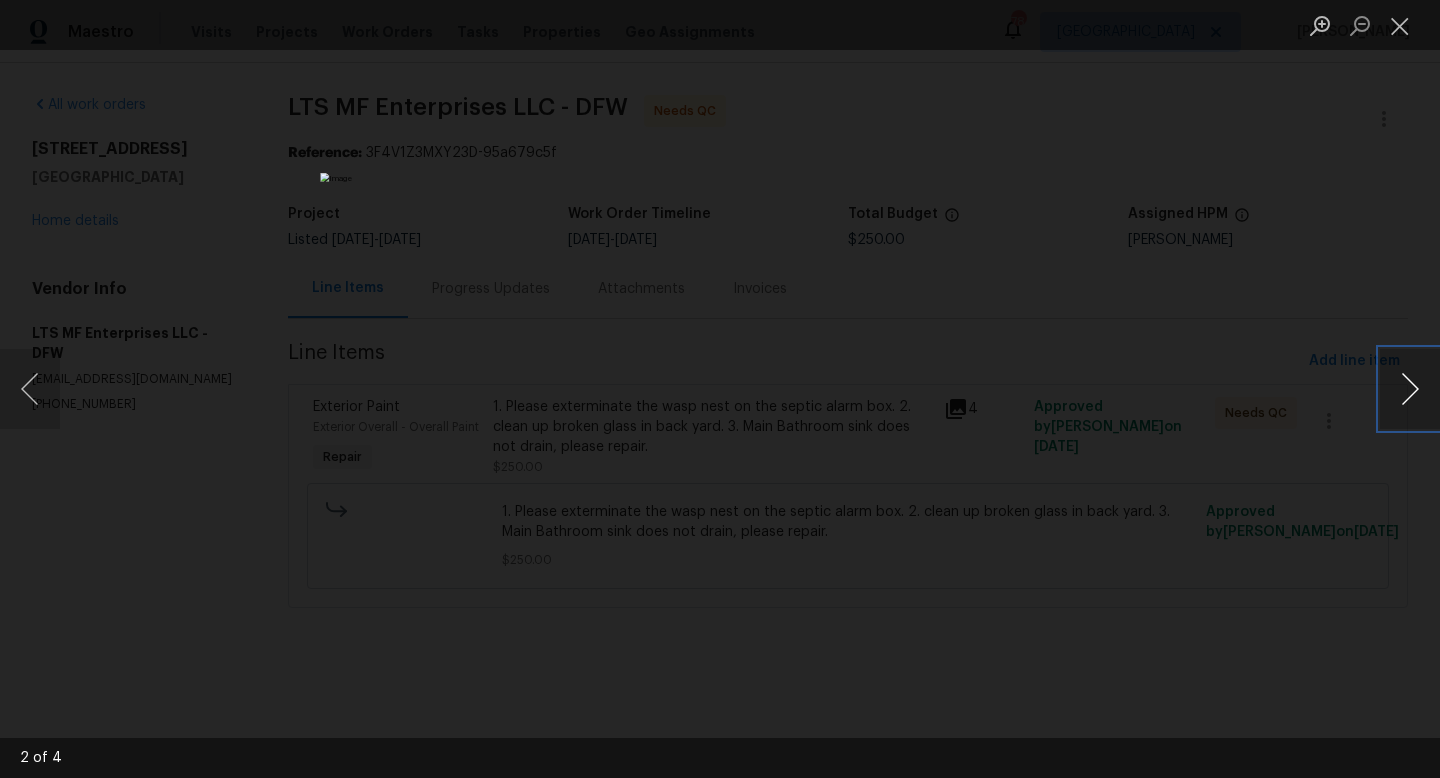 click at bounding box center [1410, 389] 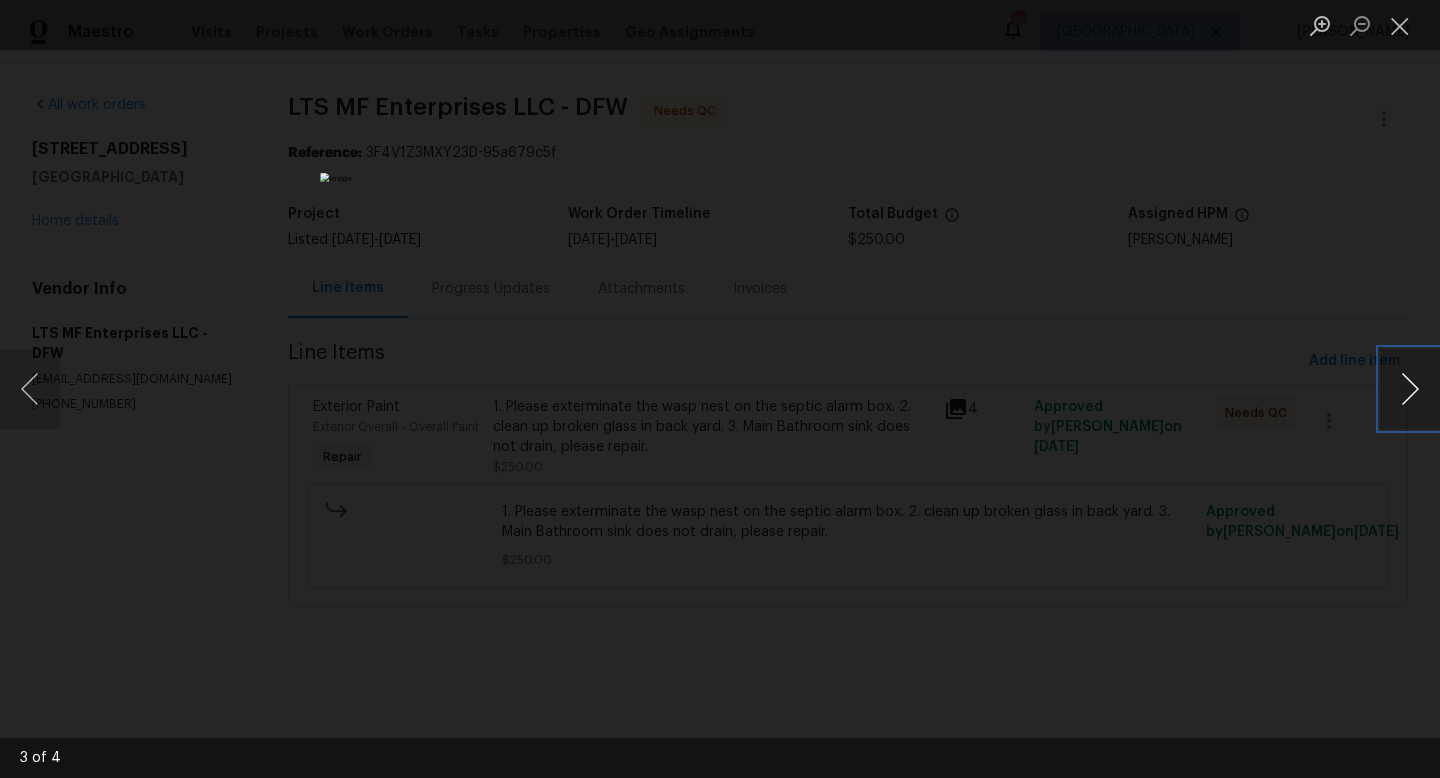 click at bounding box center [1410, 389] 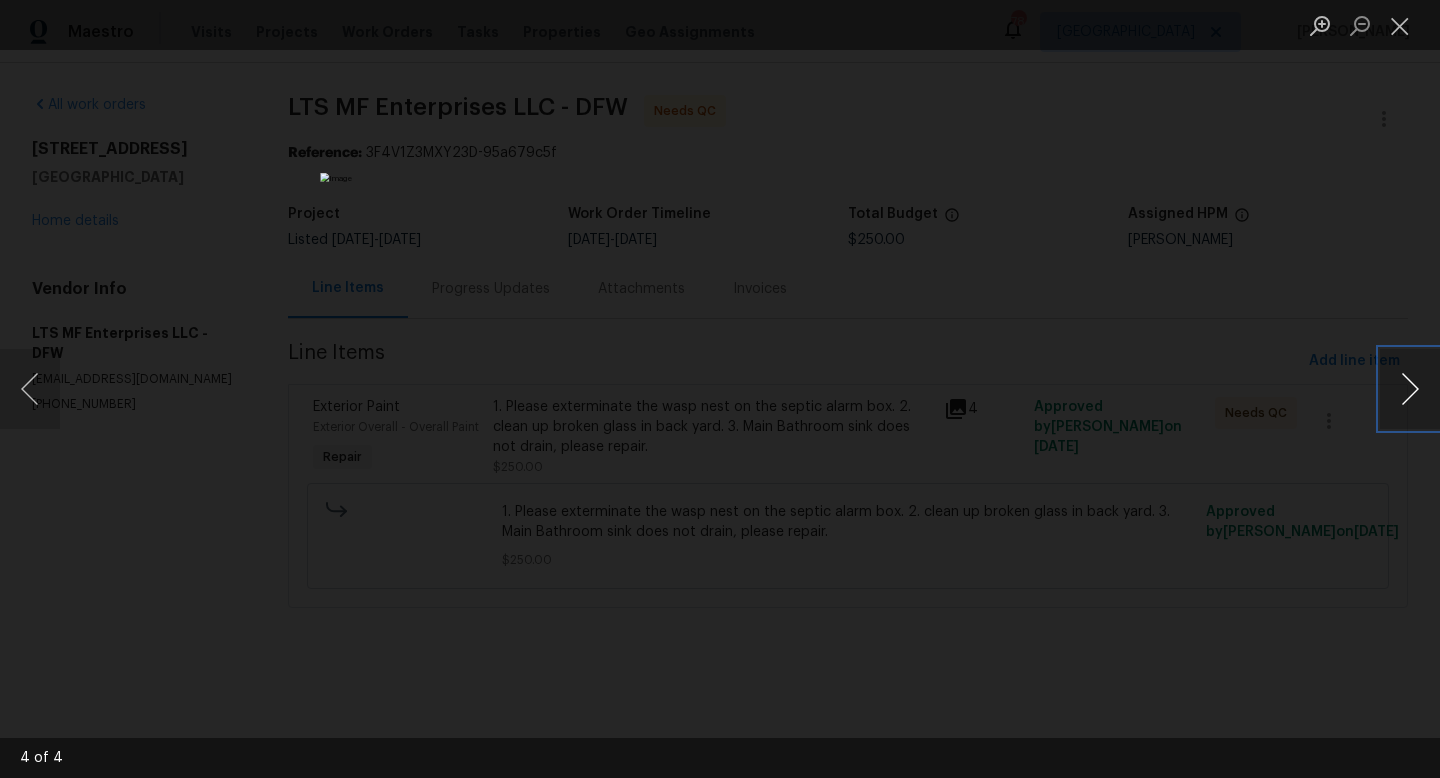 click at bounding box center (1410, 389) 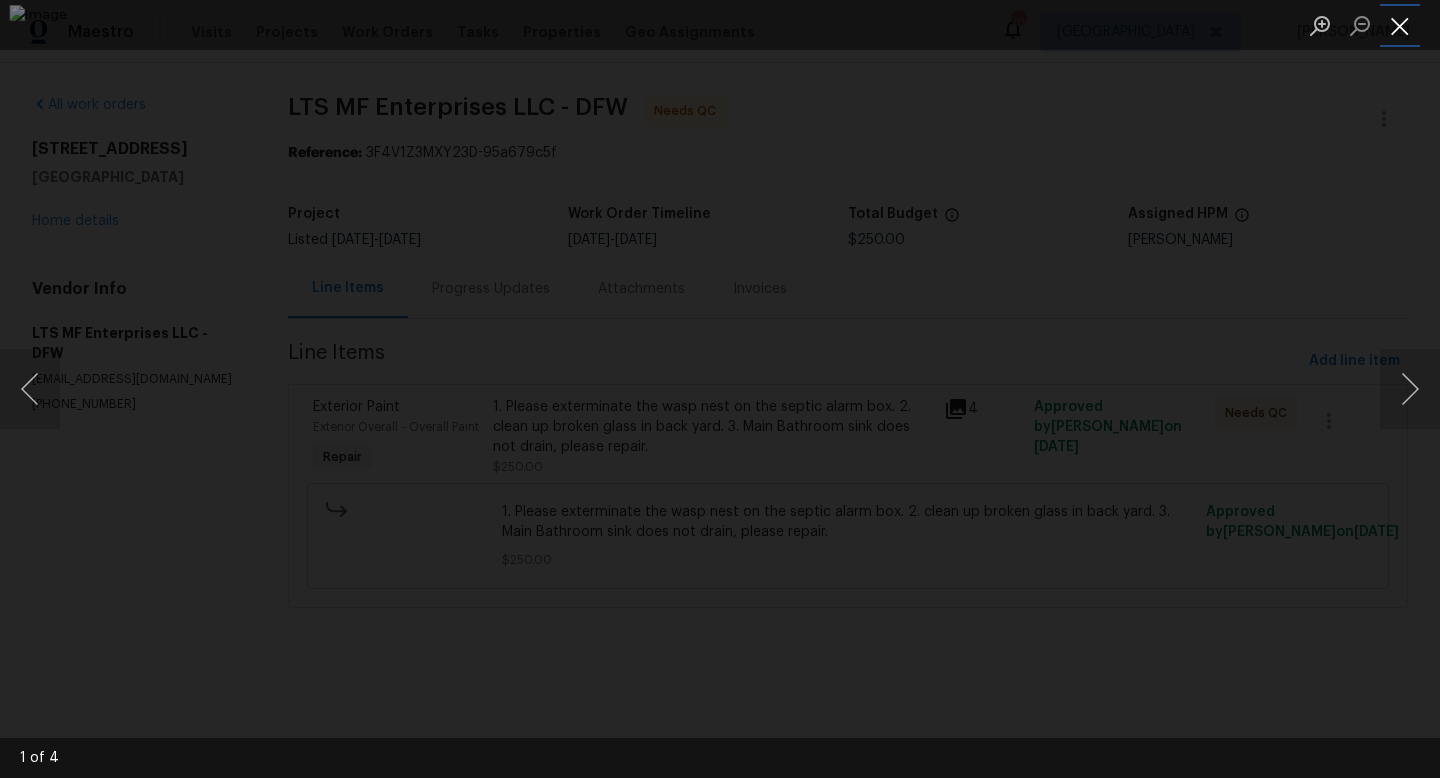 click at bounding box center (1400, 25) 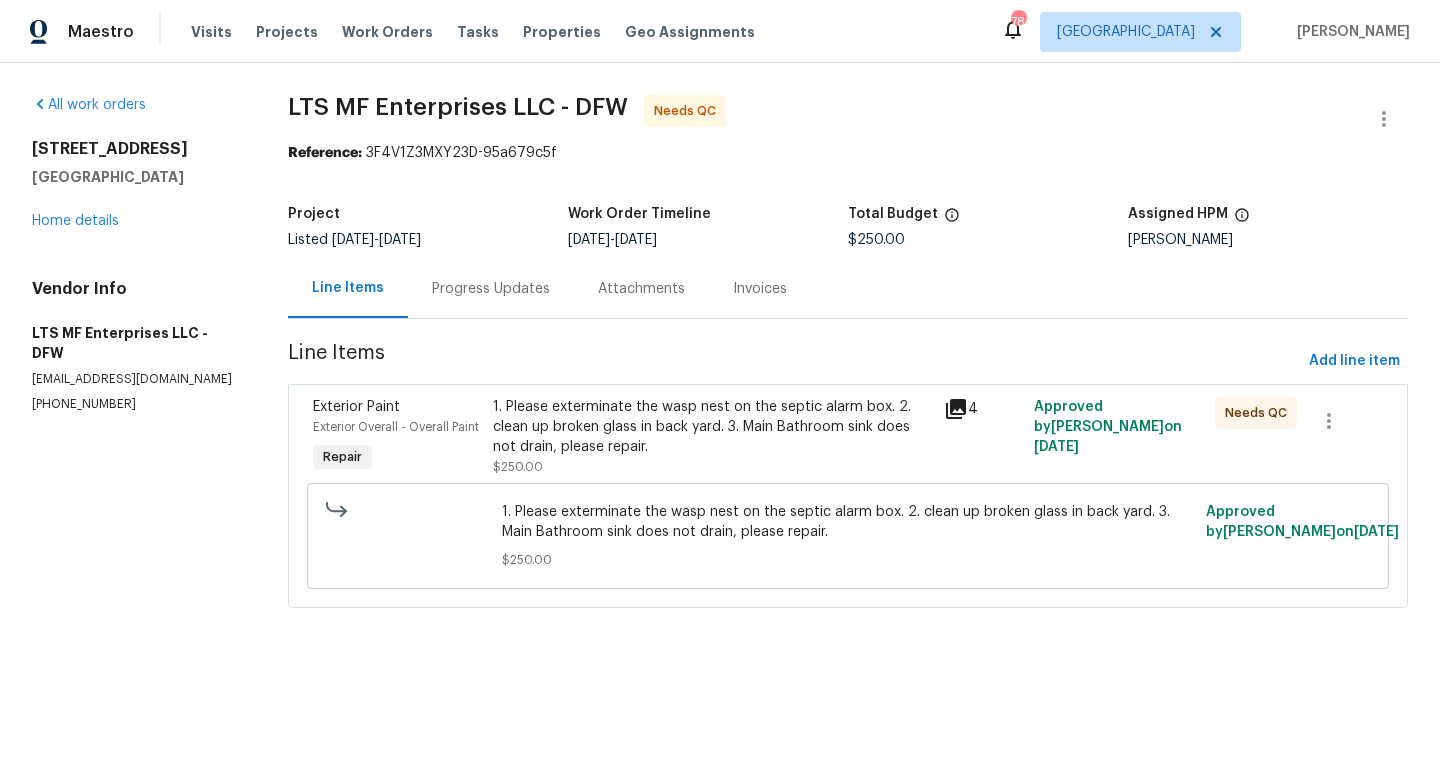 click on "Progress Updates" at bounding box center [491, 289] 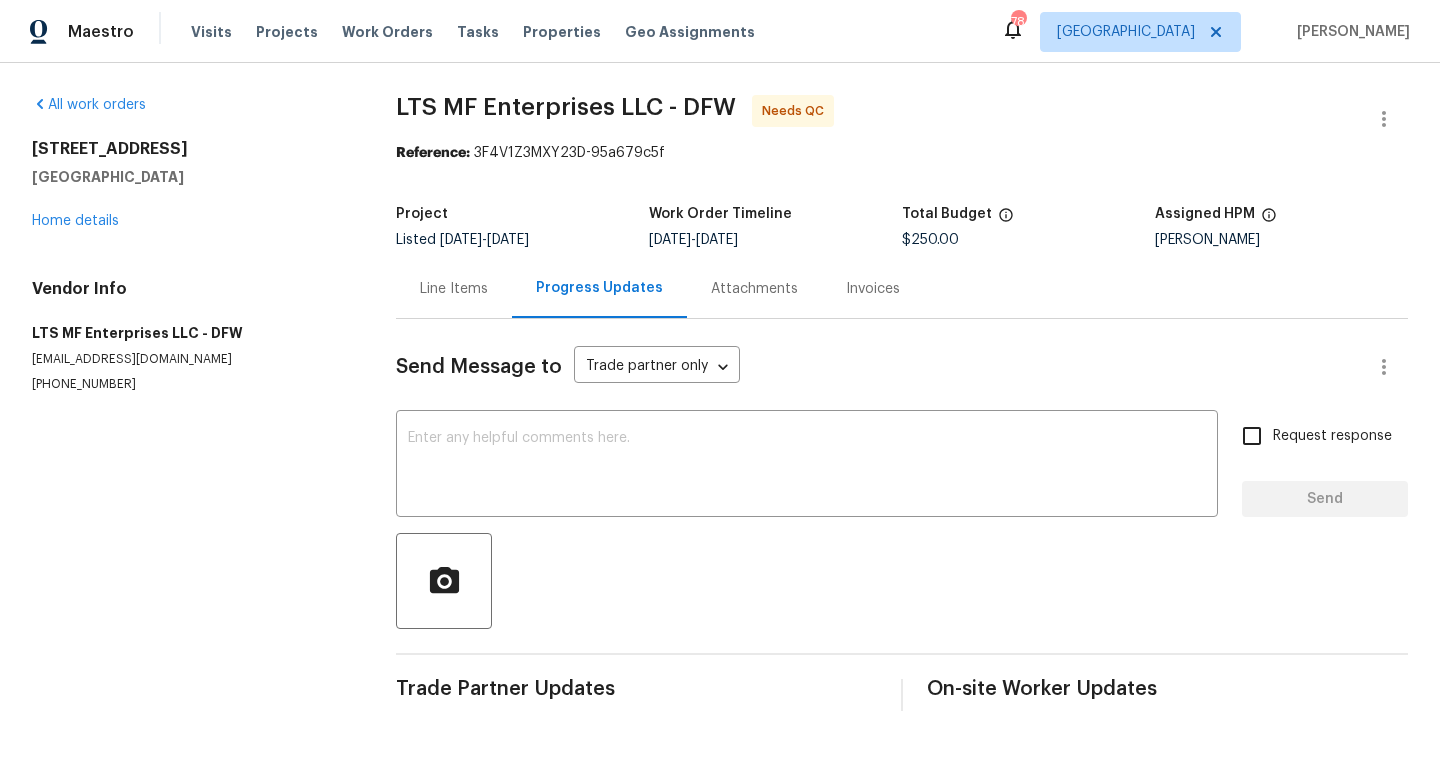 click on "Line Items" at bounding box center (454, 288) 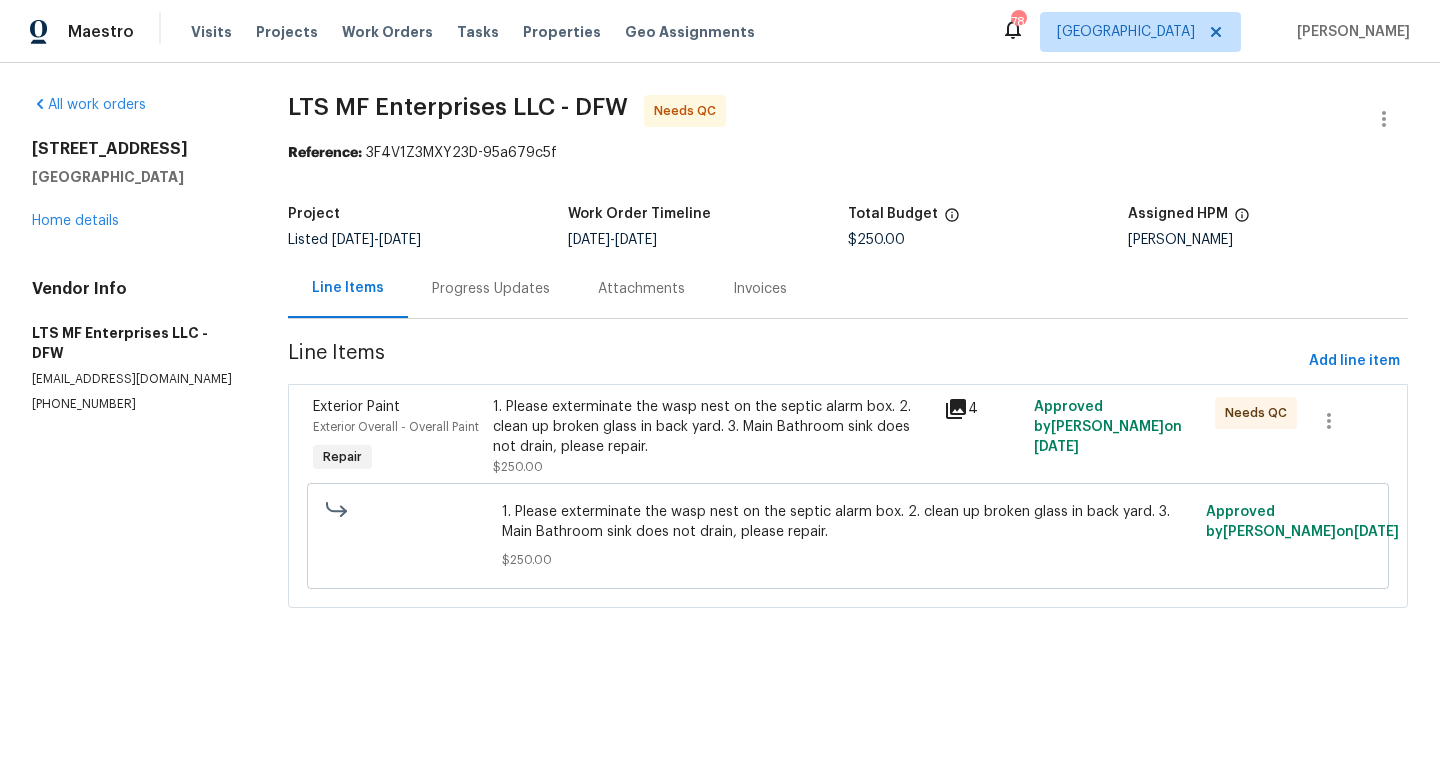 click on "1. Please exterminate the wasp nest on the septic alarm box.
2. clean up broken glass in back yard.
3. Main Bathroom sink does not drain, please repair." at bounding box center (712, 427) 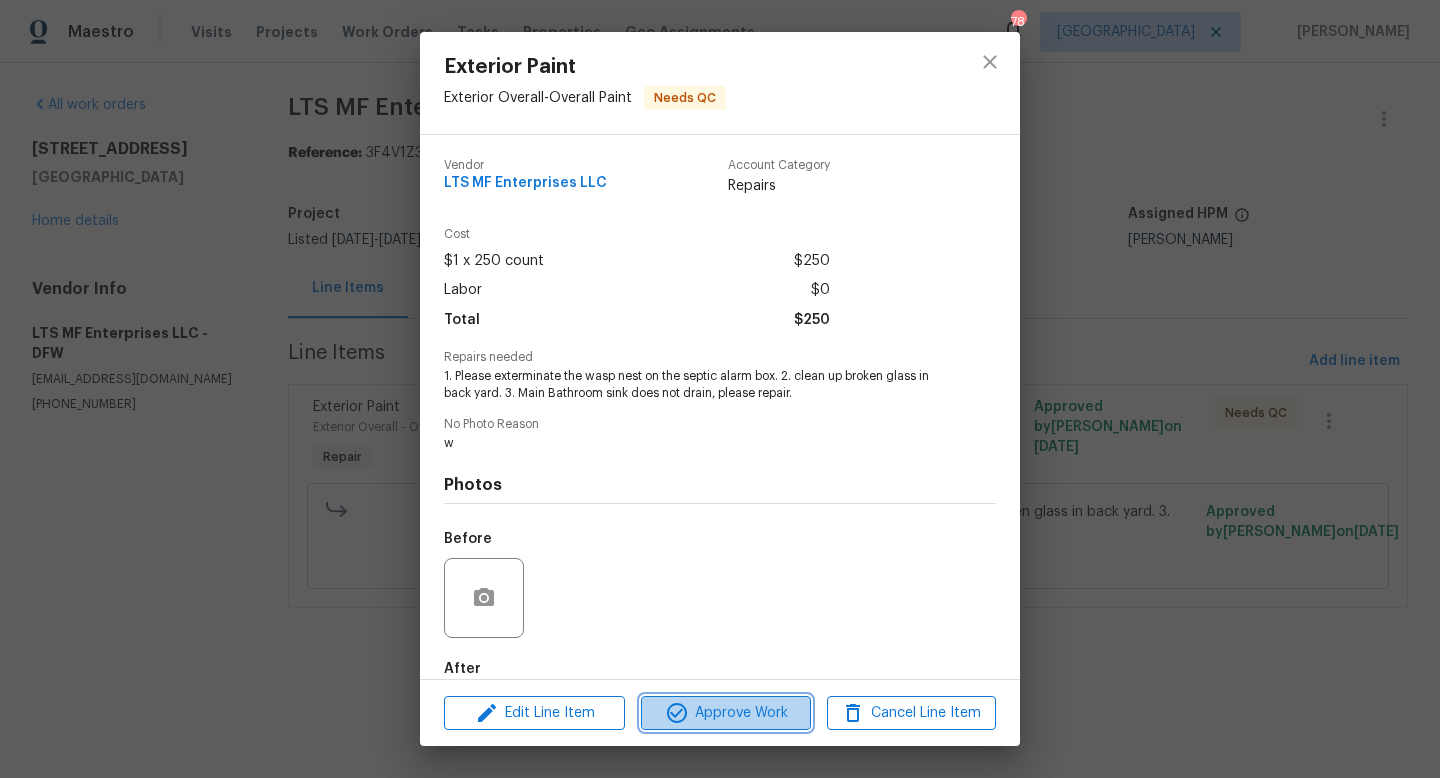 click 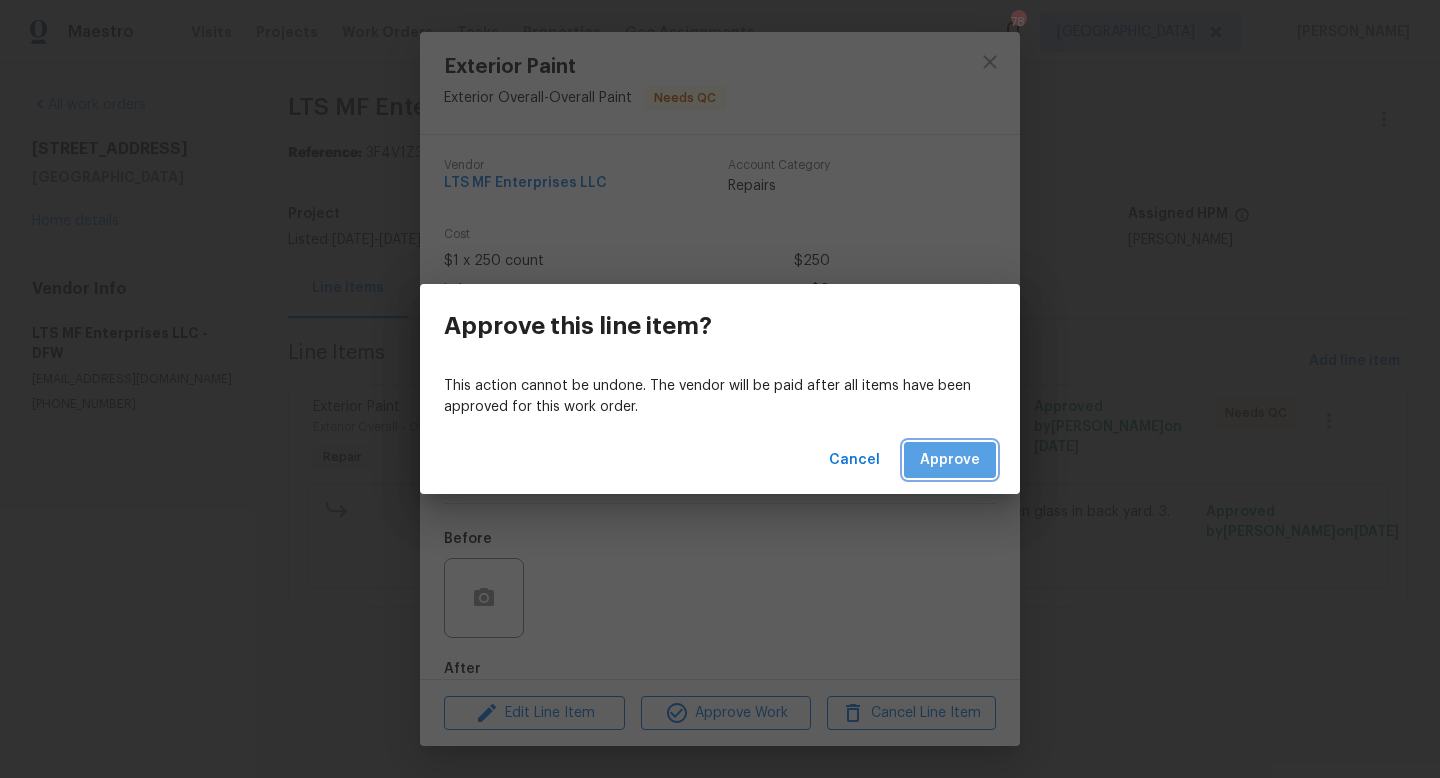 click on "Approve" at bounding box center (950, 460) 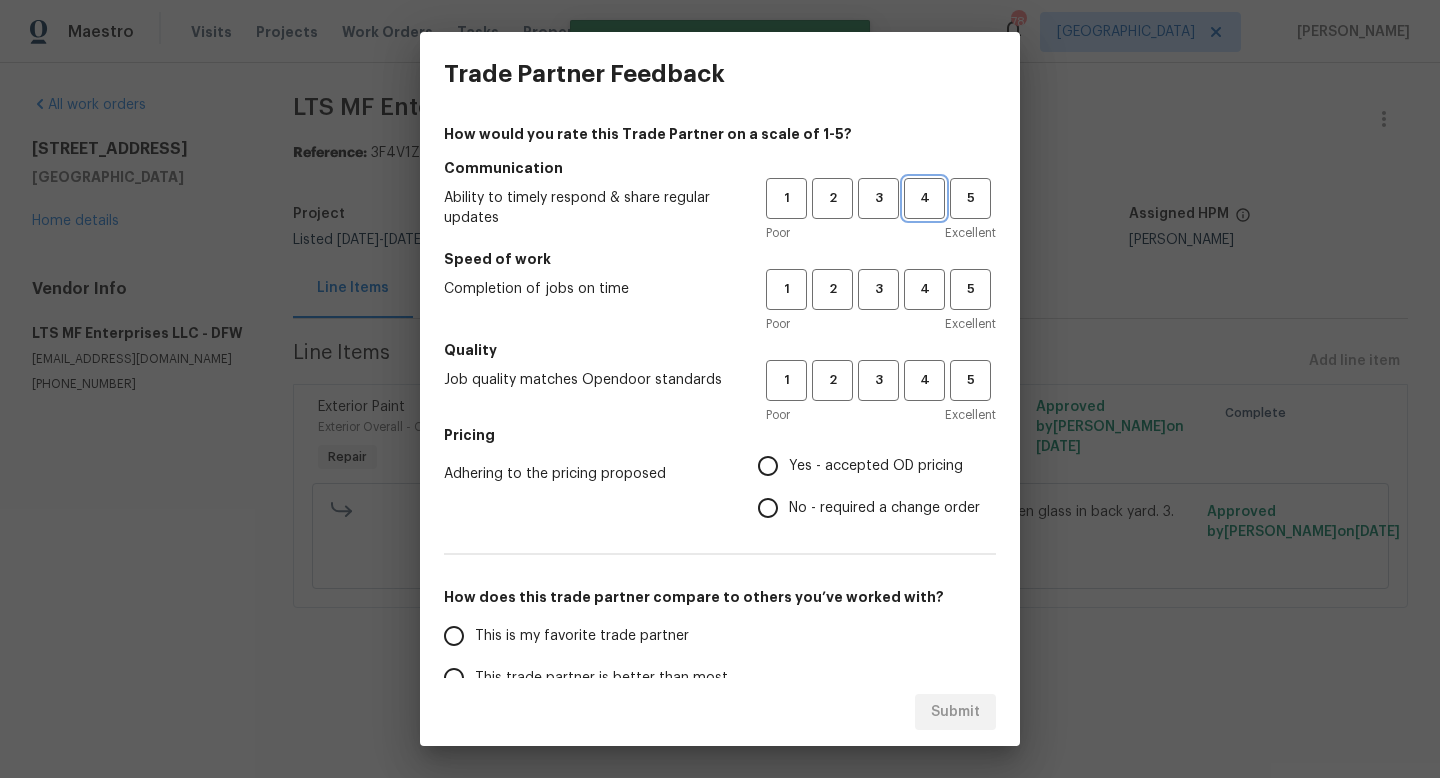 click on "4" at bounding box center [924, 198] 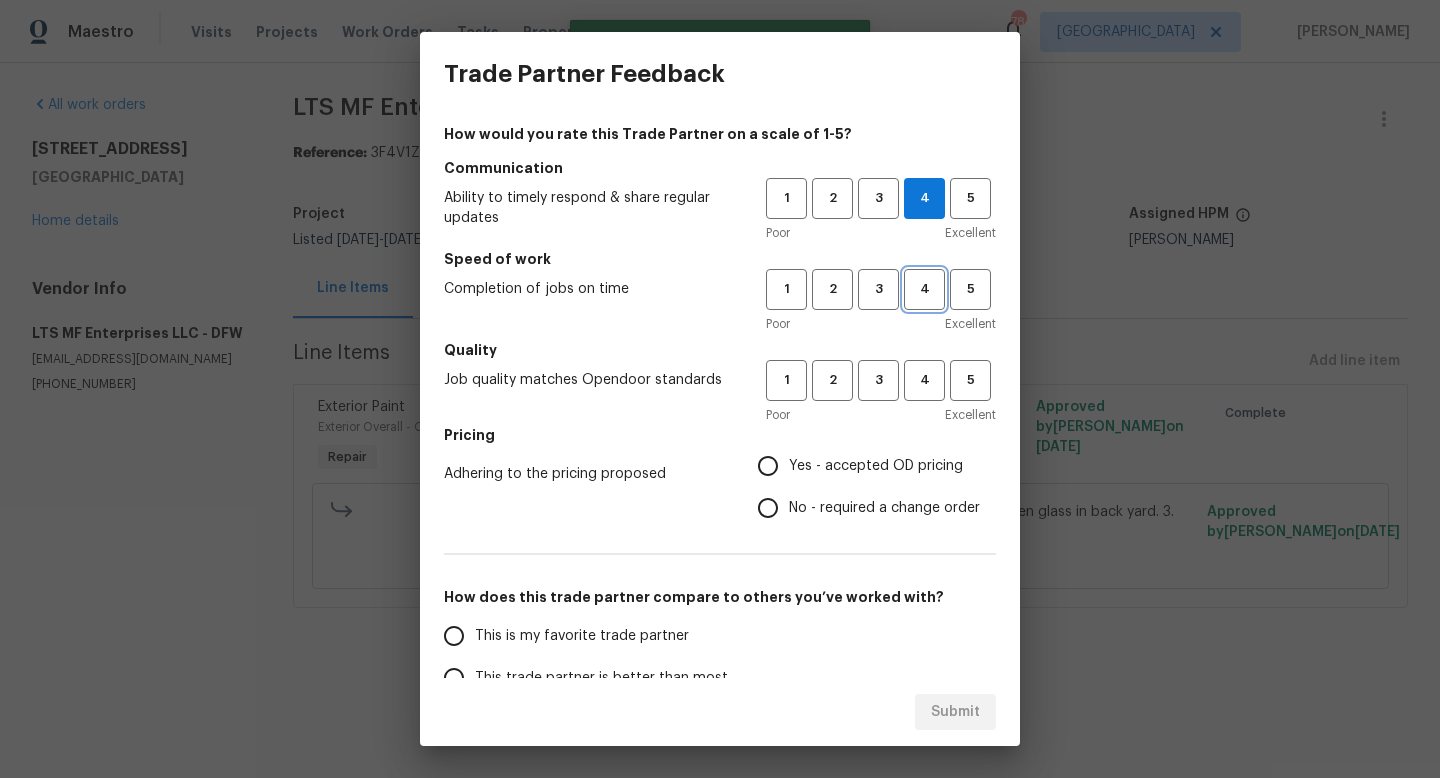 click on "4" at bounding box center [924, 289] 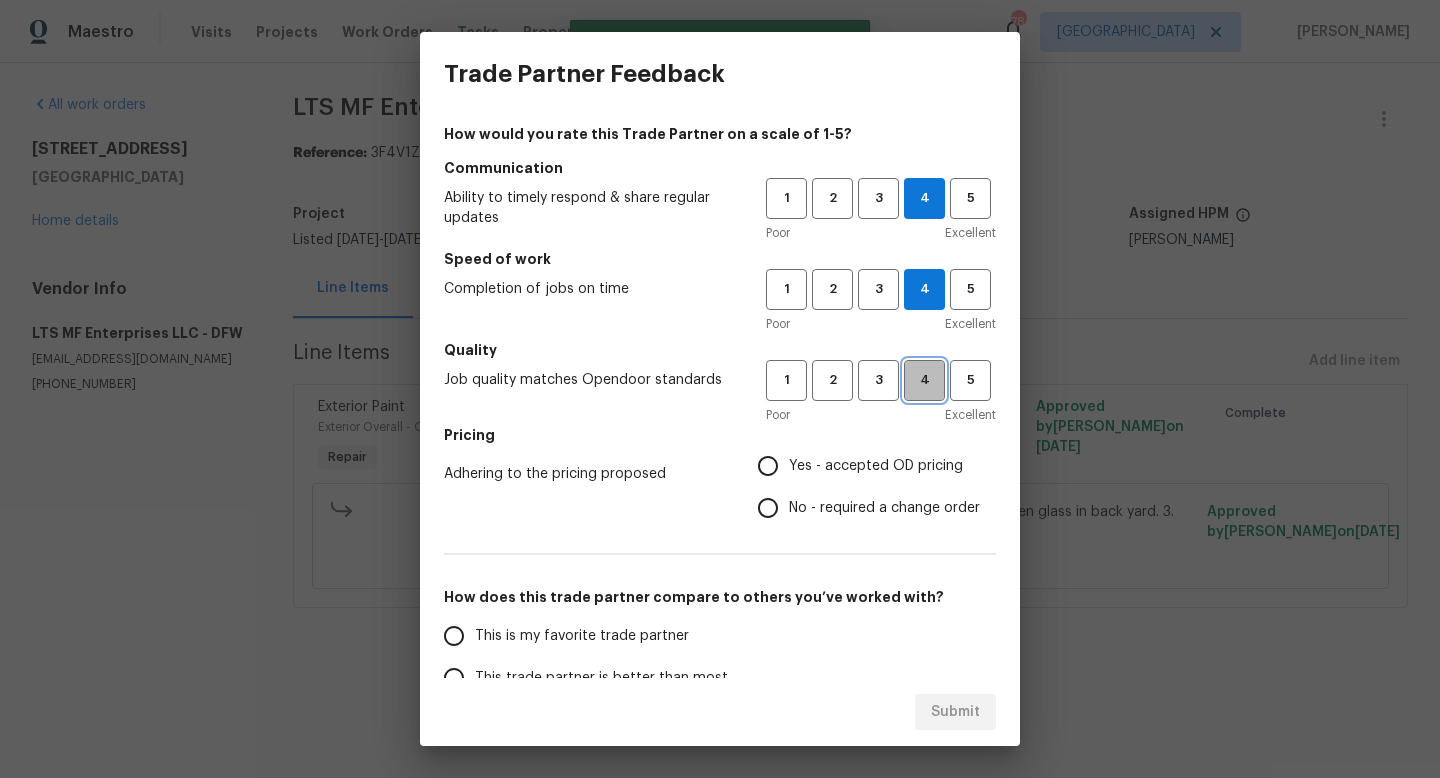 click on "4" at bounding box center [924, 380] 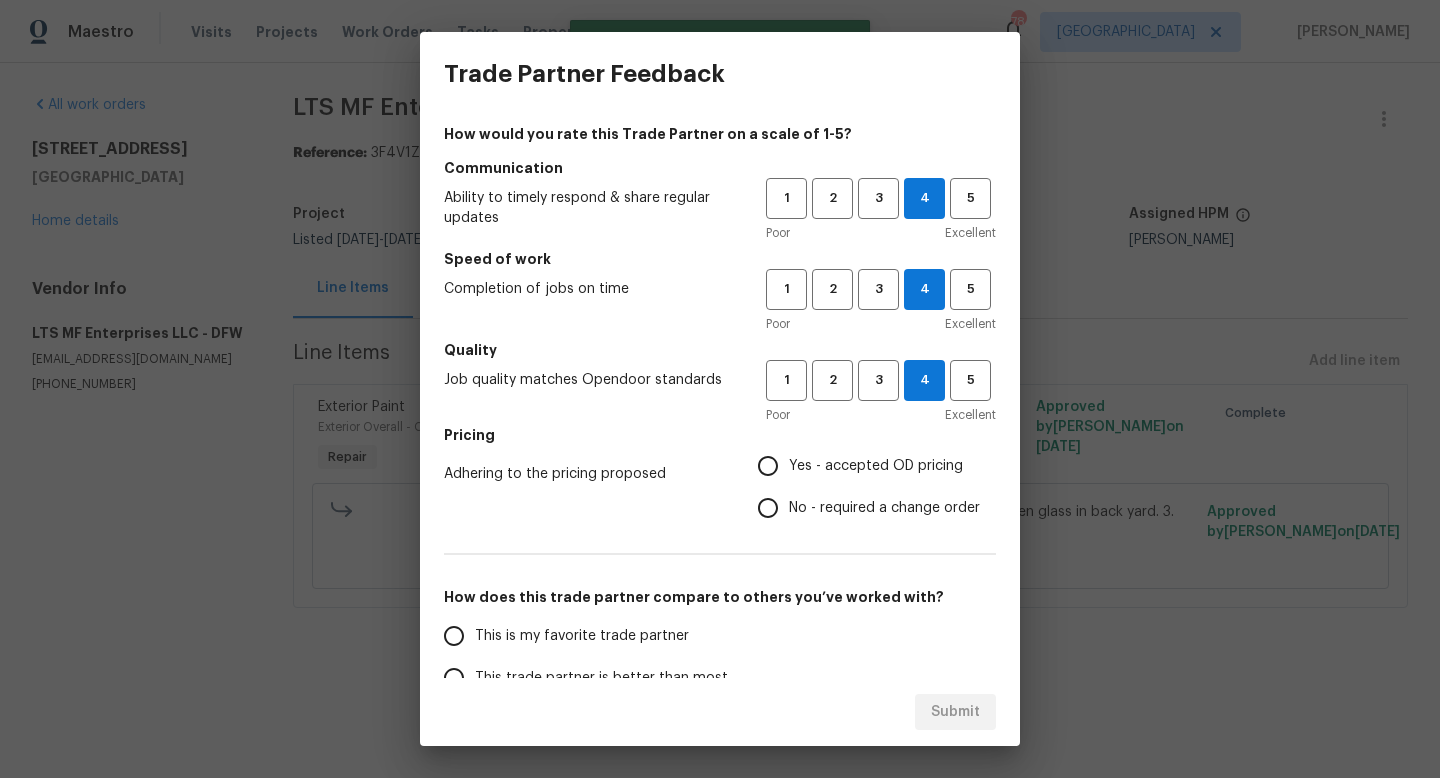 click on "Yes - accepted OD pricing" at bounding box center (876, 466) 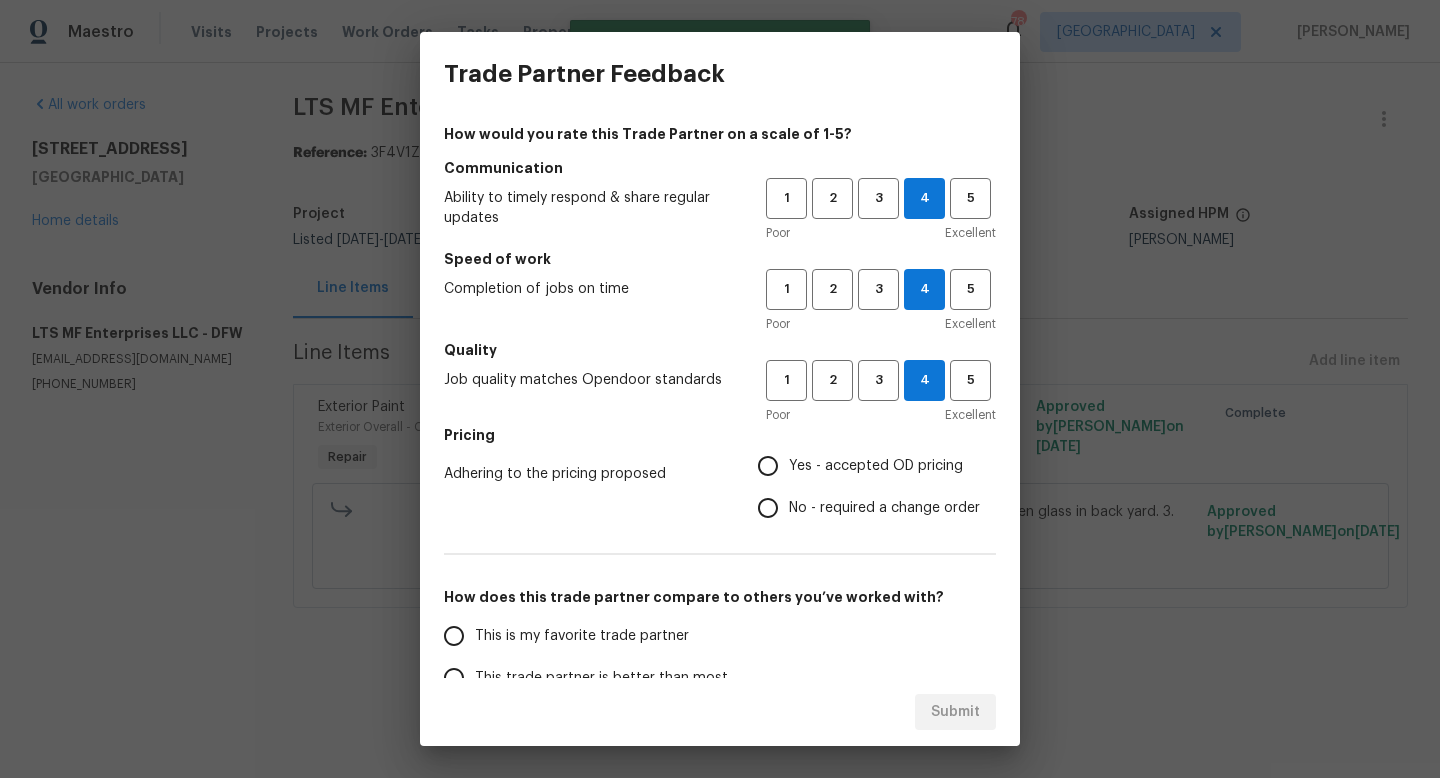click on "Yes - accepted OD pricing" at bounding box center [768, 466] 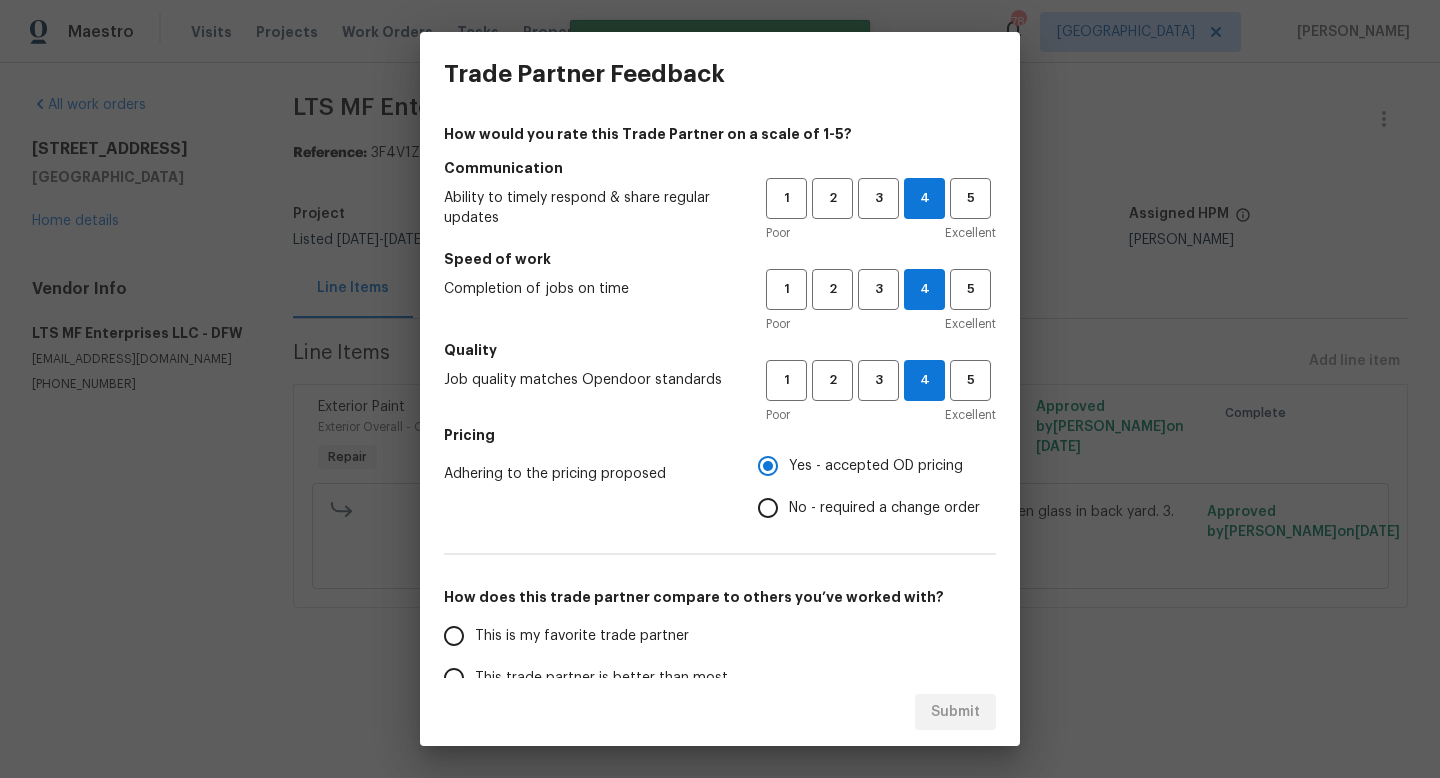 click on "This is my favorite trade partner" at bounding box center [582, 636] 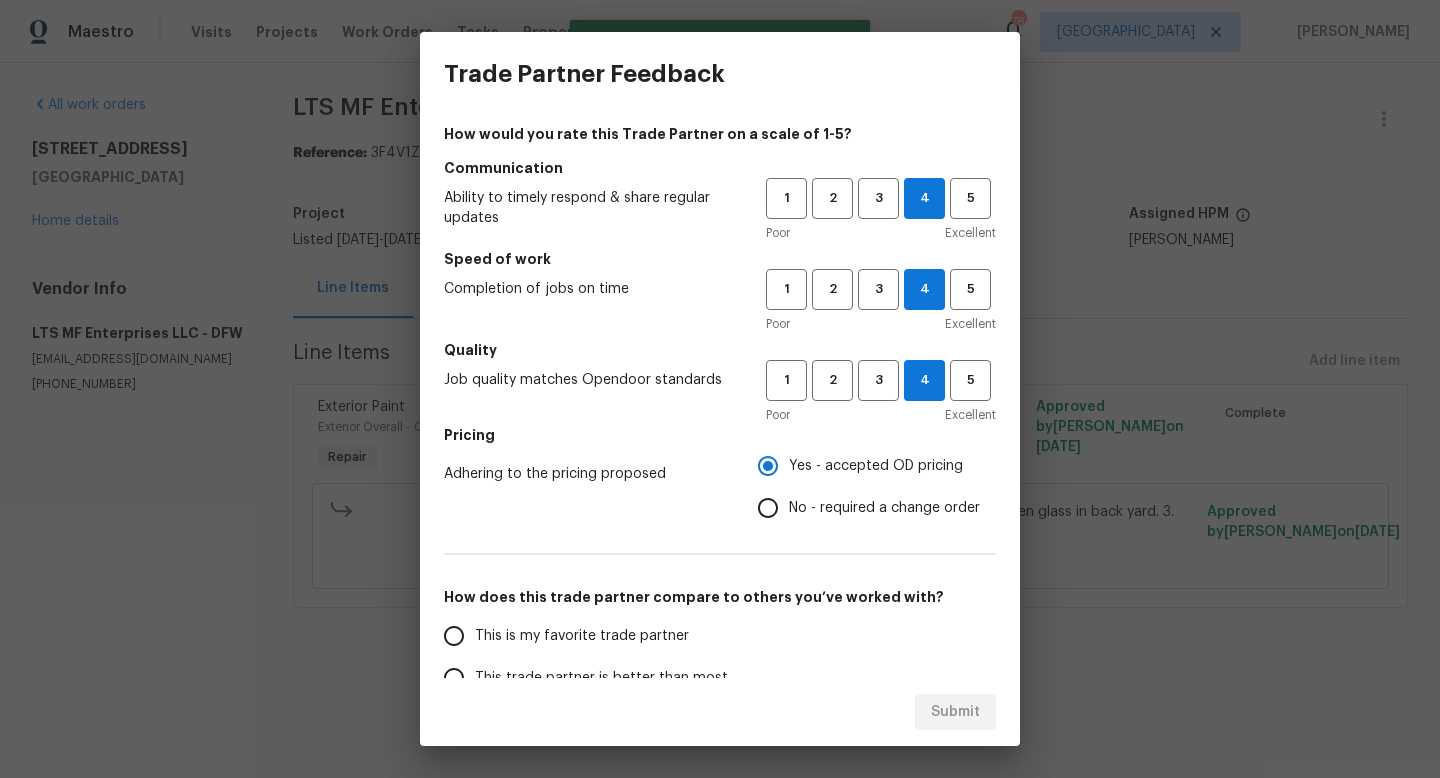 click on "This is my favorite trade partner" at bounding box center (454, 636) 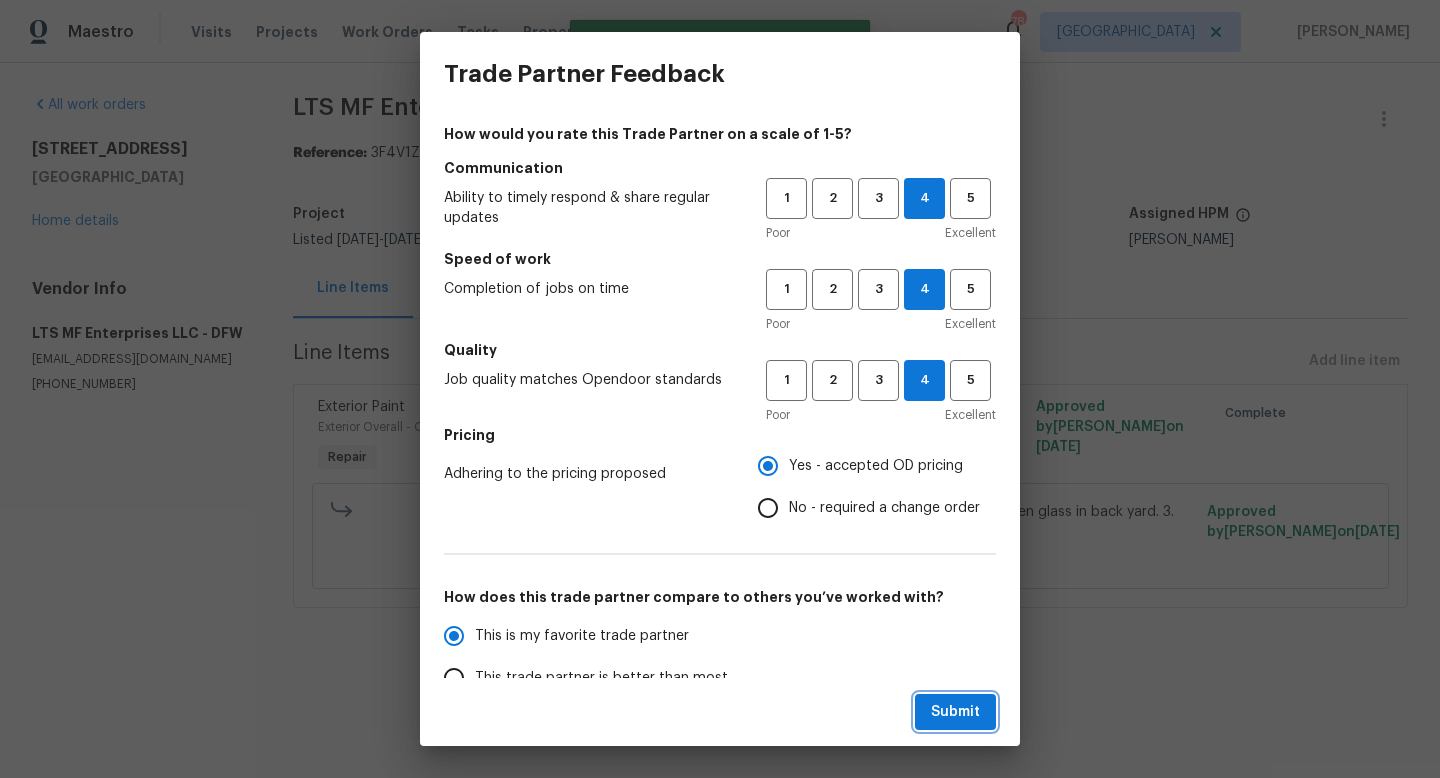 click on "Submit" at bounding box center [955, 712] 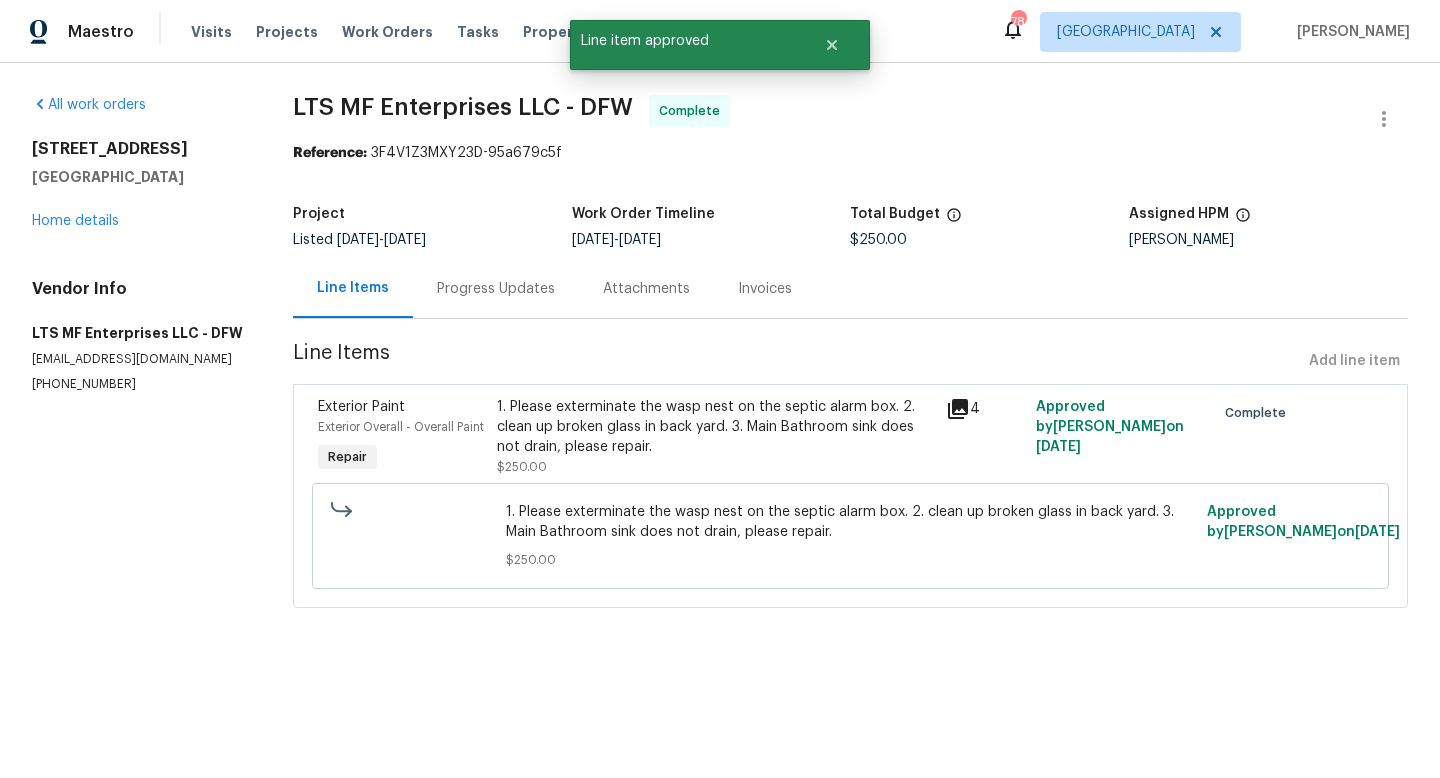 radio on "false" 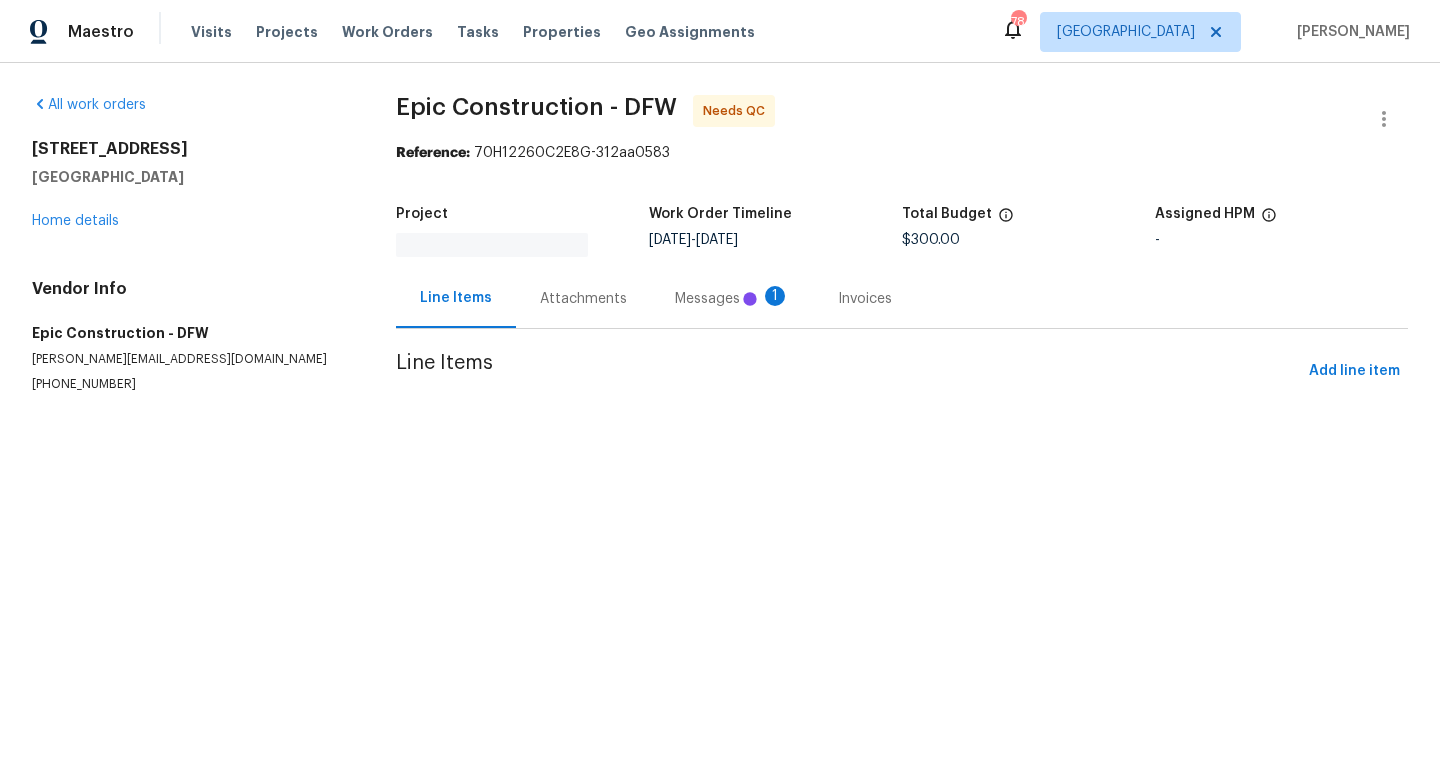 scroll, scrollTop: 0, scrollLeft: 0, axis: both 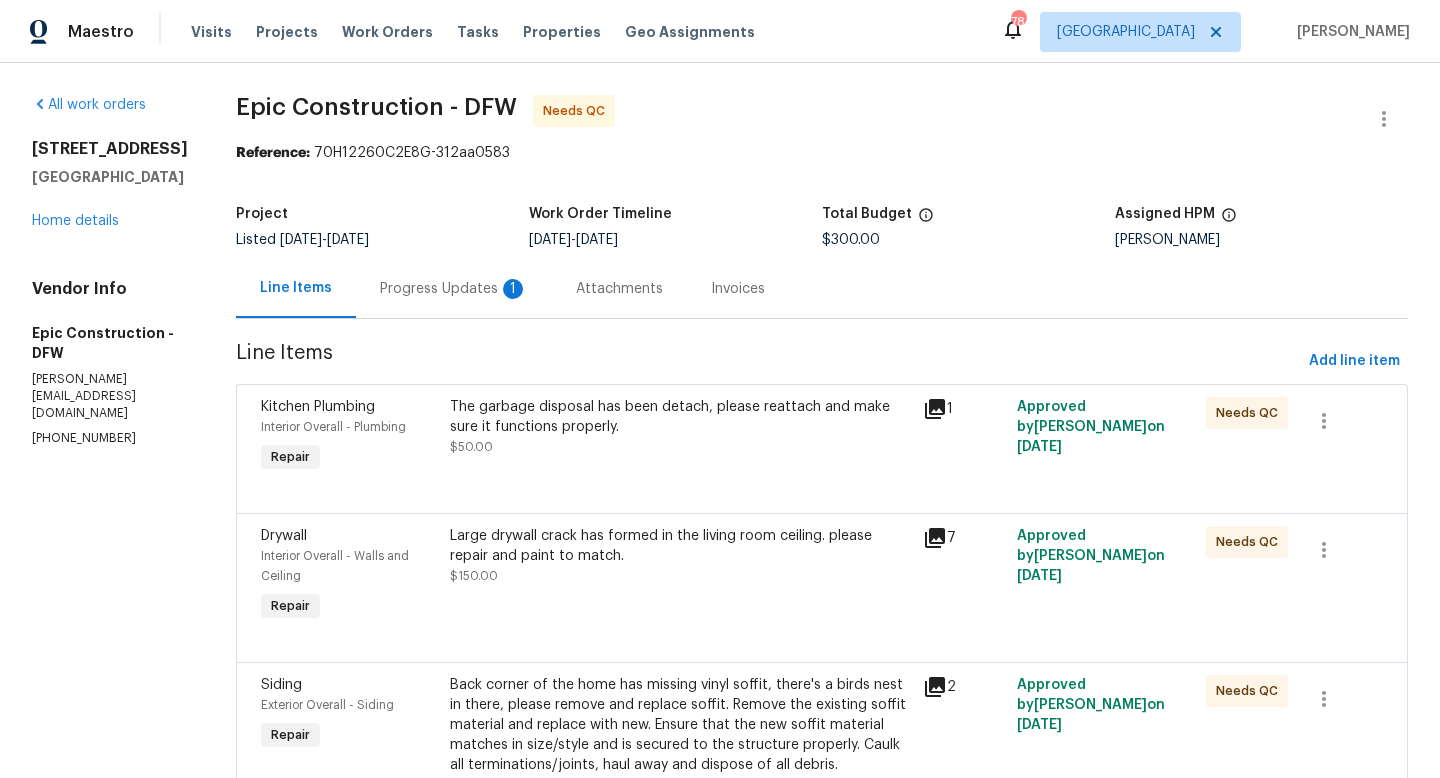 click on "Progress Updates 1" at bounding box center (454, 289) 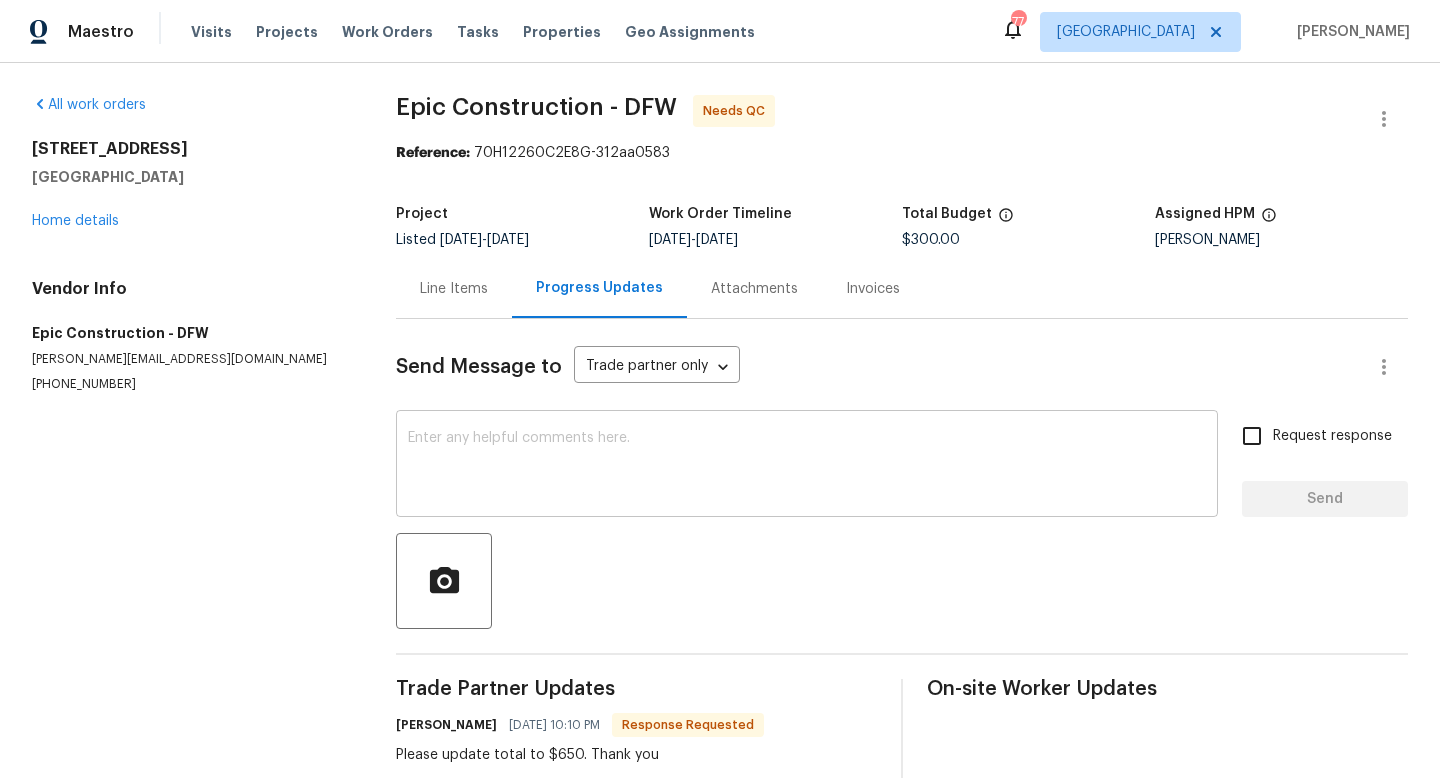 scroll, scrollTop: 43, scrollLeft: 0, axis: vertical 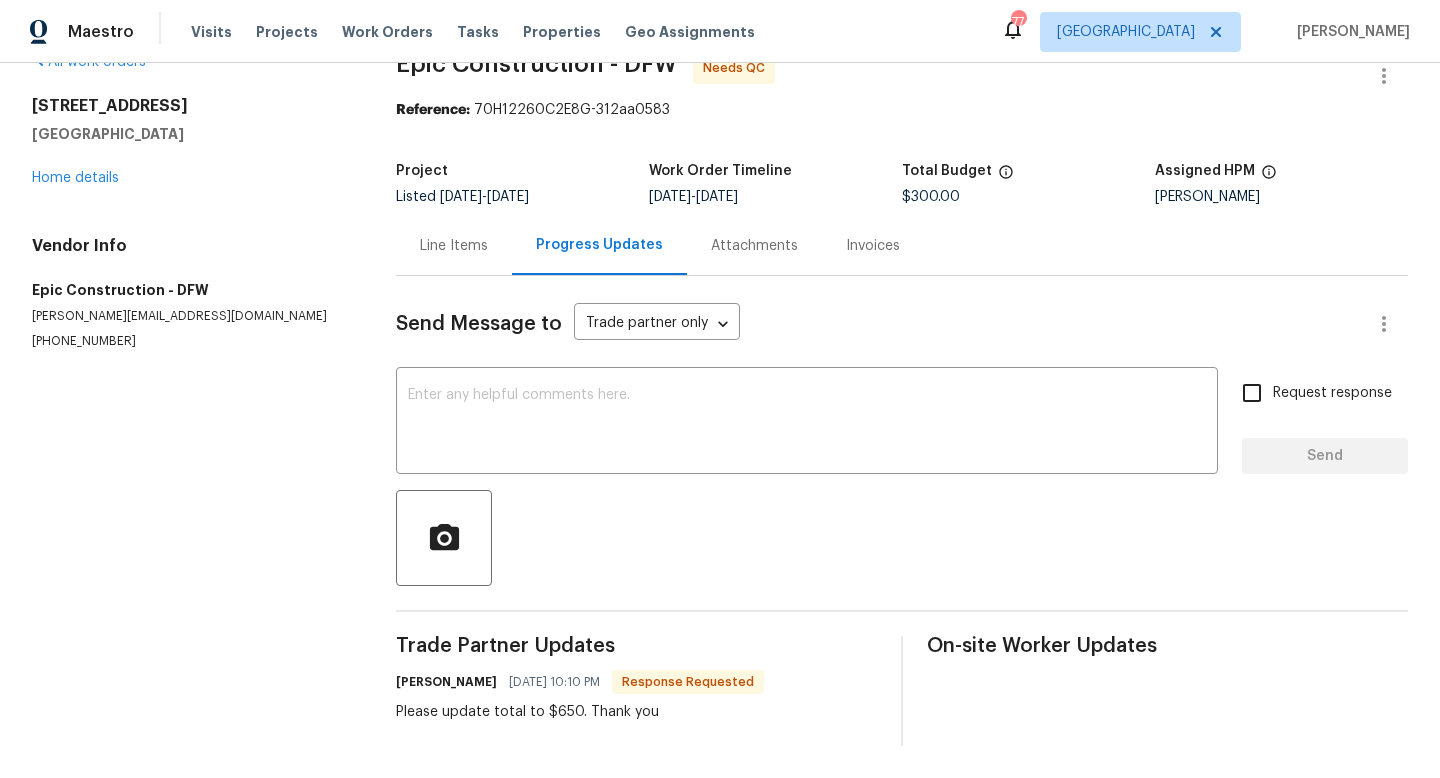 click on "Line Items" at bounding box center [454, 246] 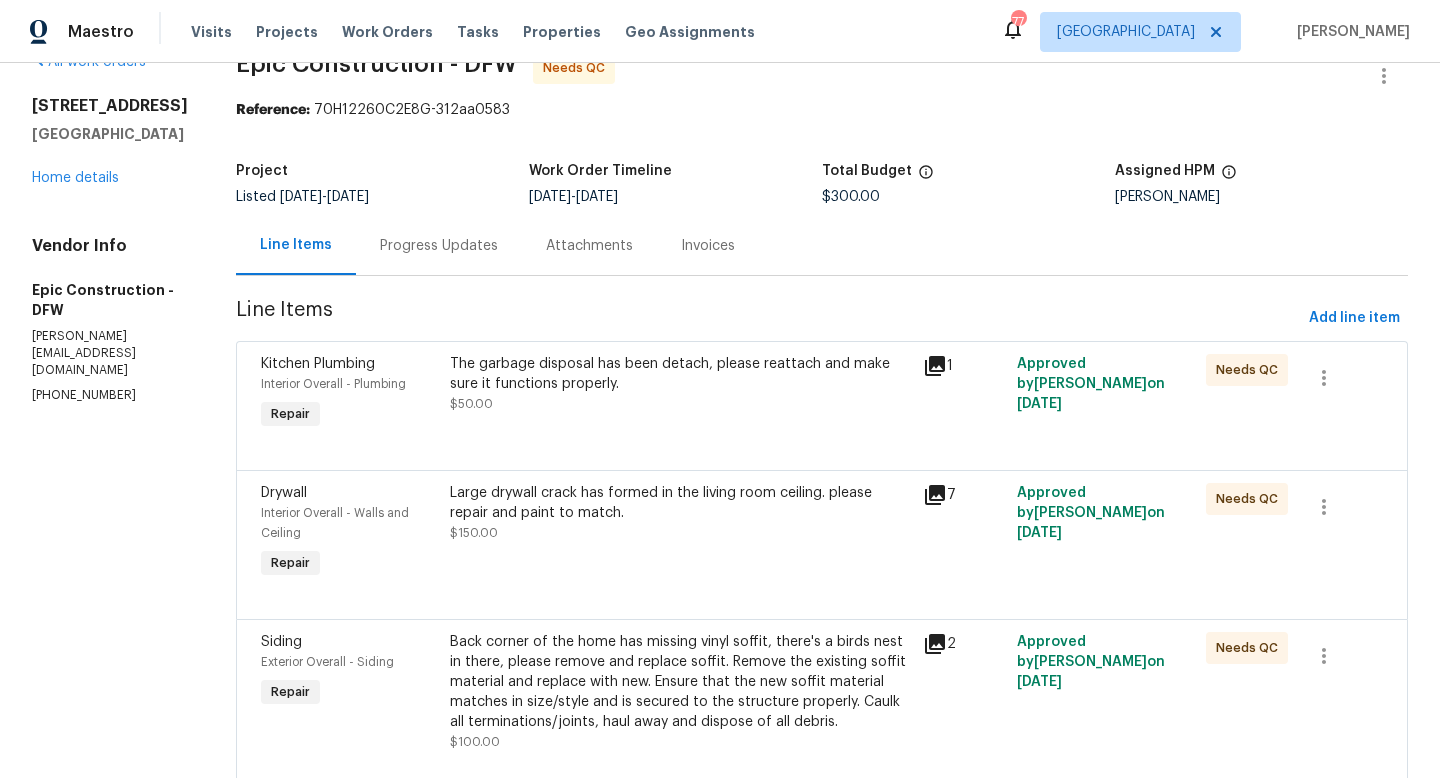 scroll, scrollTop: 112, scrollLeft: 0, axis: vertical 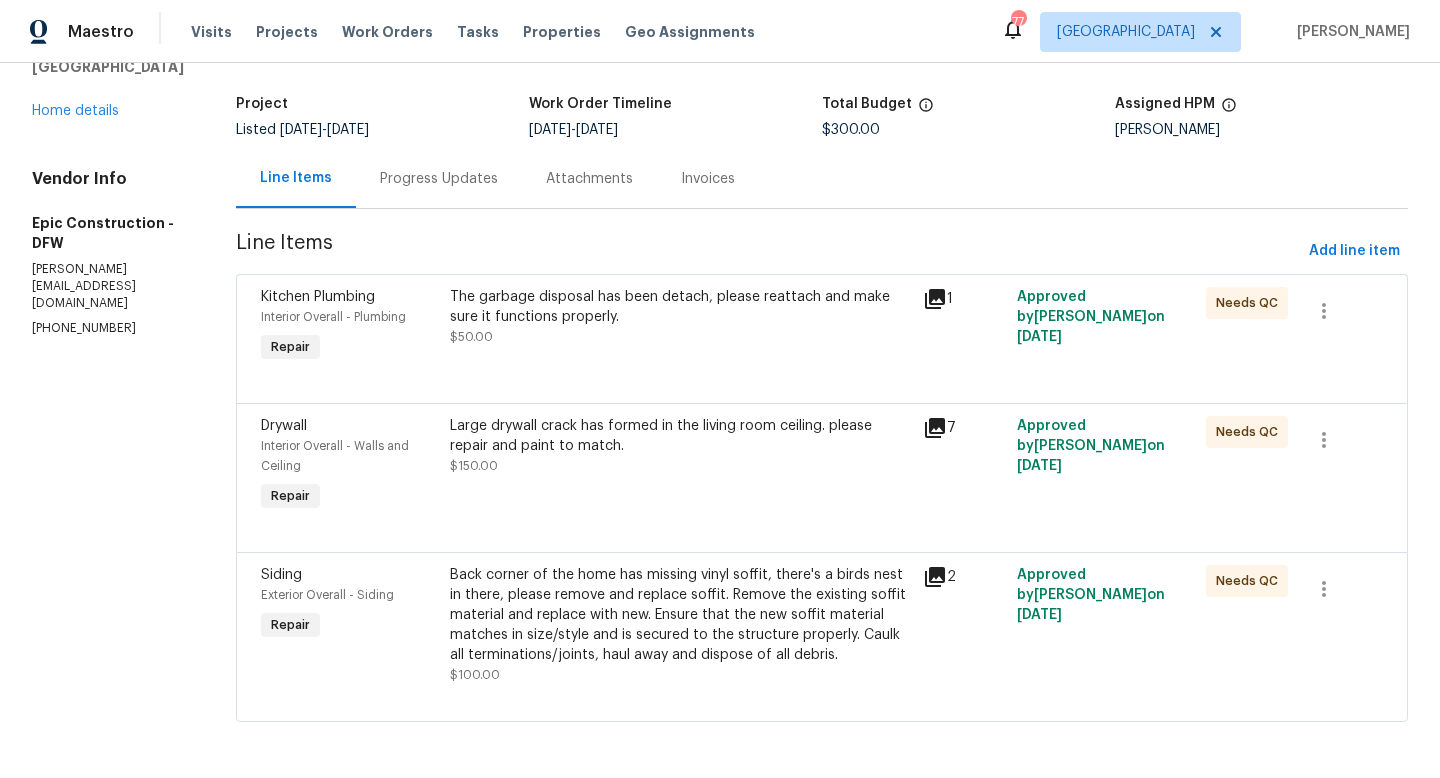 click on "Large drywall crack has formed in the living room ceiling.  please repair and paint to match. $150.00" at bounding box center (680, 446) 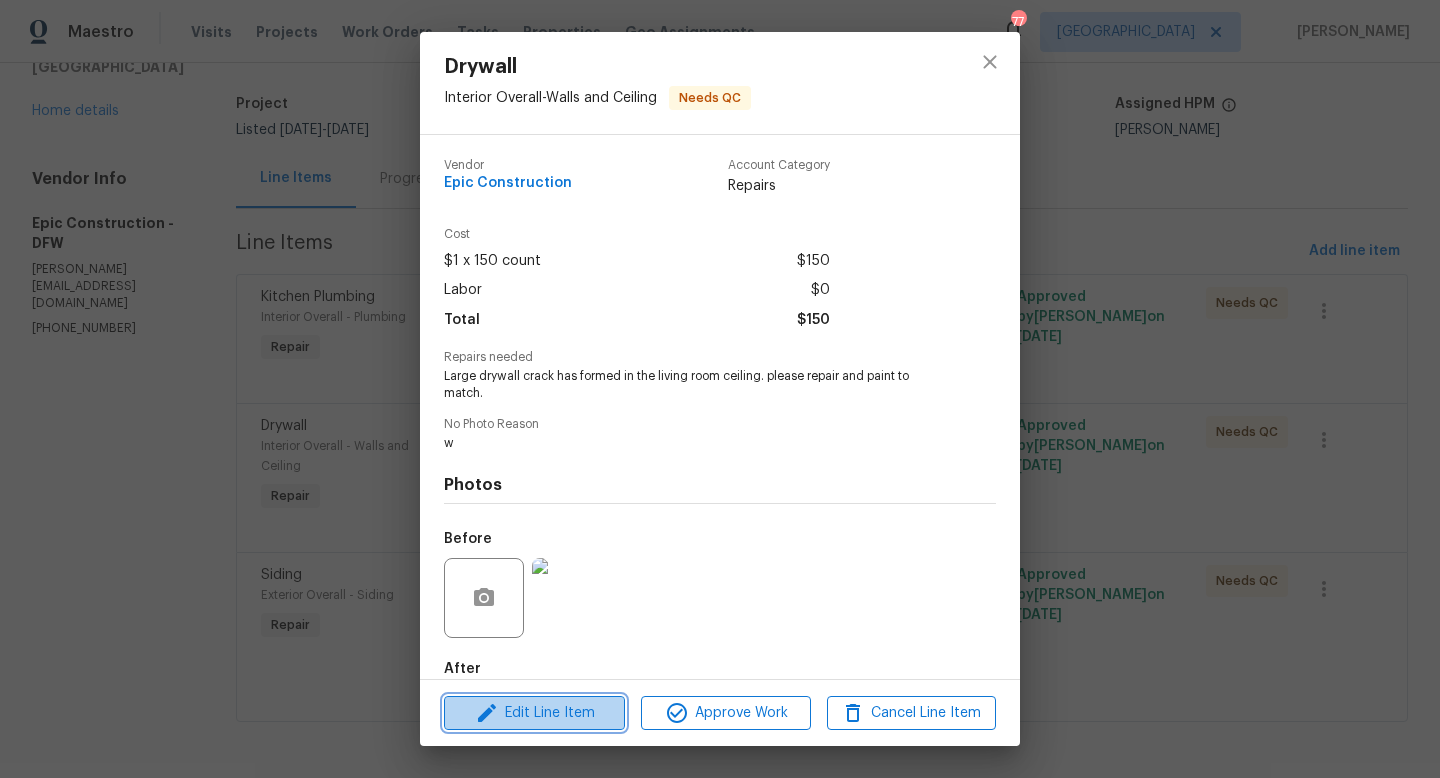click on "Edit Line Item" at bounding box center [534, 713] 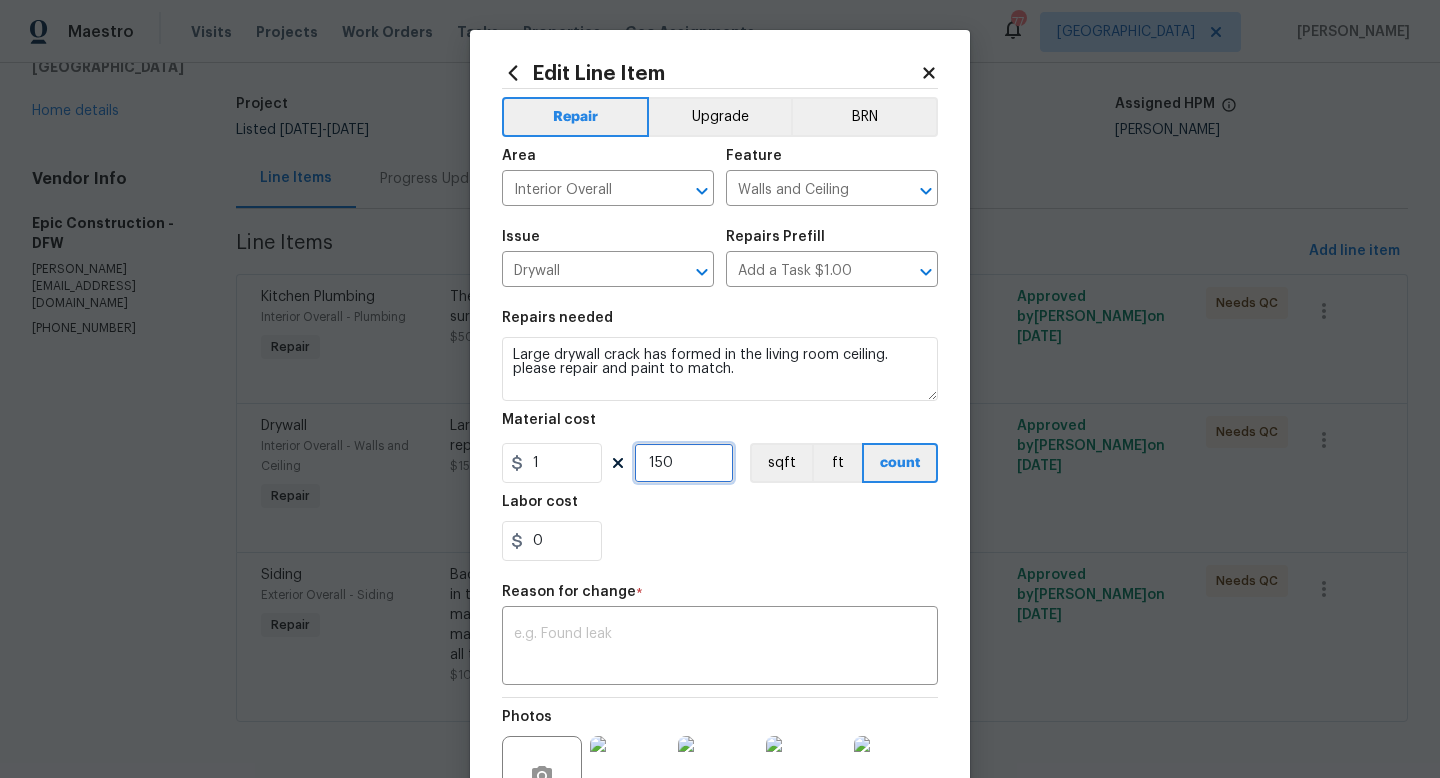 click on "150" at bounding box center [684, 463] 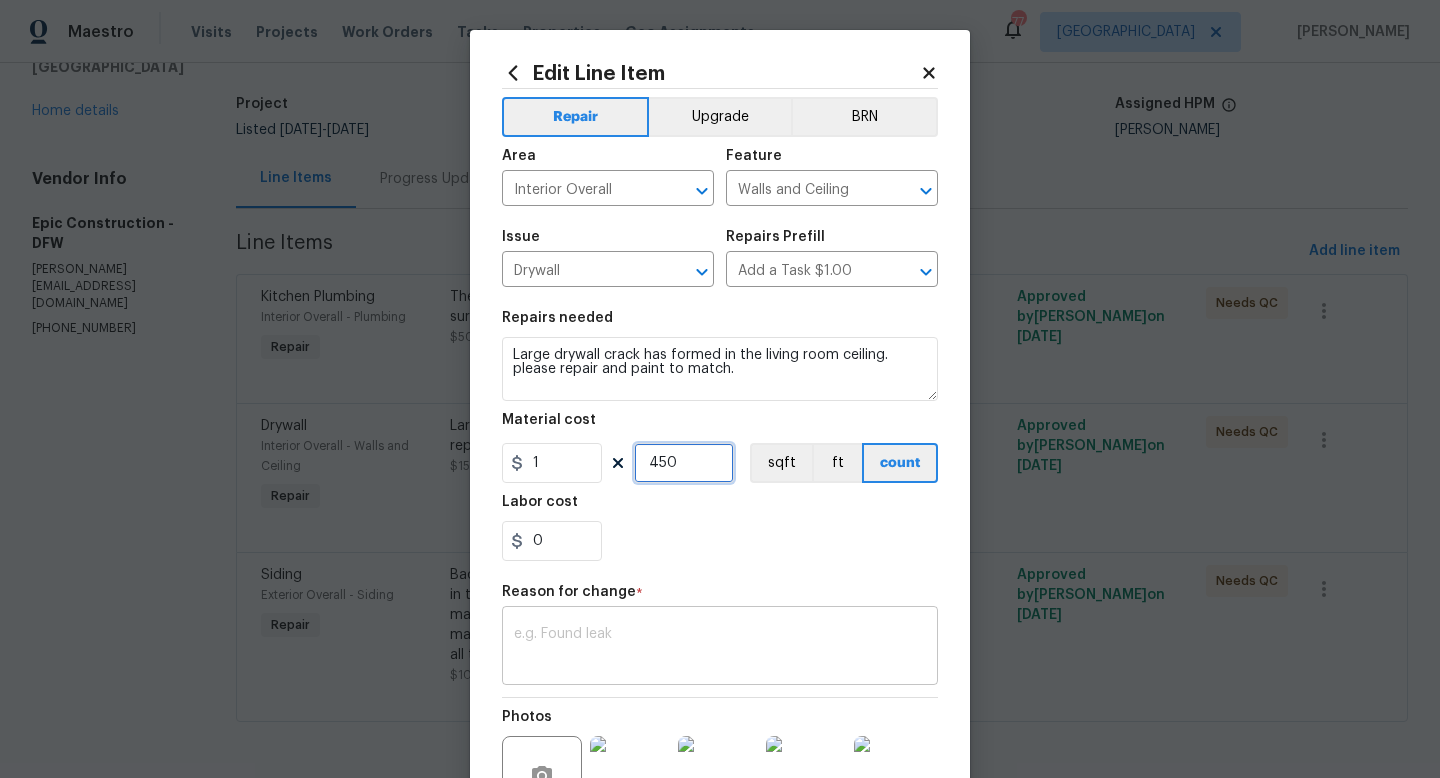 type on "450" 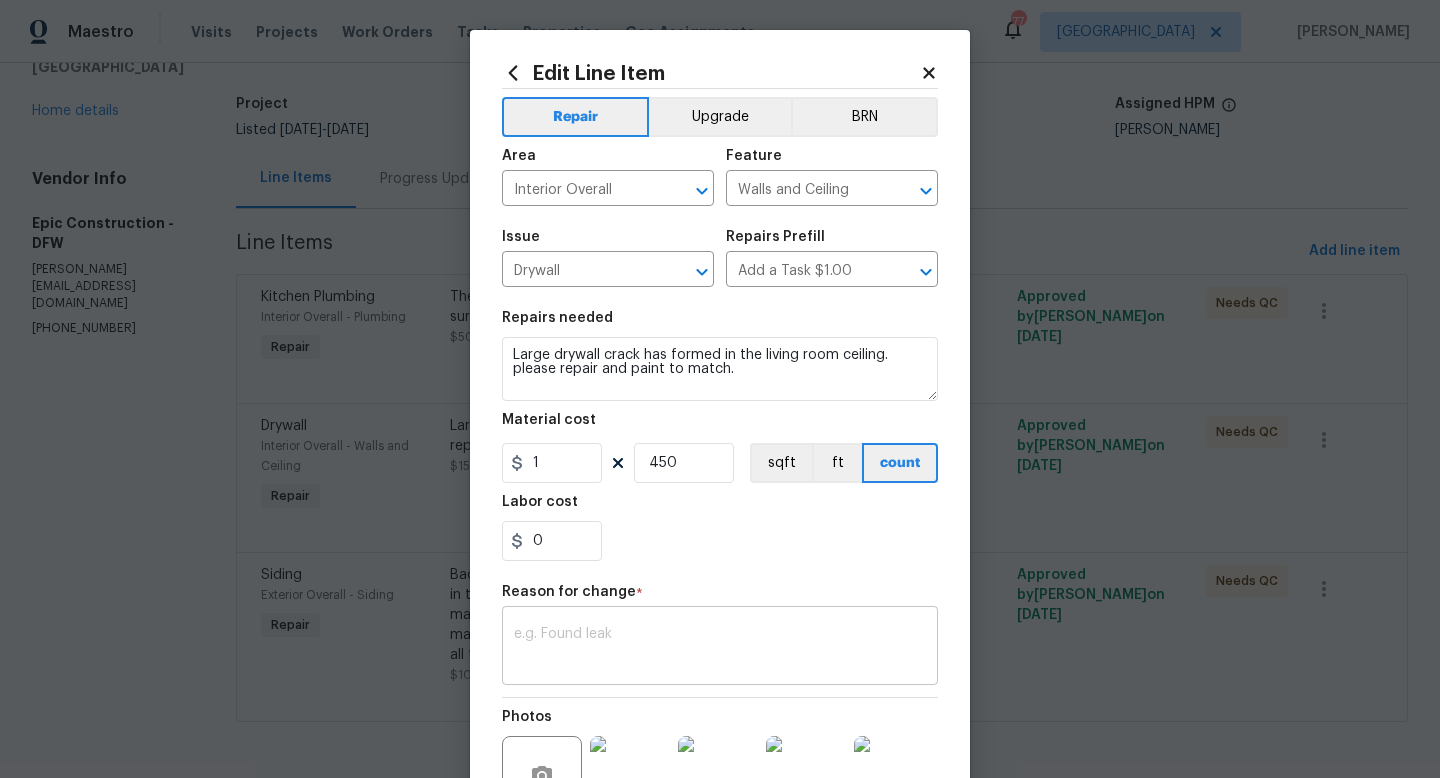 click at bounding box center (720, 648) 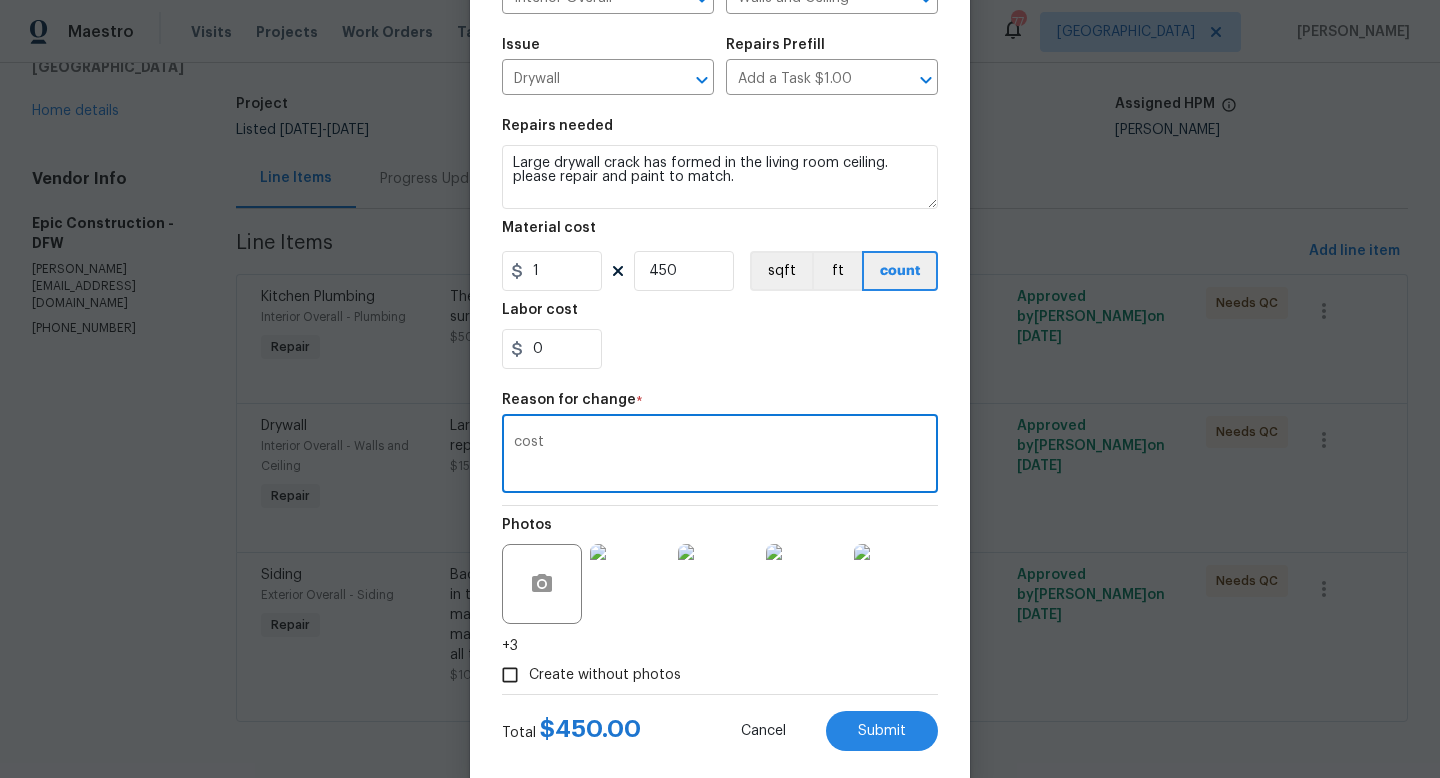 scroll, scrollTop: 228, scrollLeft: 0, axis: vertical 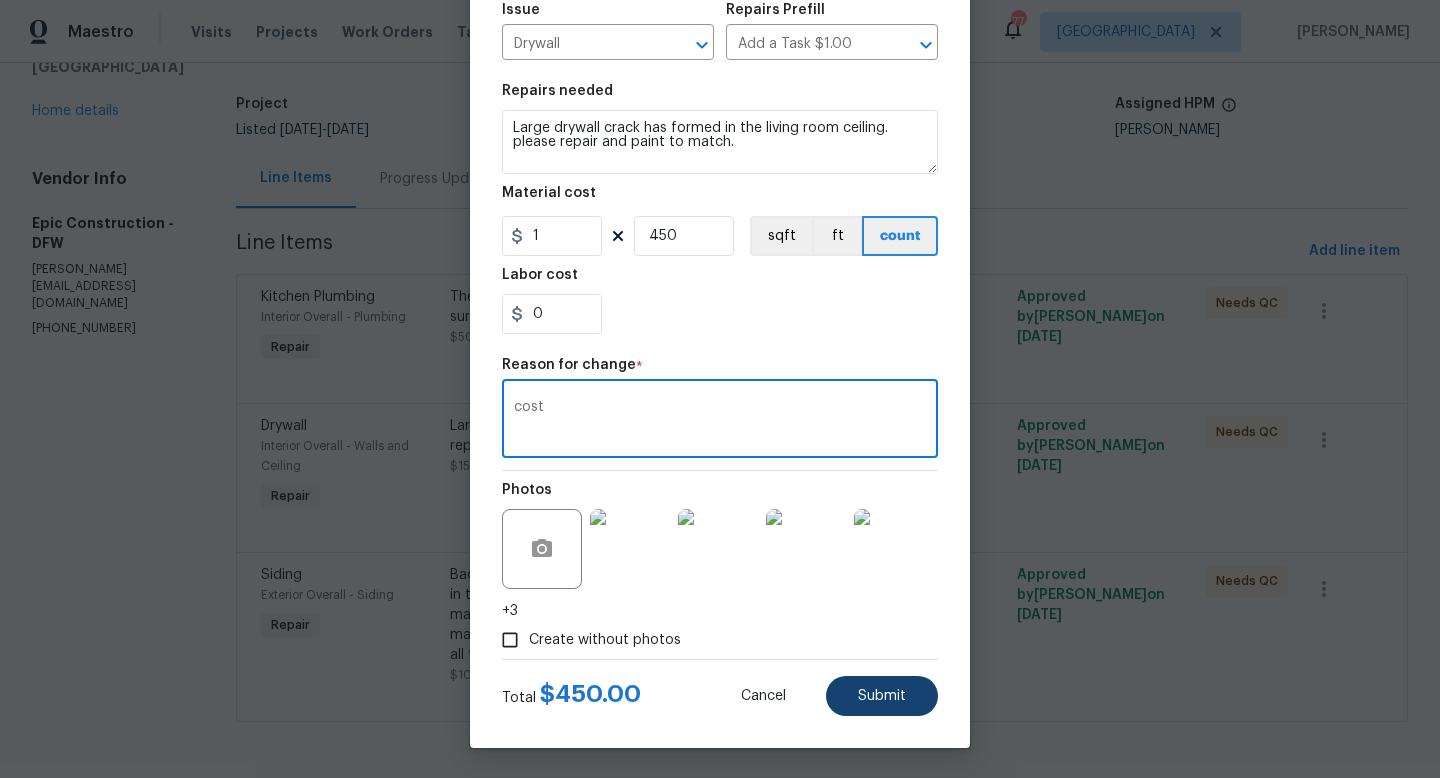 type on "cost" 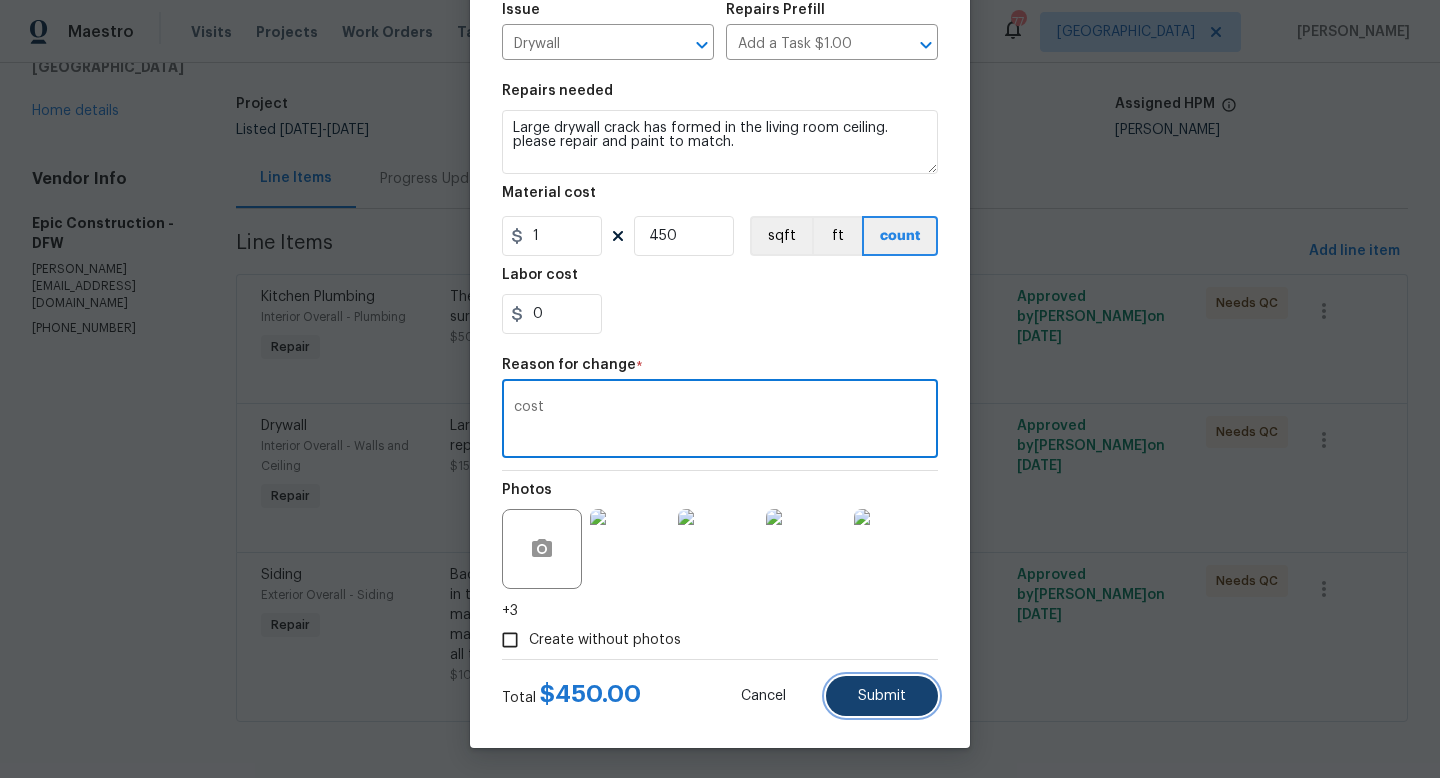click on "Submit" at bounding box center (882, 696) 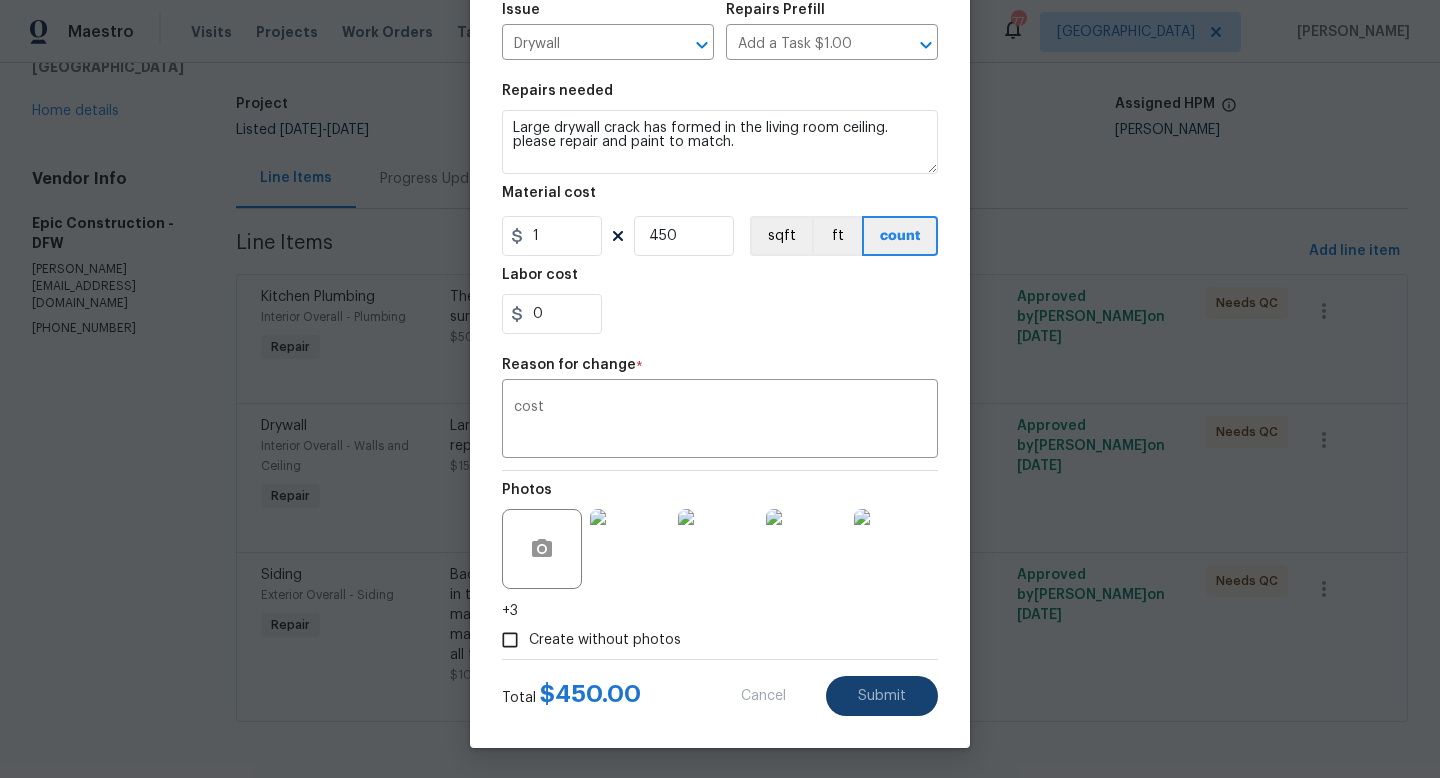type on "150" 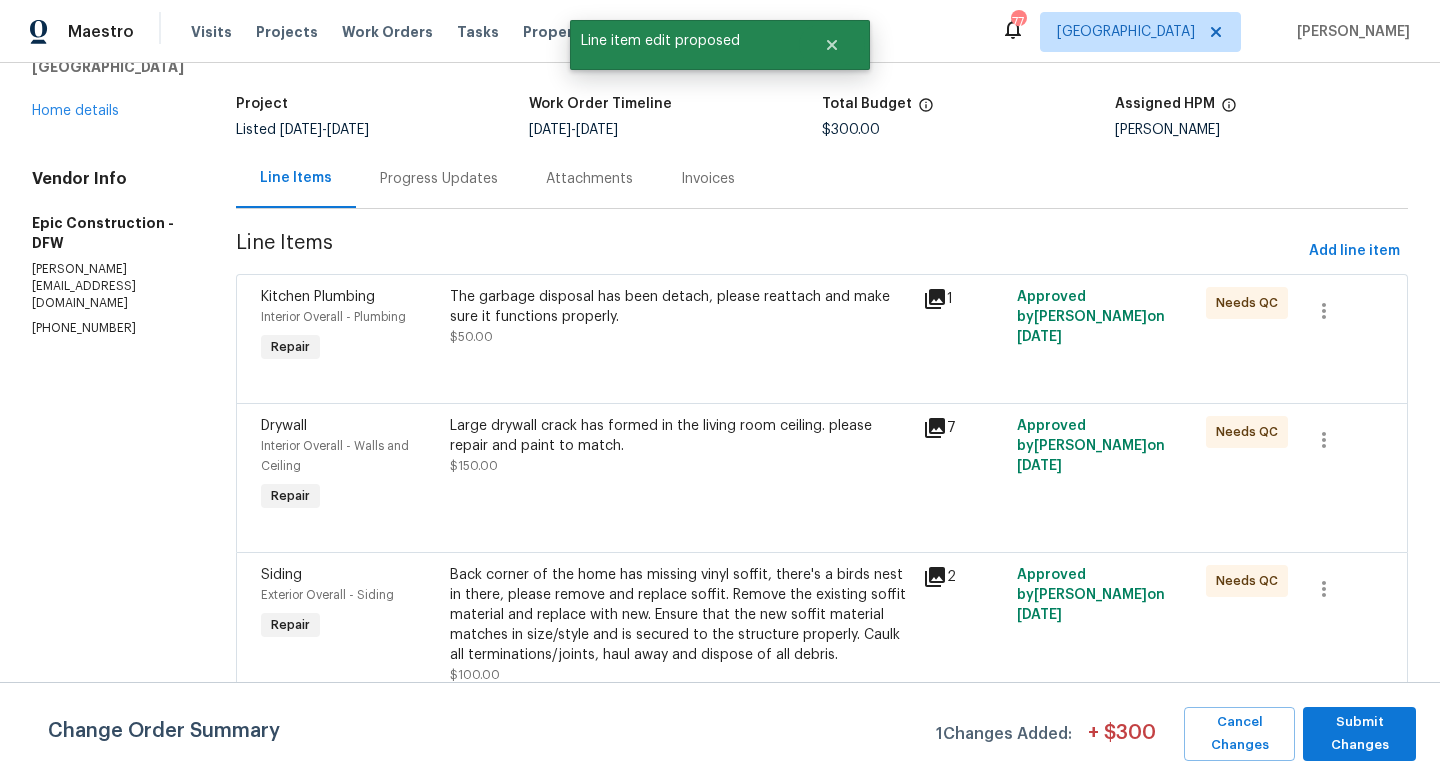 scroll, scrollTop: 0, scrollLeft: 0, axis: both 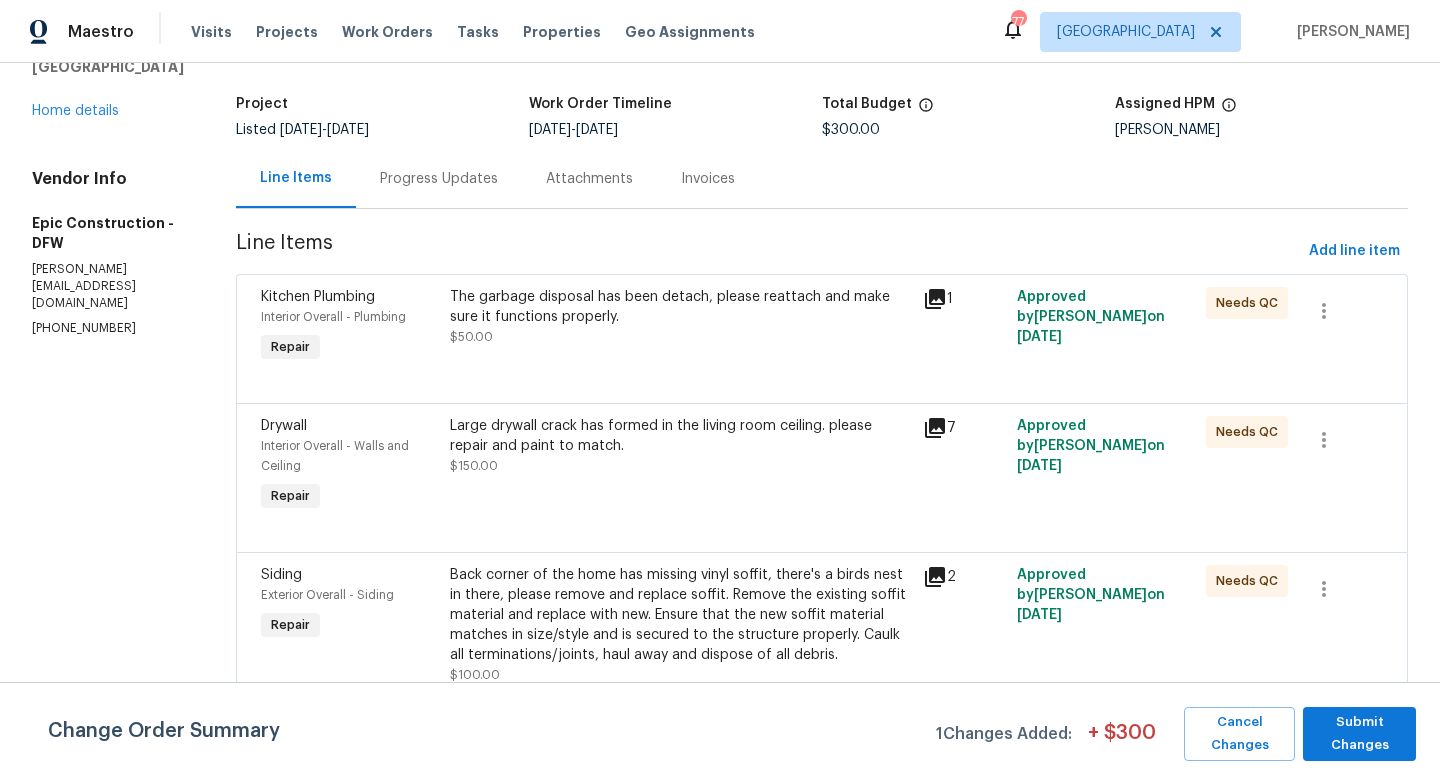 click on "Large drywall crack has formed in the living room ceiling.  please repair and paint to match. $150.00" at bounding box center [680, 446] 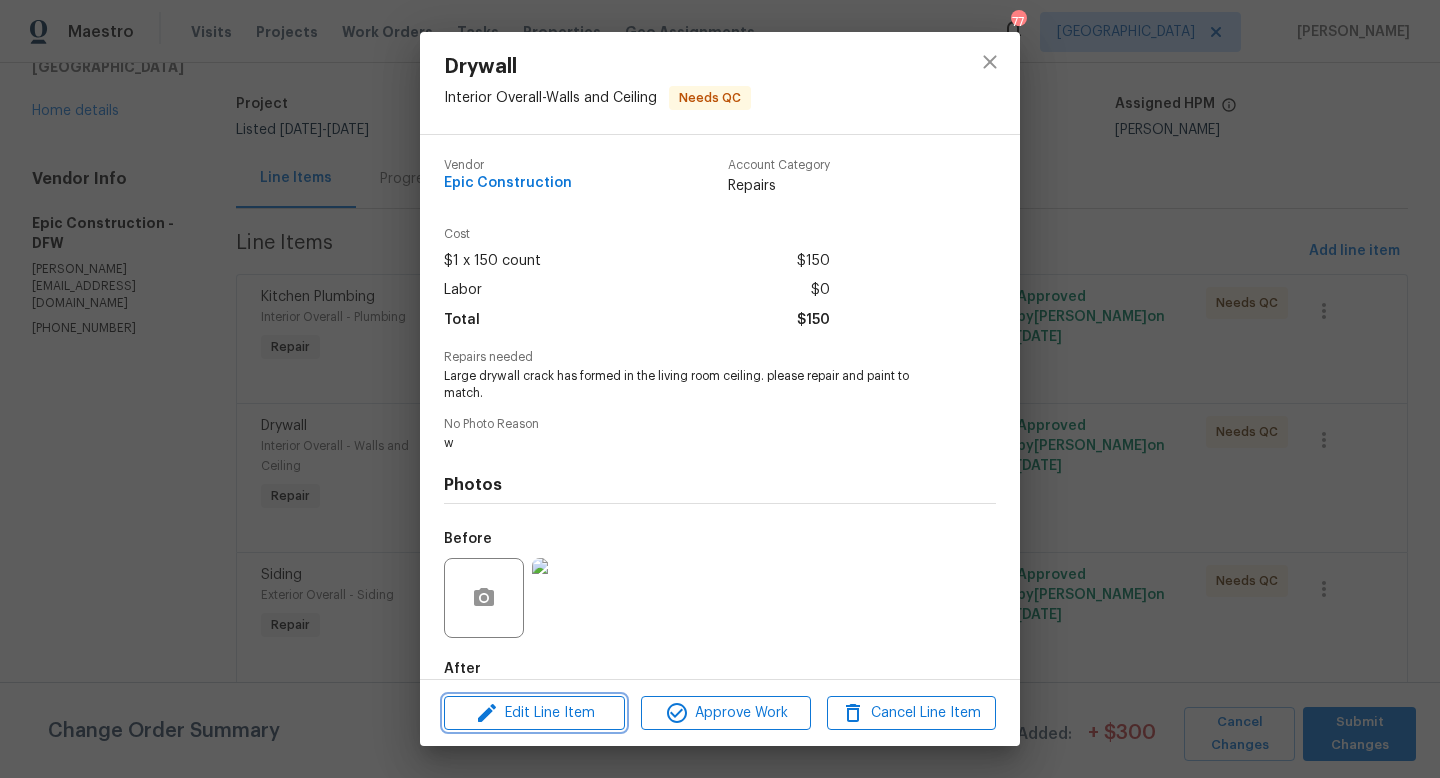 click on "Edit Line Item" at bounding box center (534, 713) 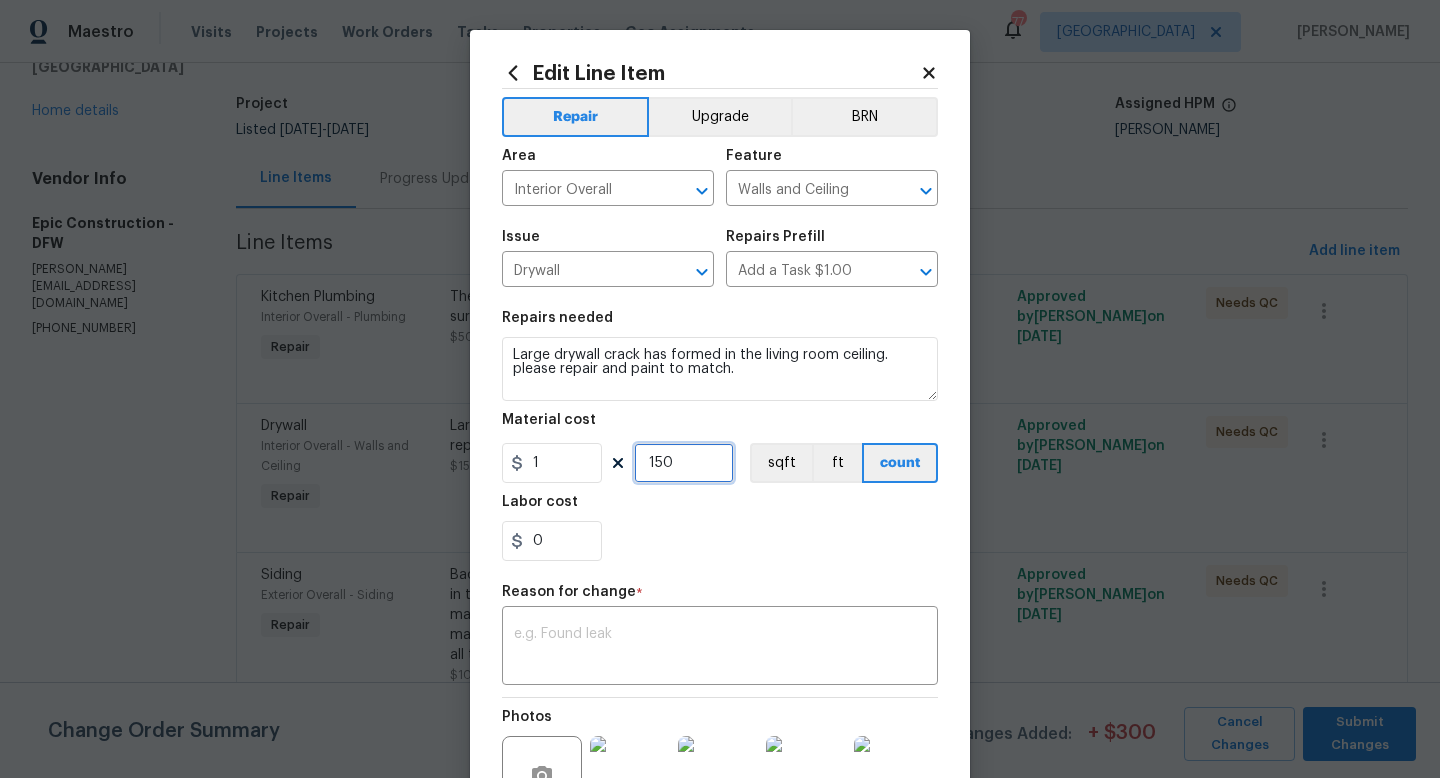 click on "150" at bounding box center [684, 463] 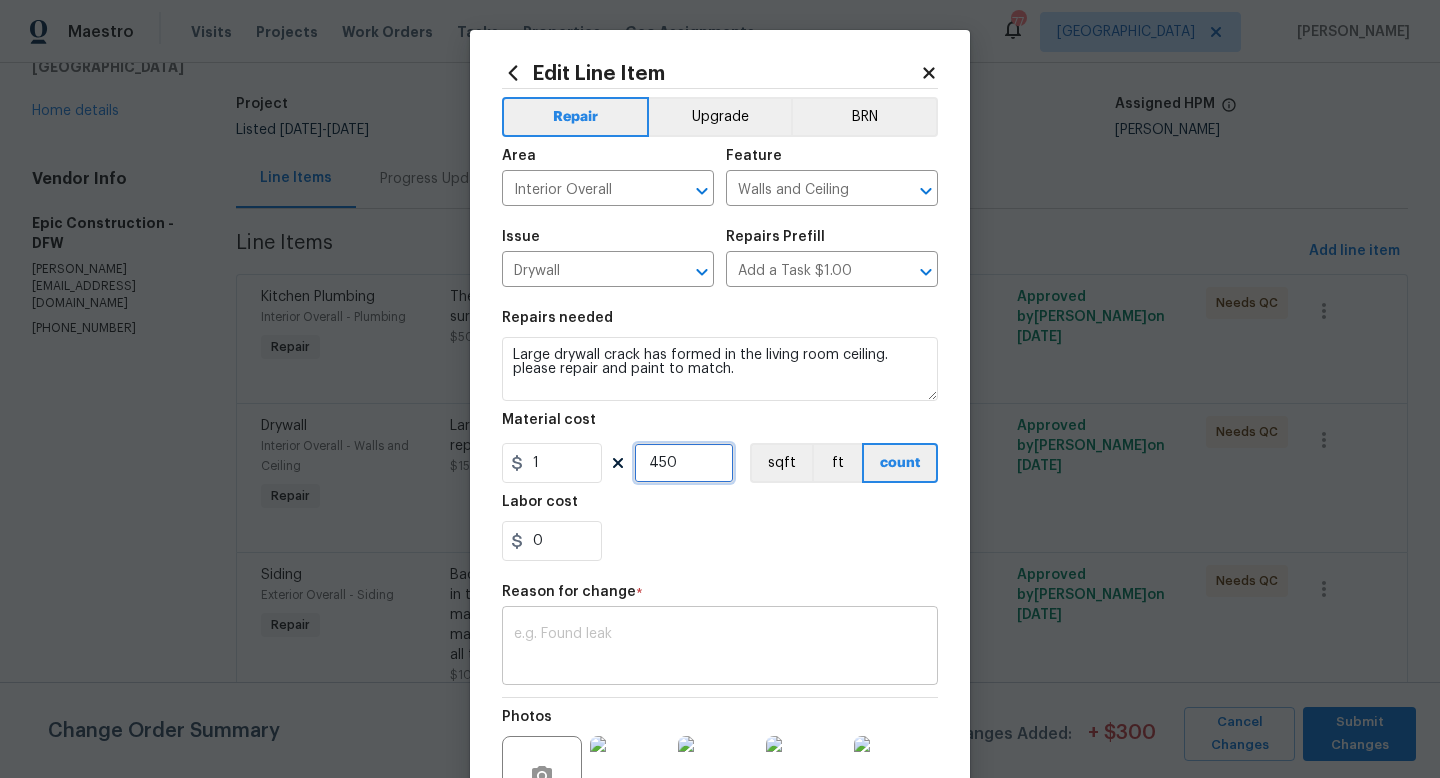 type on "450" 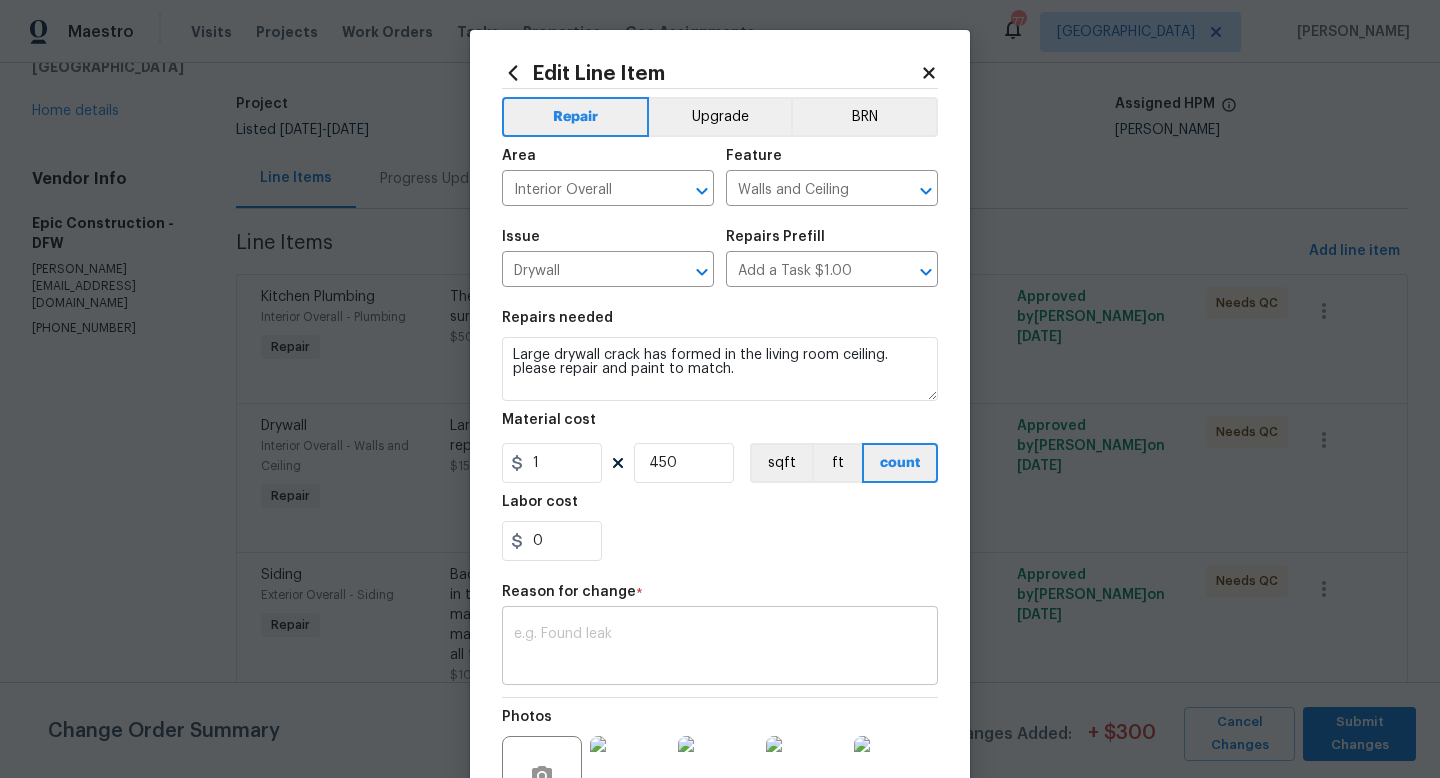 click at bounding box center [720, 648] 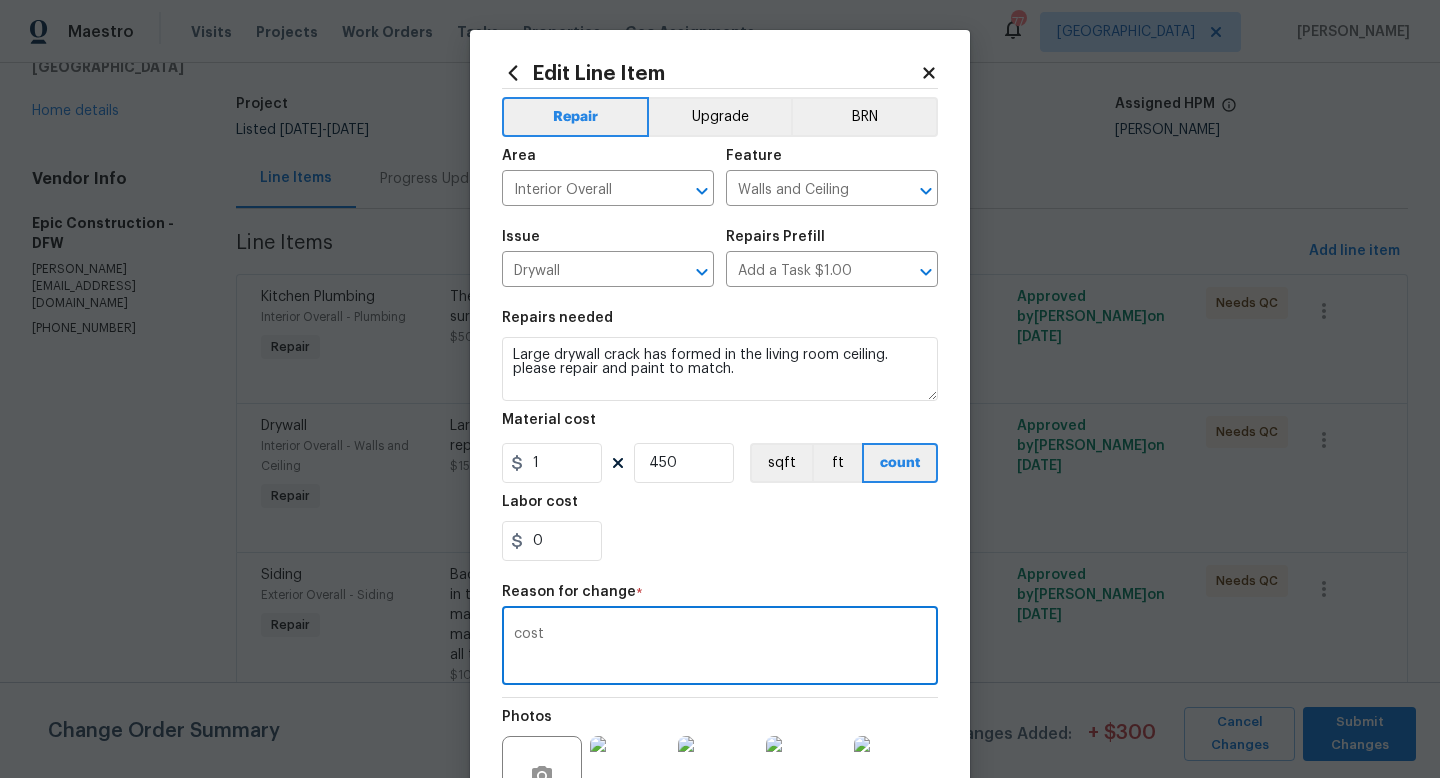 scroll, scrollTop: 228, scrollLeft: 0, axis: vertical 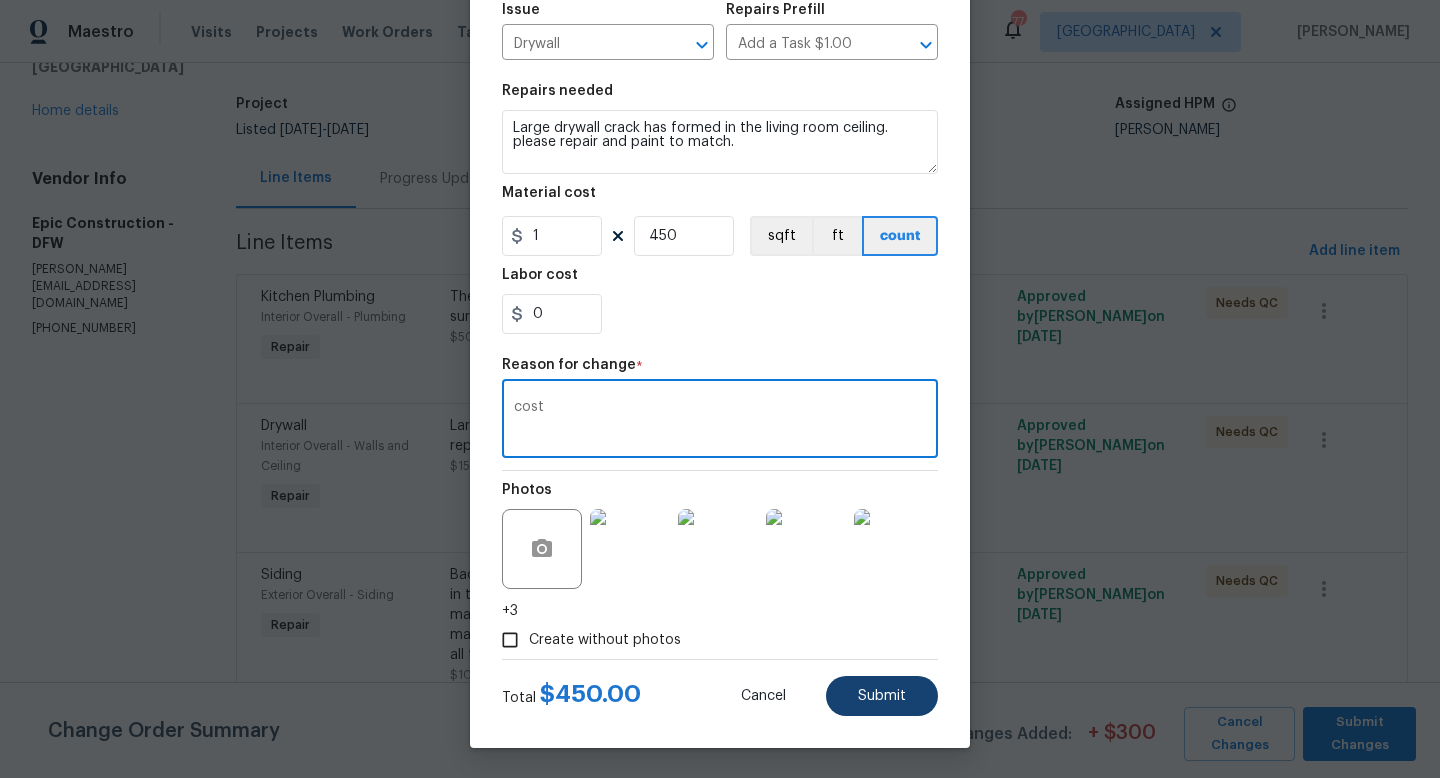 type on "cost" 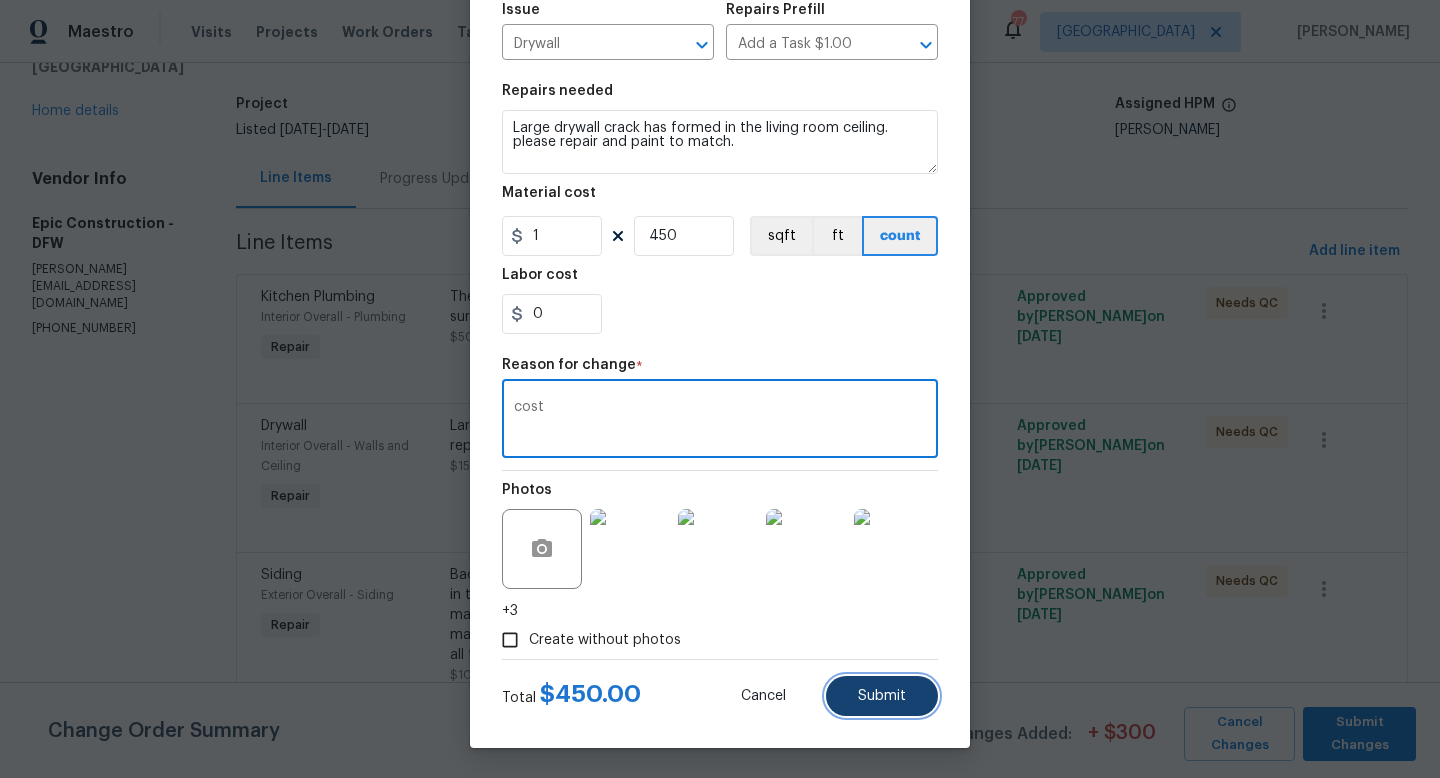click on "Submit" at bounding box center [882, 696] 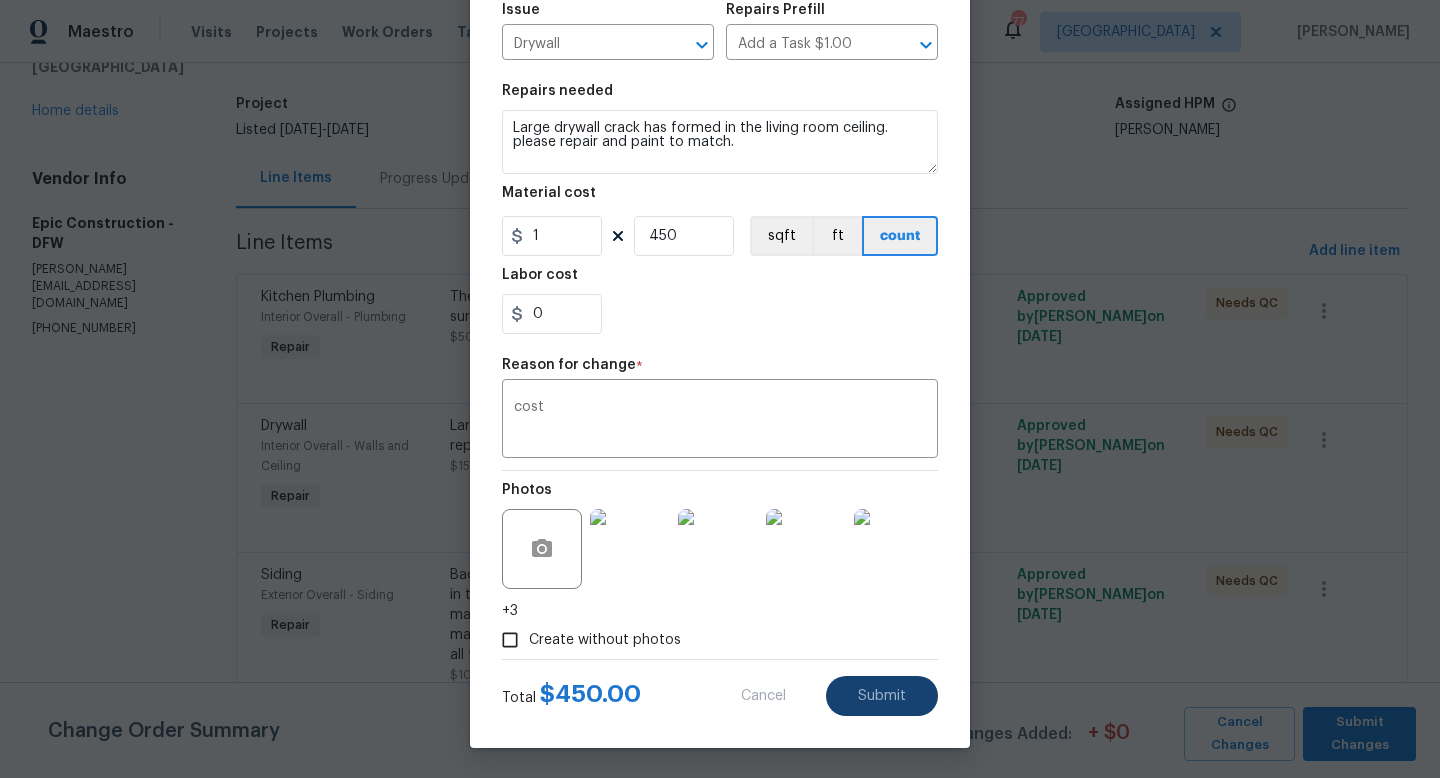 type on "150" 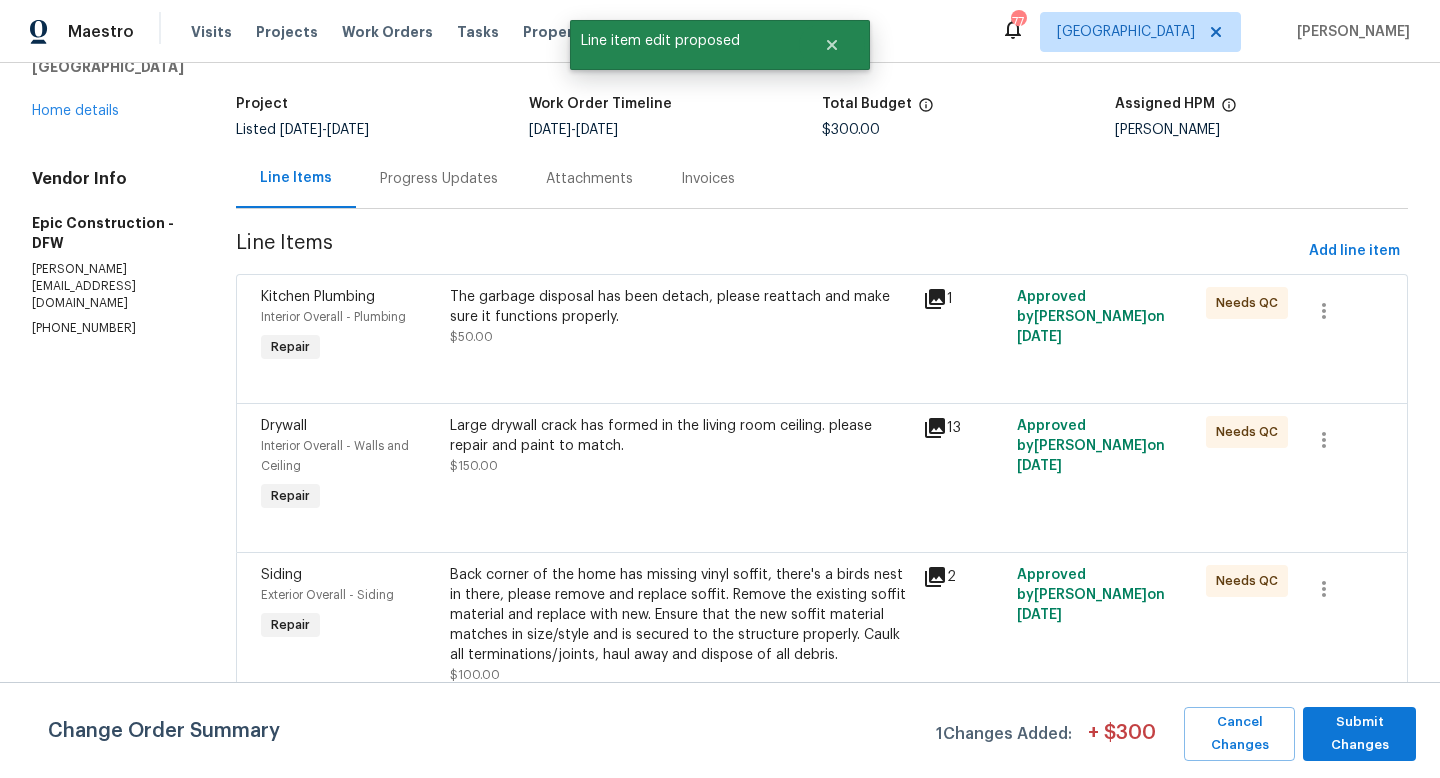 scroll, scrollTop: 0, scrollLeft: 0, axis: both 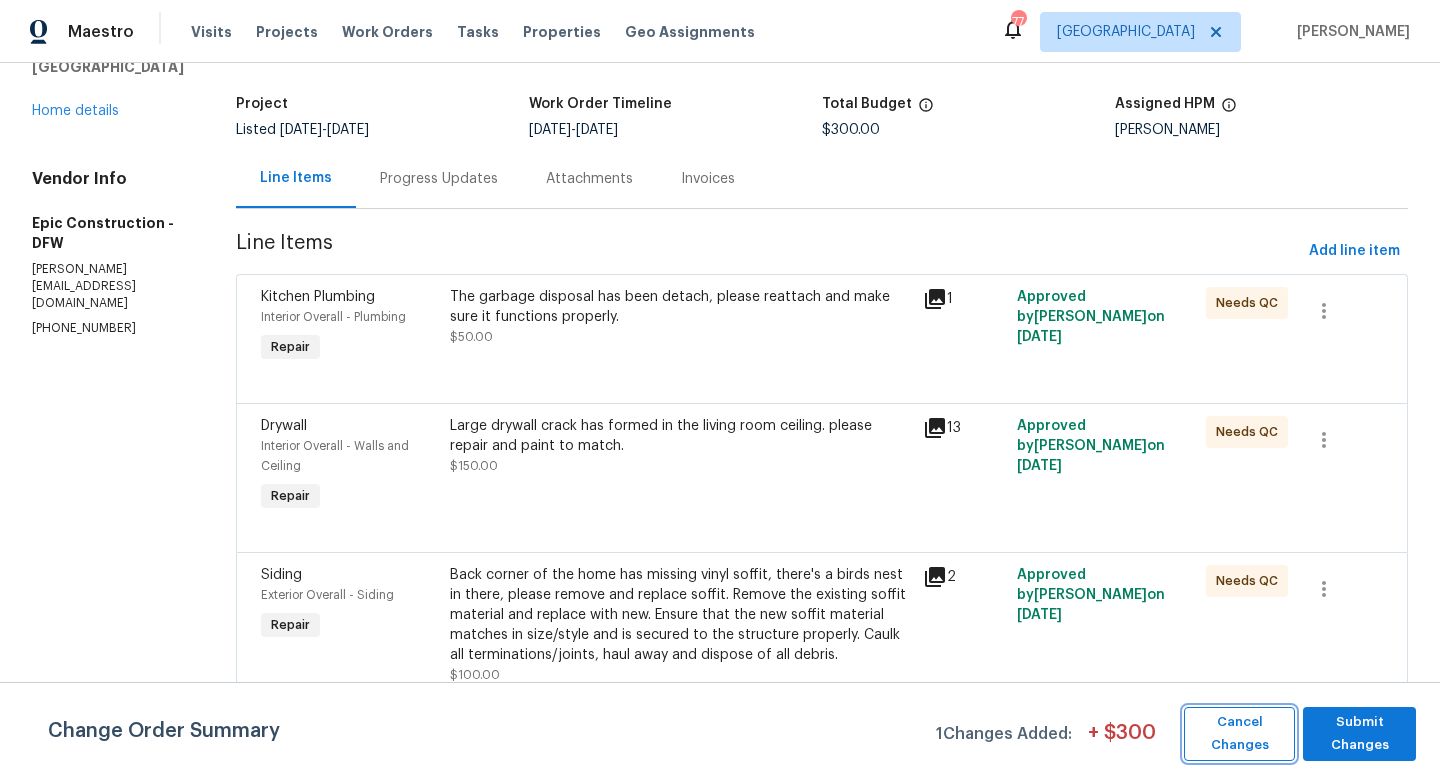 click on "Cancel Changes" at bounding box center (1239, 734) 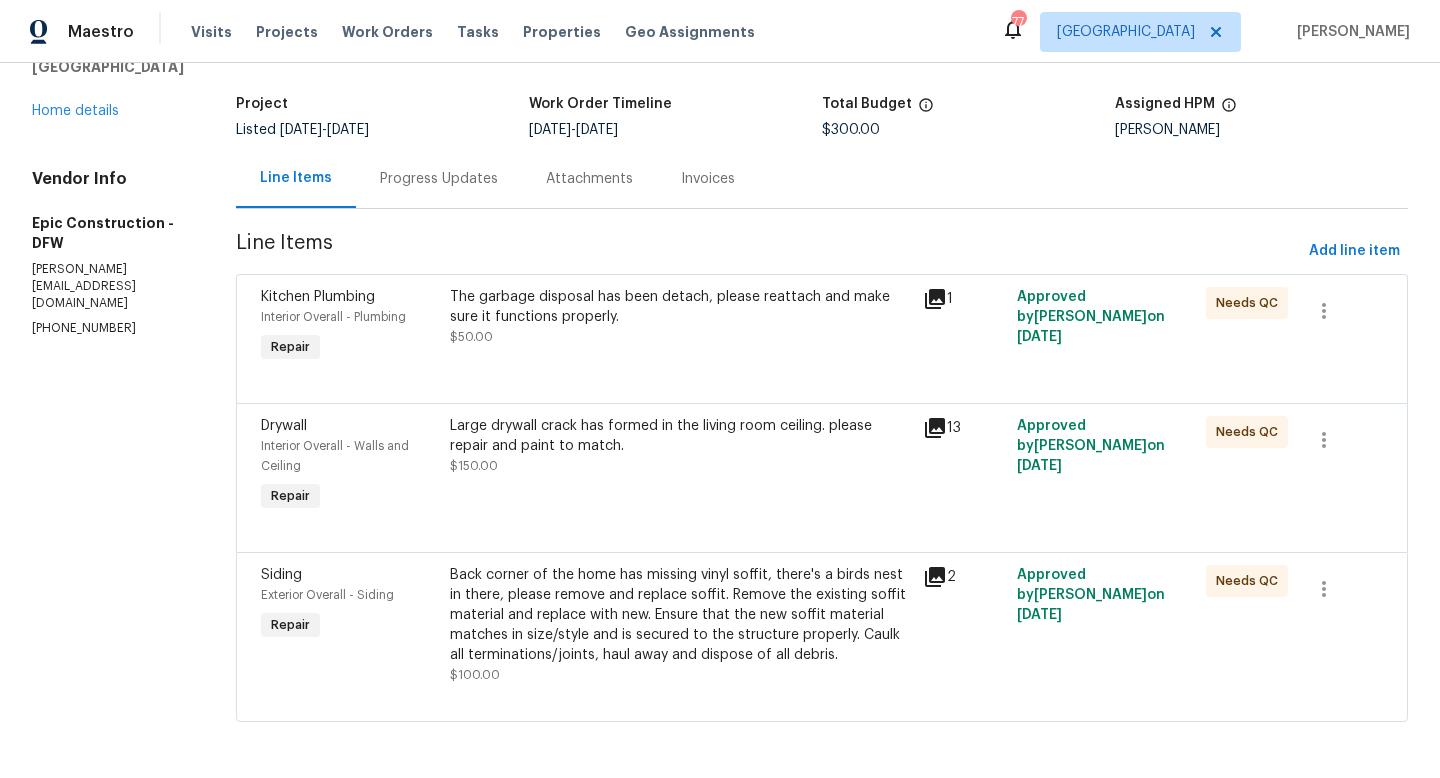 click on "Back corner of the home has missing vinyl soffit, there's a birds nest in there, please remove and replace soffit.
Remove the existing soffit material and replace with new. Ensure that the new soffit material matches in size/style and is secured to the structure properly. Caulk all terminations/joints, haul away and dispose of all debris." at bounding box center (680, 615) 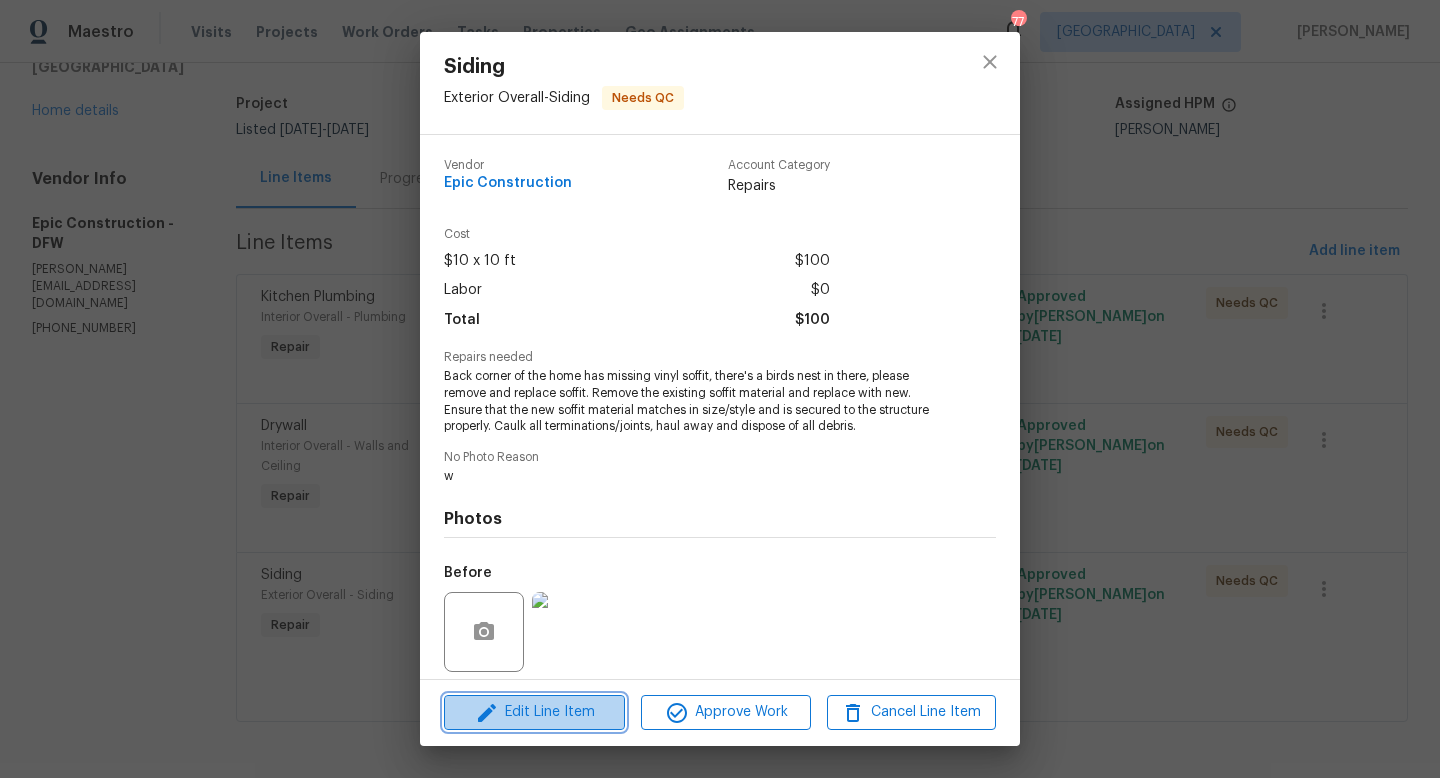 click on "Edit Line Item" at bounding box center [534, 712] 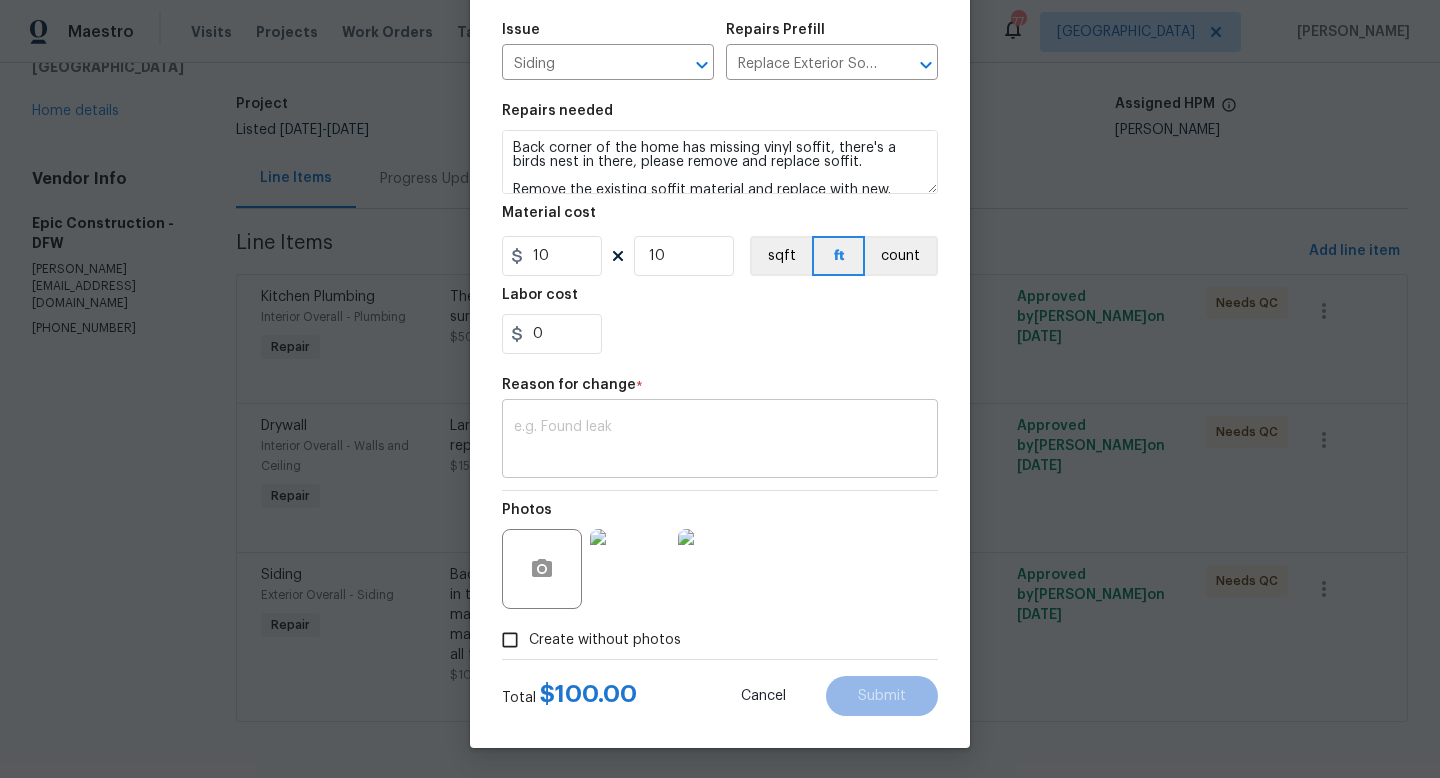 scroll, scrollTop: 208, scrollLeft: 0, axis: vertical 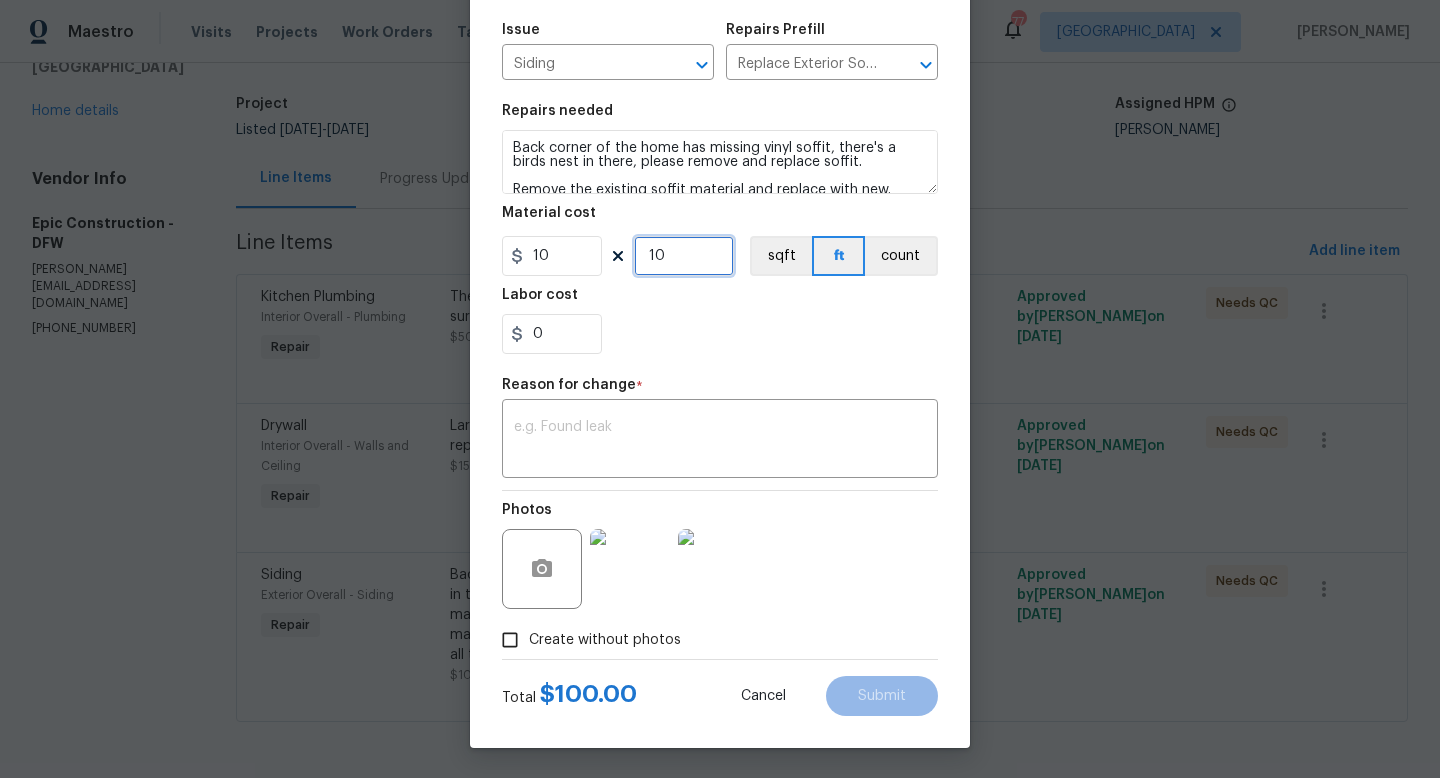 click on "10" at bounding box center (684, 256) 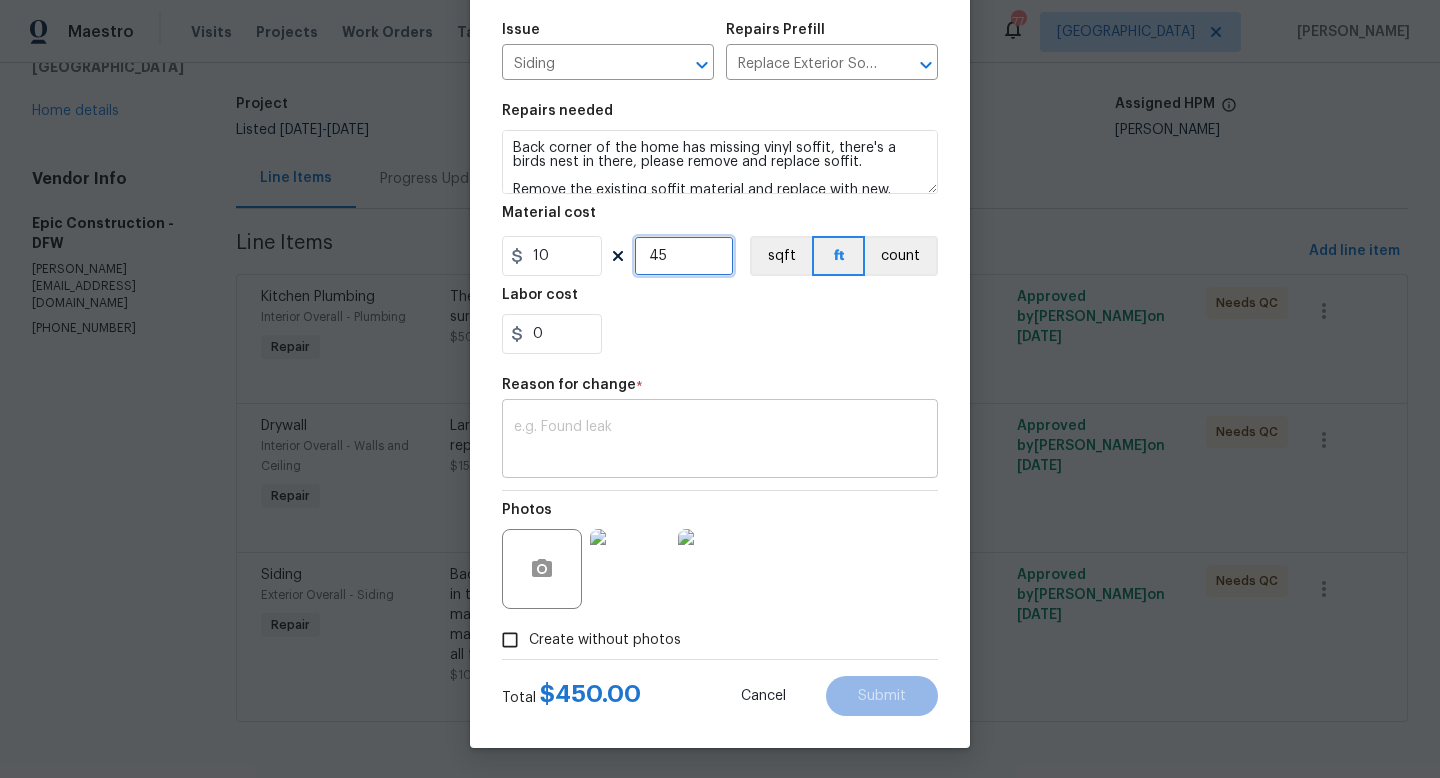 type on "45" 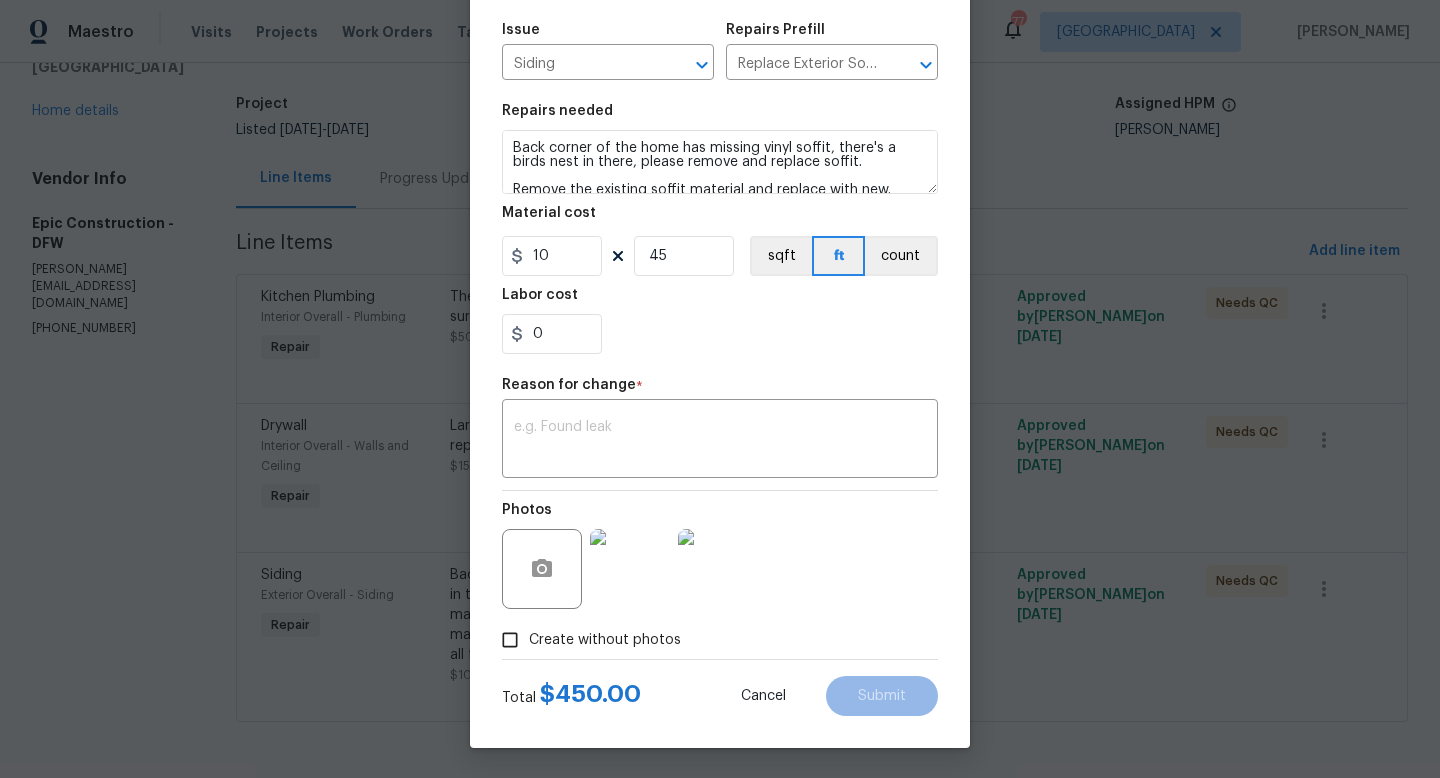 drag, startPoint x: 672, startPoint y: 421, endPoint x: 676, endPoint y: 359, distance: 62.1289 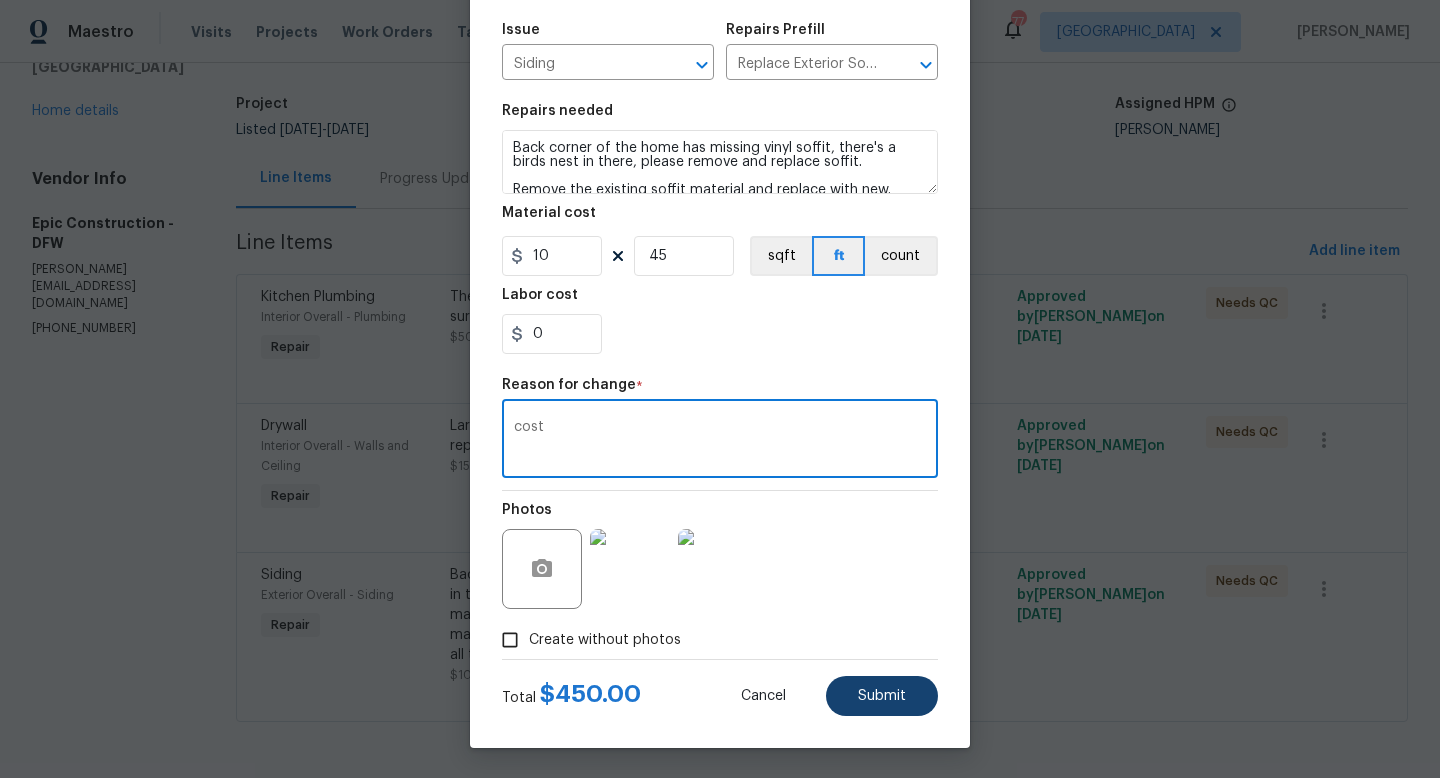type on "cost" 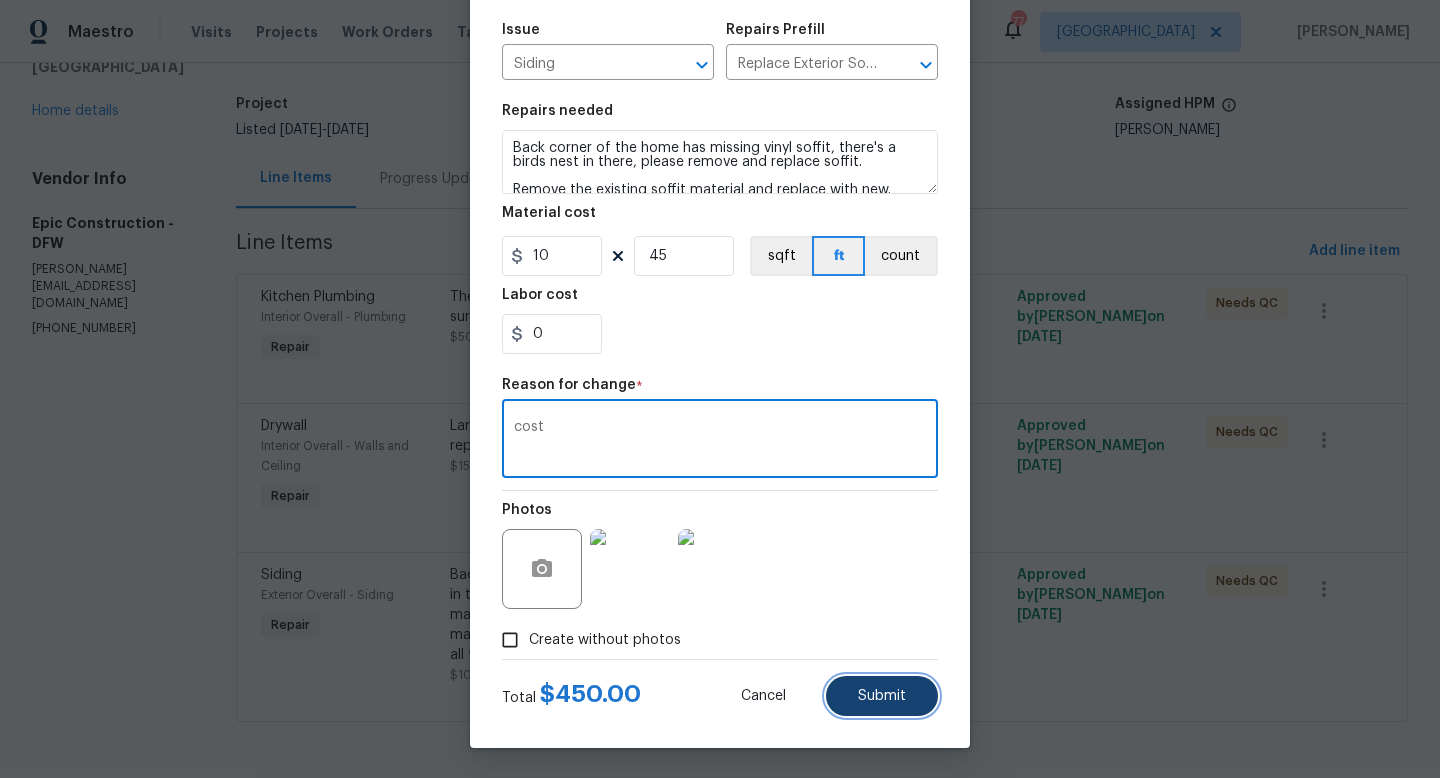 click on "Submit" at bounding box center [882, 696] 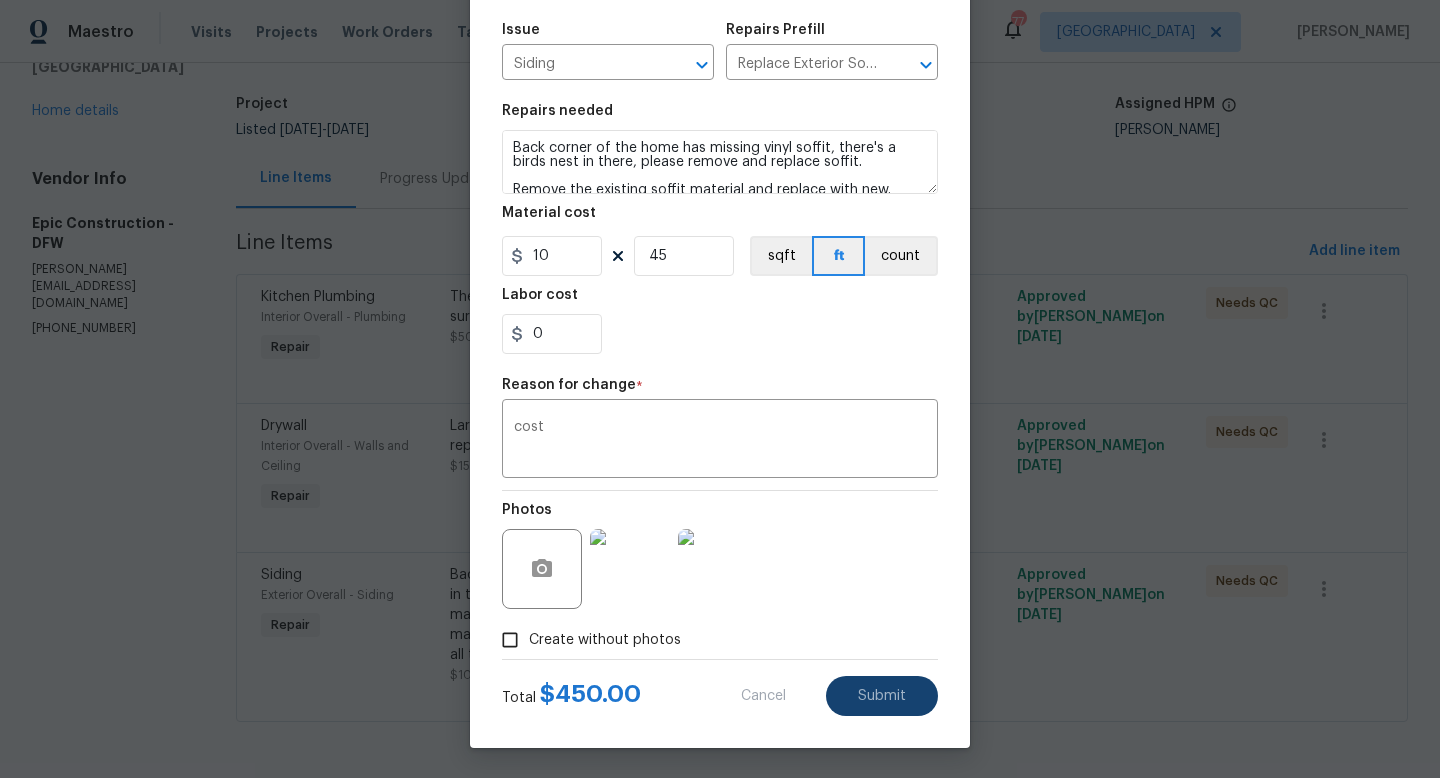 type on "10" 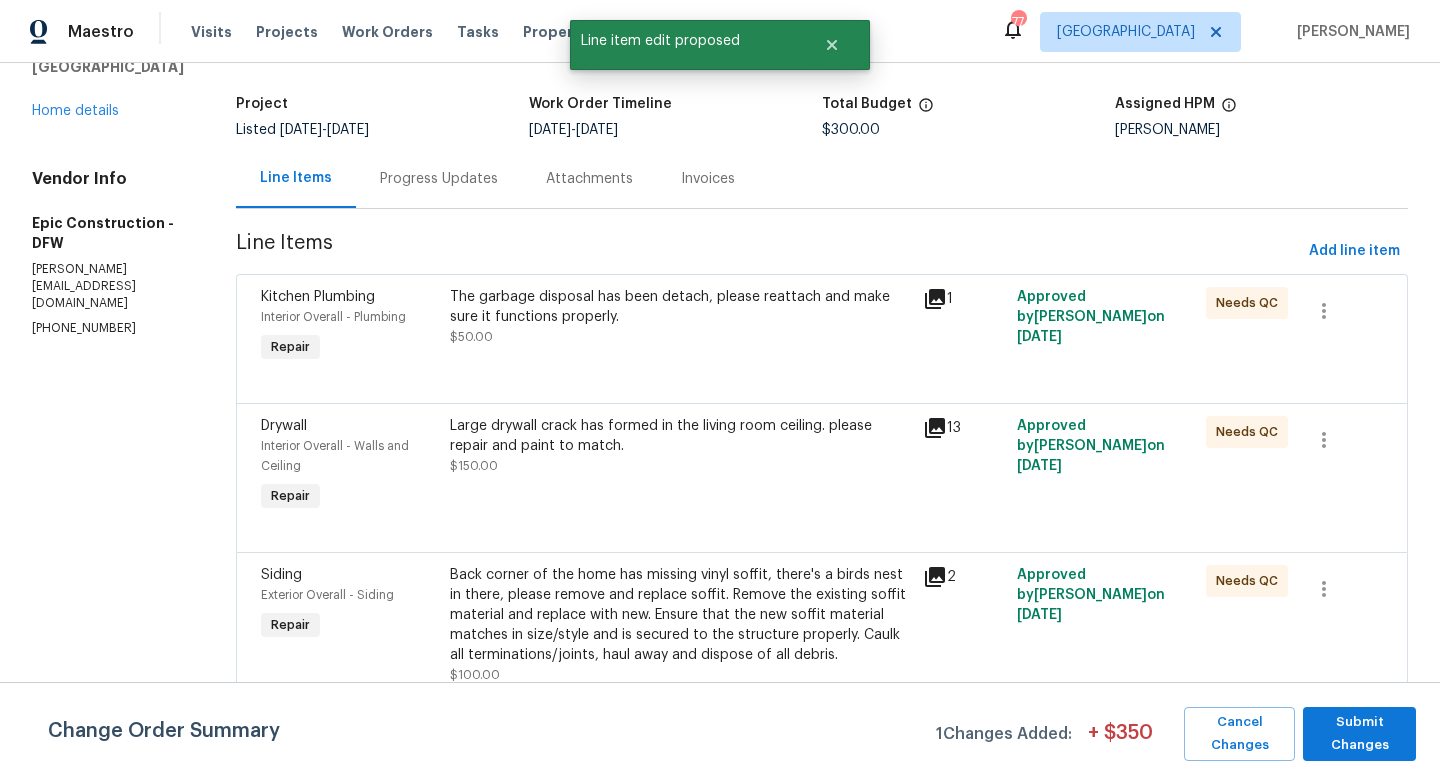 scroll, scrollTop: 0, scrollLeft: 0, axis: both 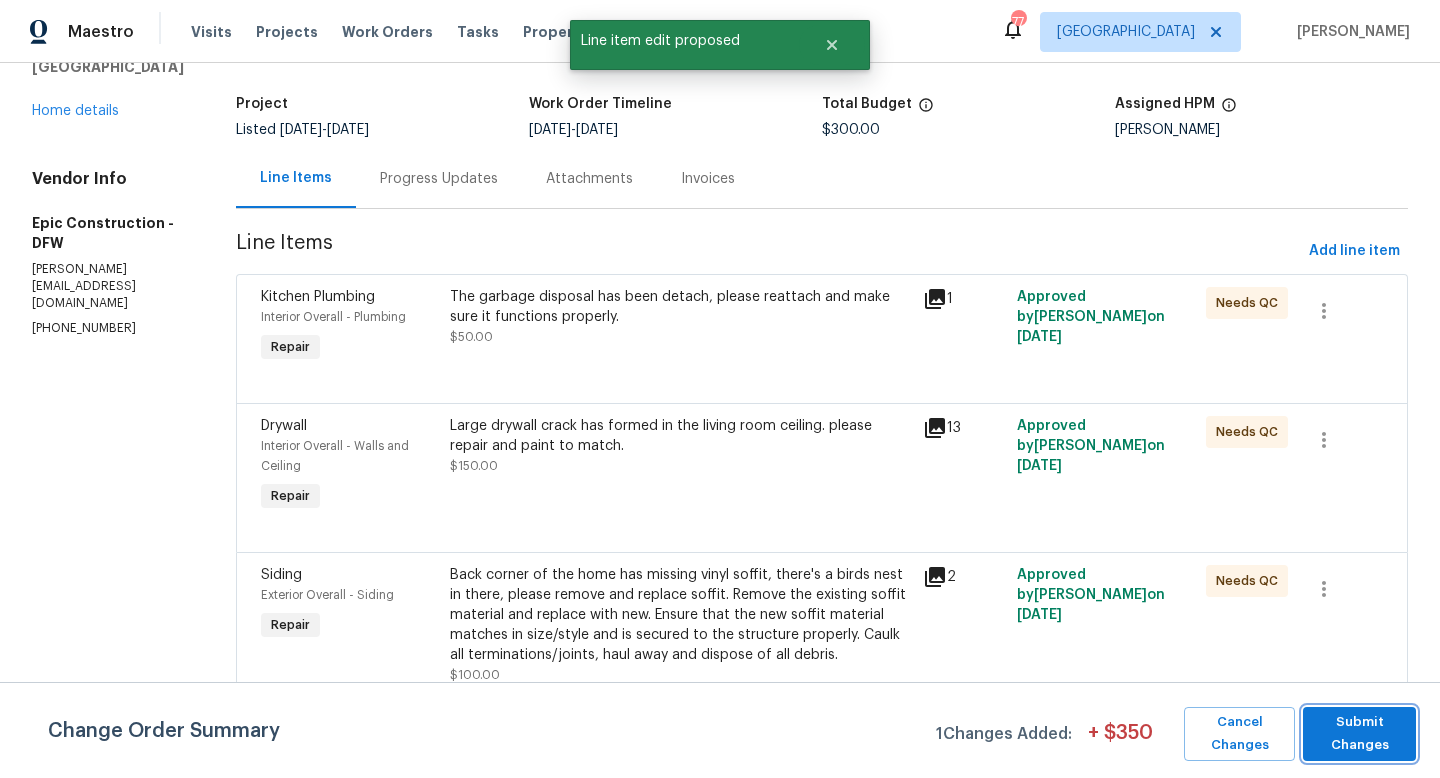 click on "Submit Changes" at bounding box center (1359, 734) 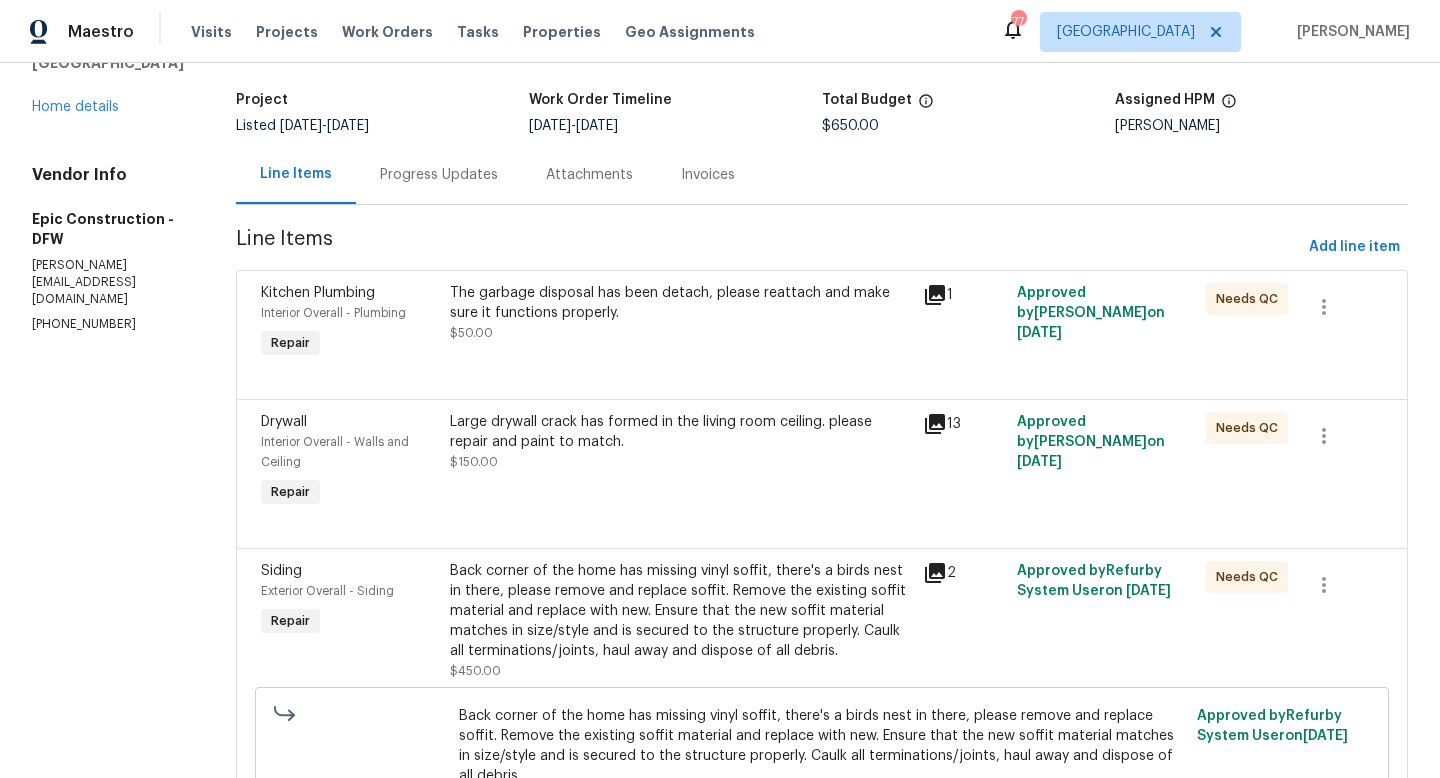 scroll, scrollTop: 0, scrollLeft: 0, axis: both 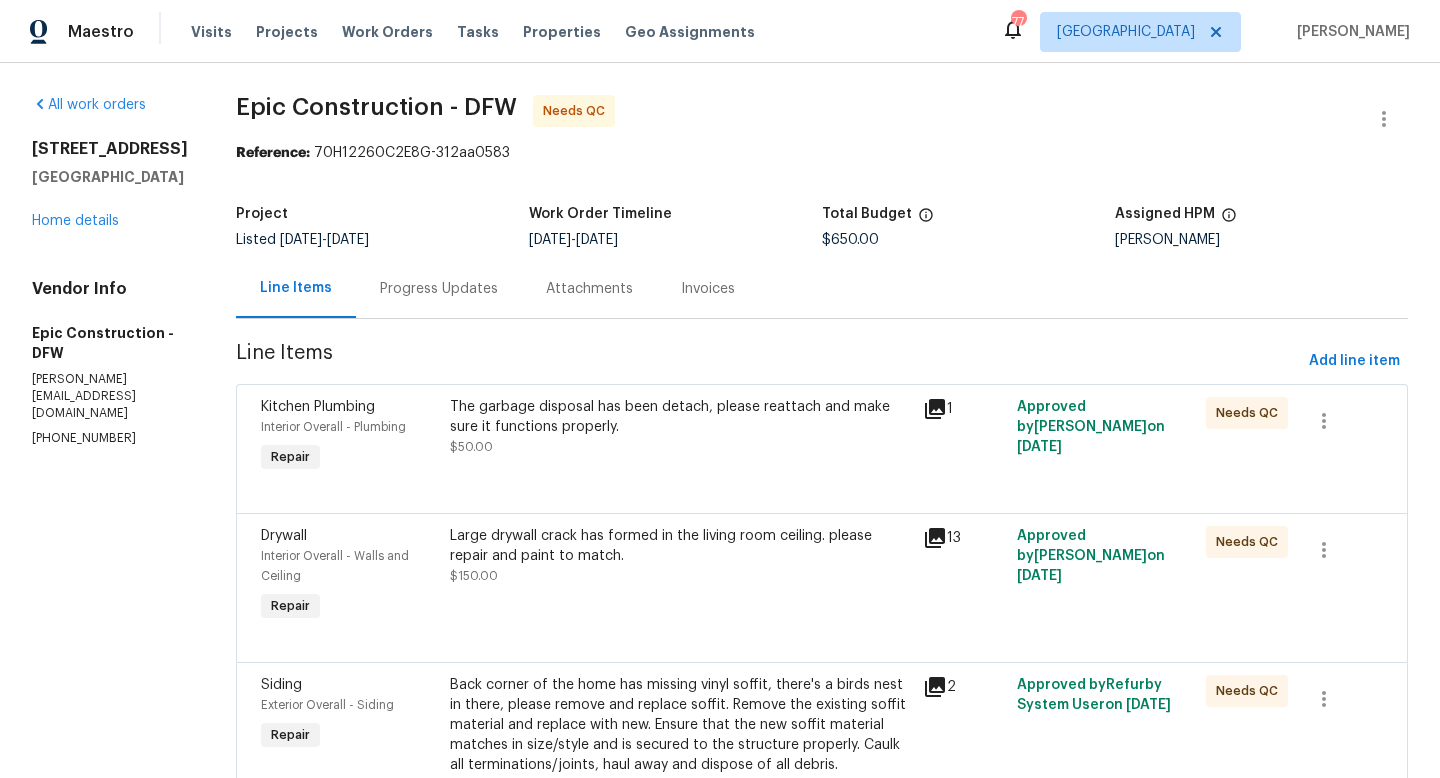 click on "The garbage disposal has been detach, please reattach and make sure it functions properly. $50.00" at bounding box center (680, 427) 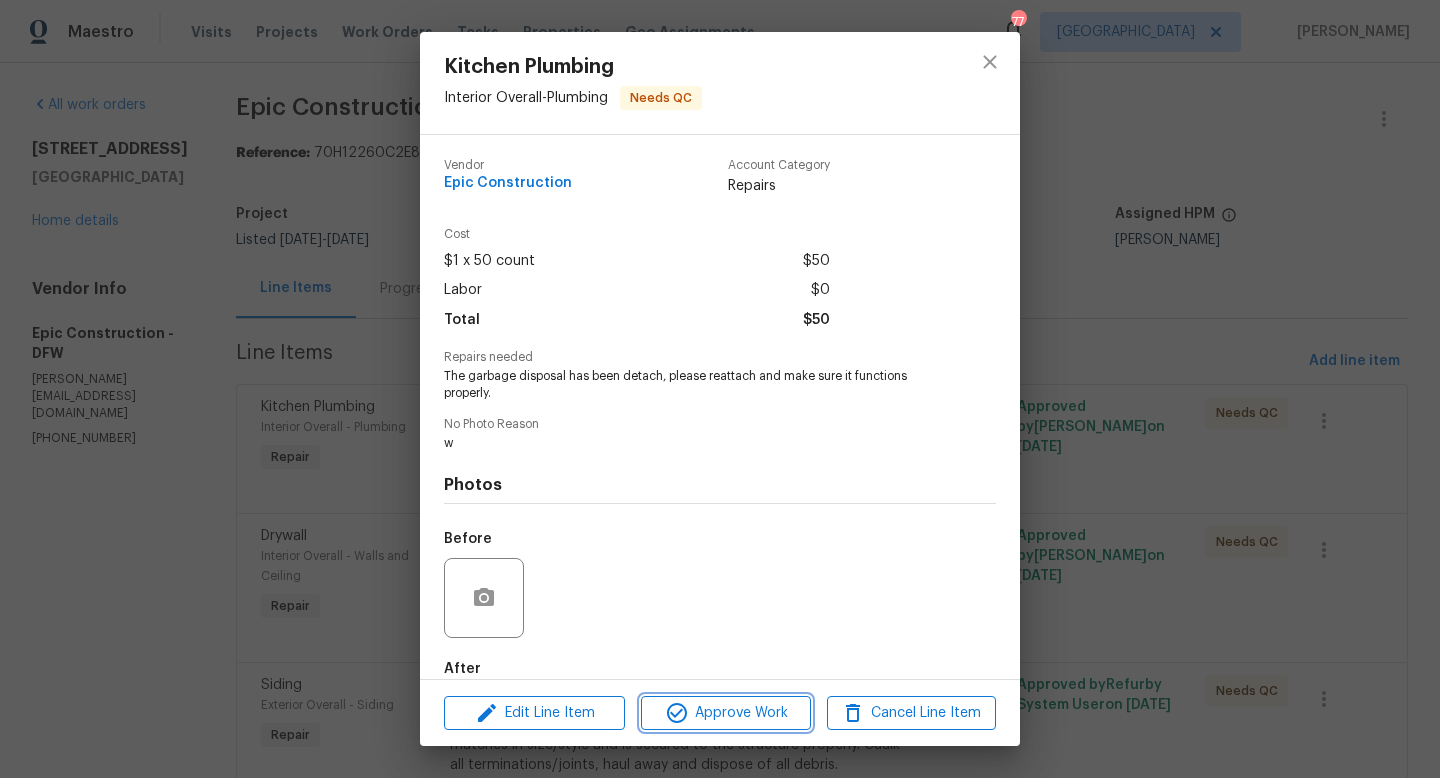 click on "Approve Work" at bounding box center [725, 713] 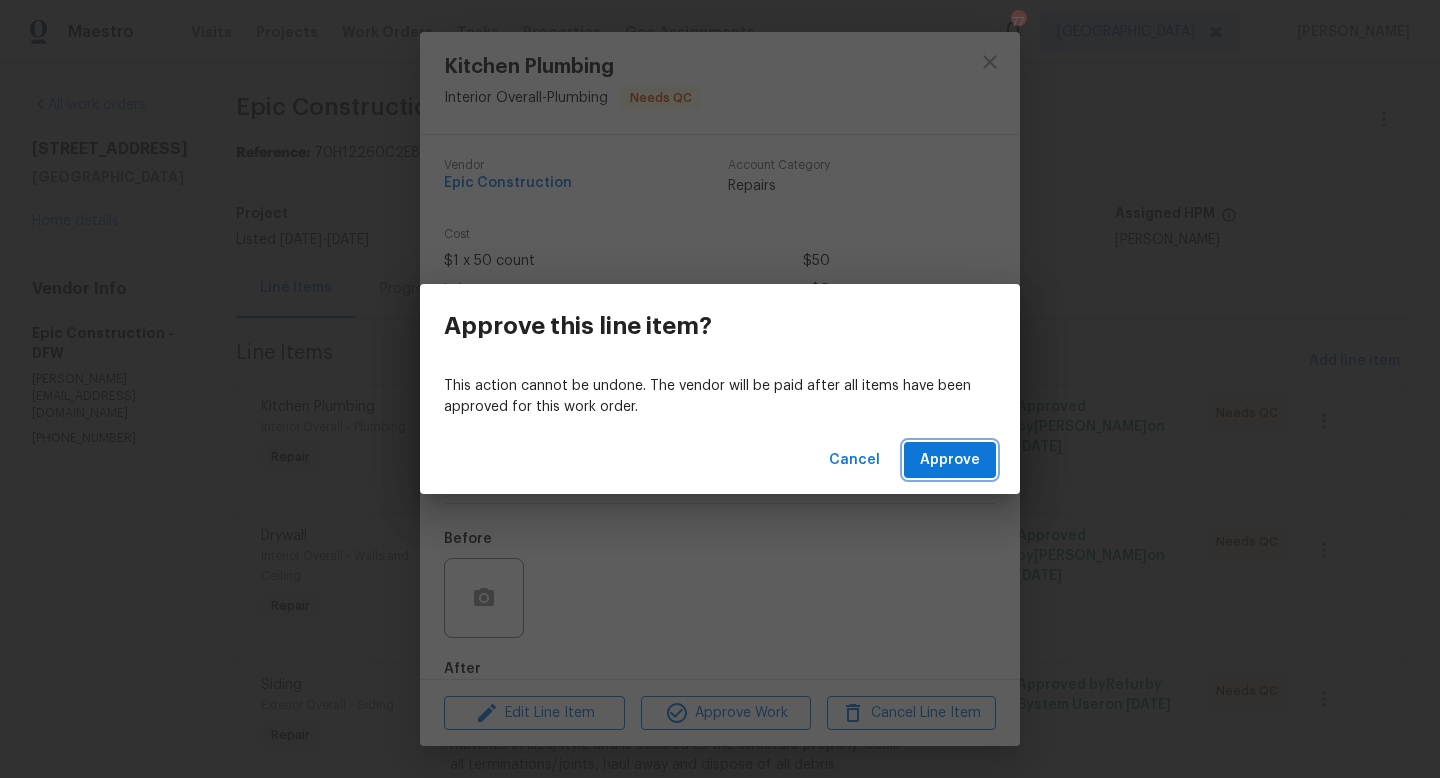click on "Approve" at bounding box center (950, 460) 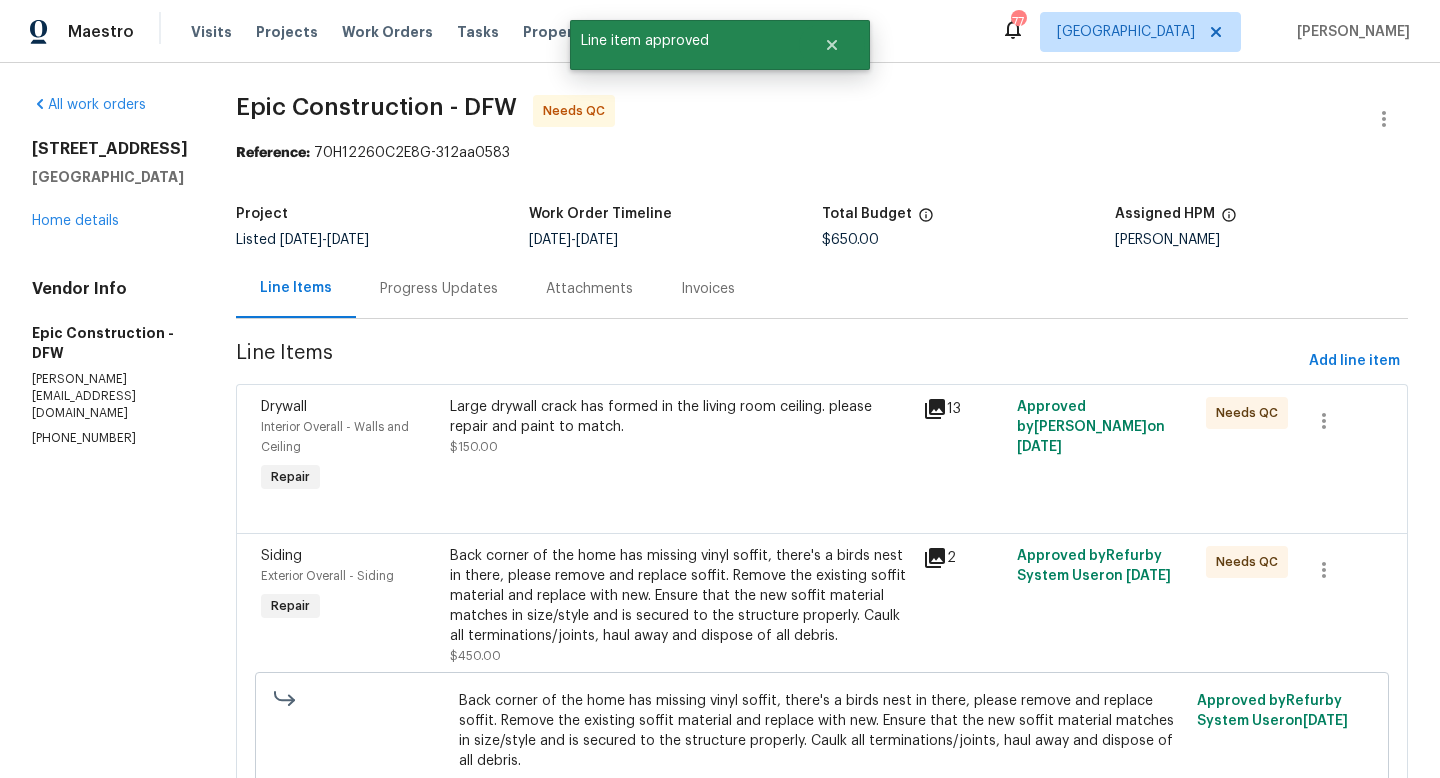 click on "Large drywall crack has formed in the living room ceiling.  please repair and paint to match. $150.00" at bounding box center [680, 447] 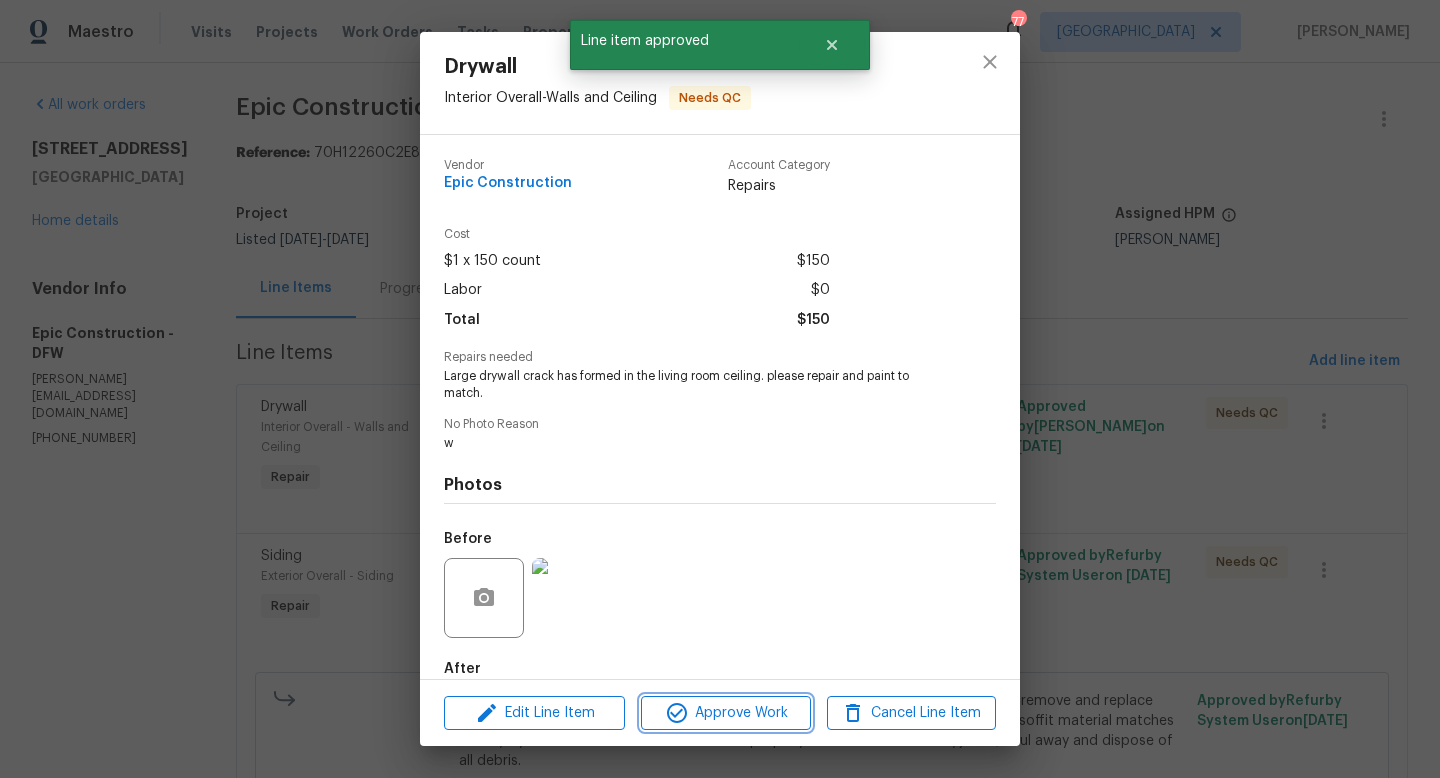 click on "Approve Work" at bounding box center [725, 713] 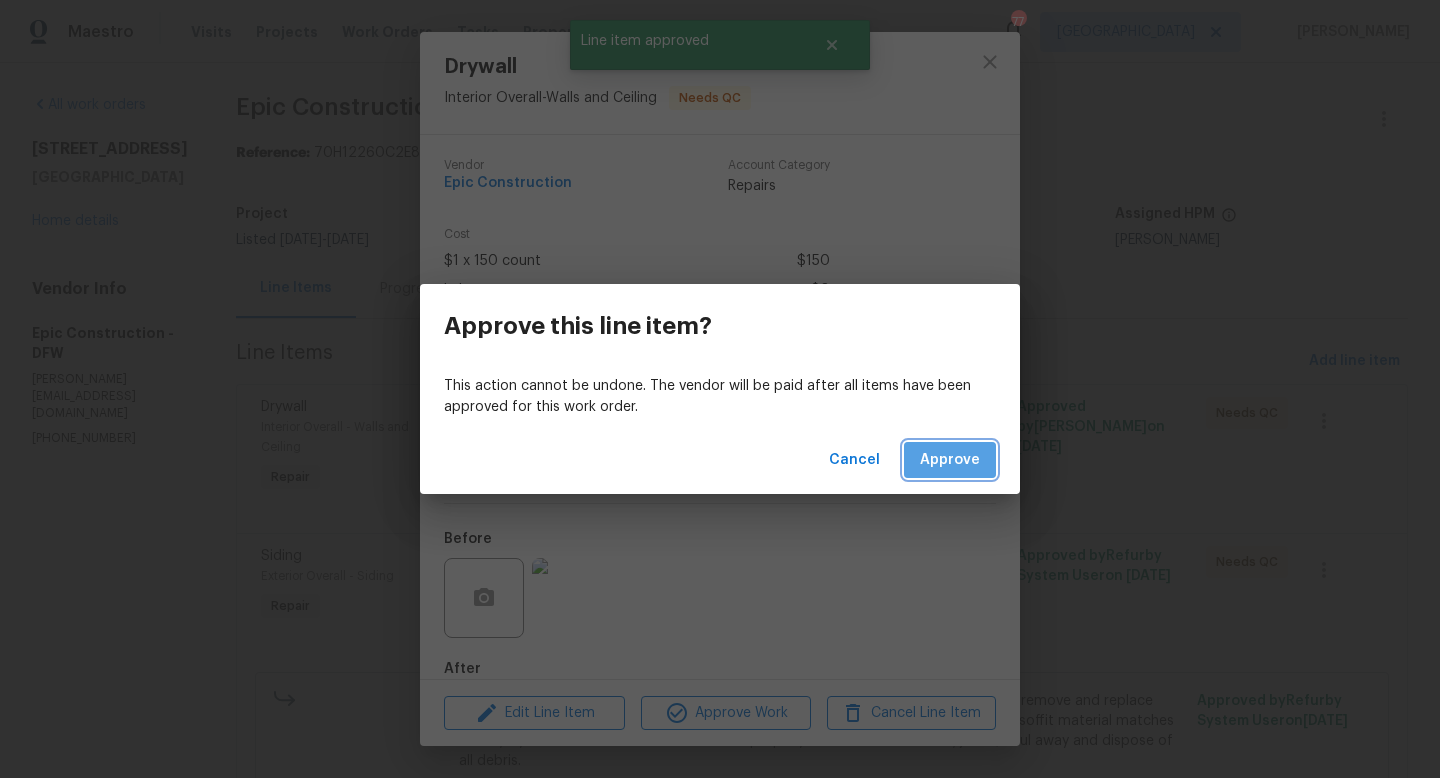 click on "Approve" at bounding box center [950, 460] 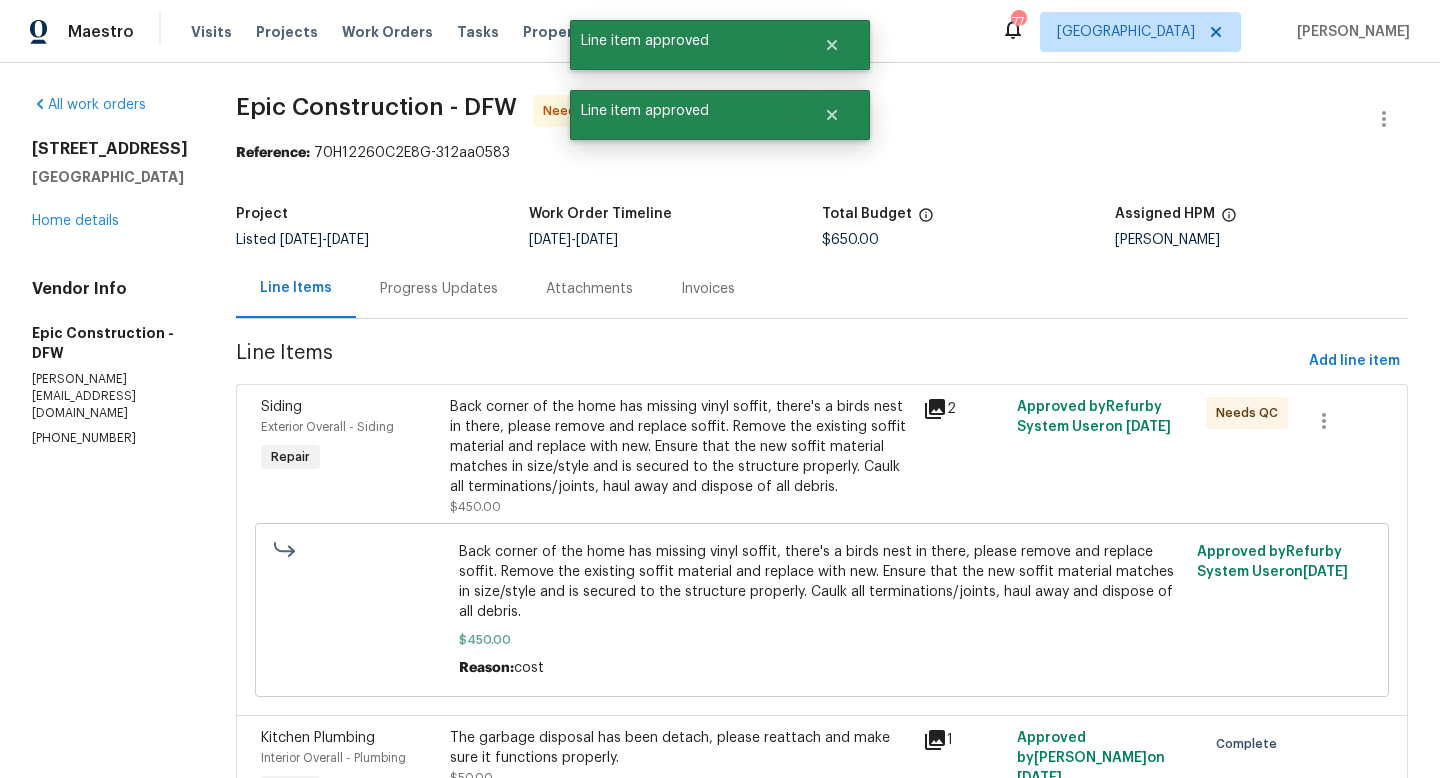 click on "Back corner of the home has missing vinyl soffit, there's a birds nest in there, please remove and replace soffit.
Remove the existing soffit material and replace with new. Ensure that the new soffit material matches in size/style and is secured to the structure properly. Caulk all terminations/joints, haul away and dispose of all debris." at bounding box center [680, 447] 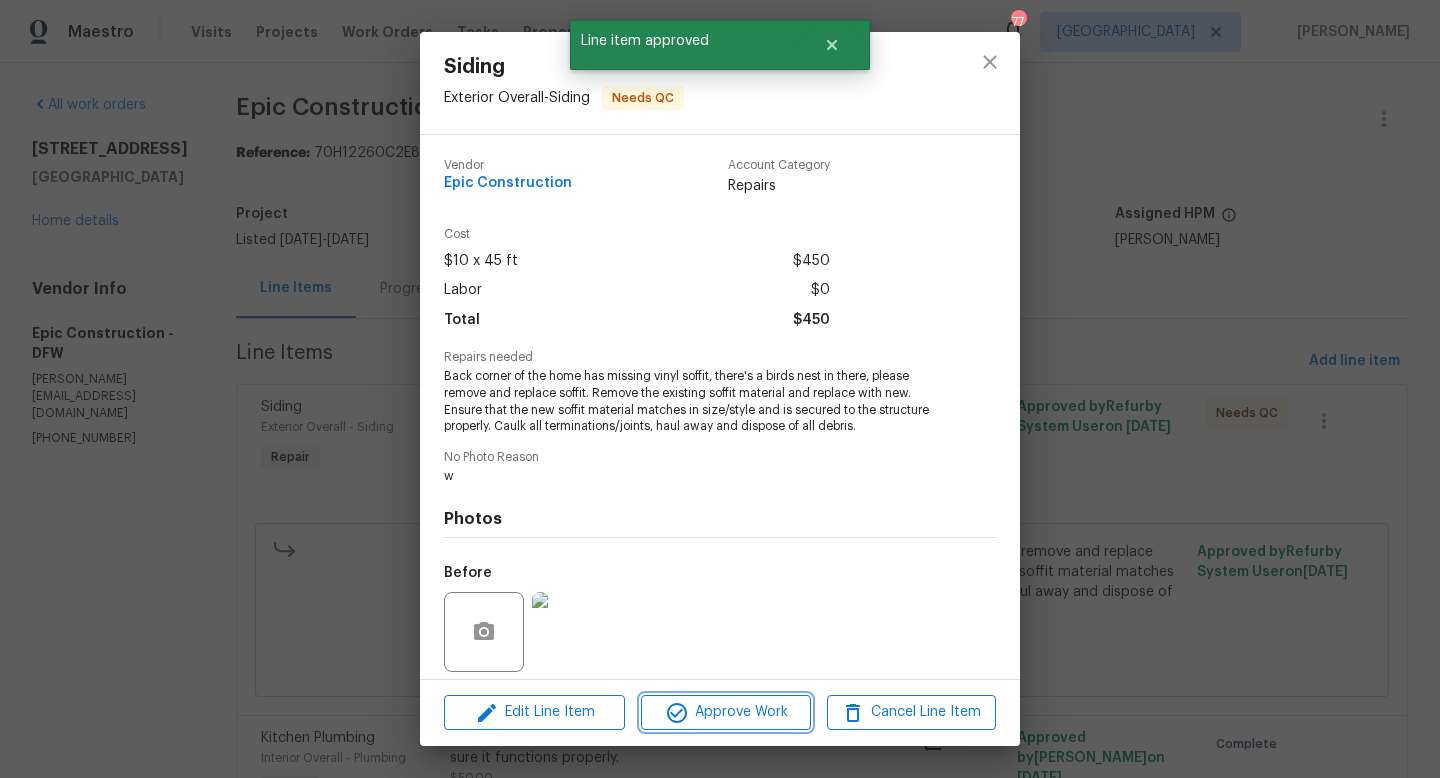 click on "Approve Work" at bounding box center [725, 712] 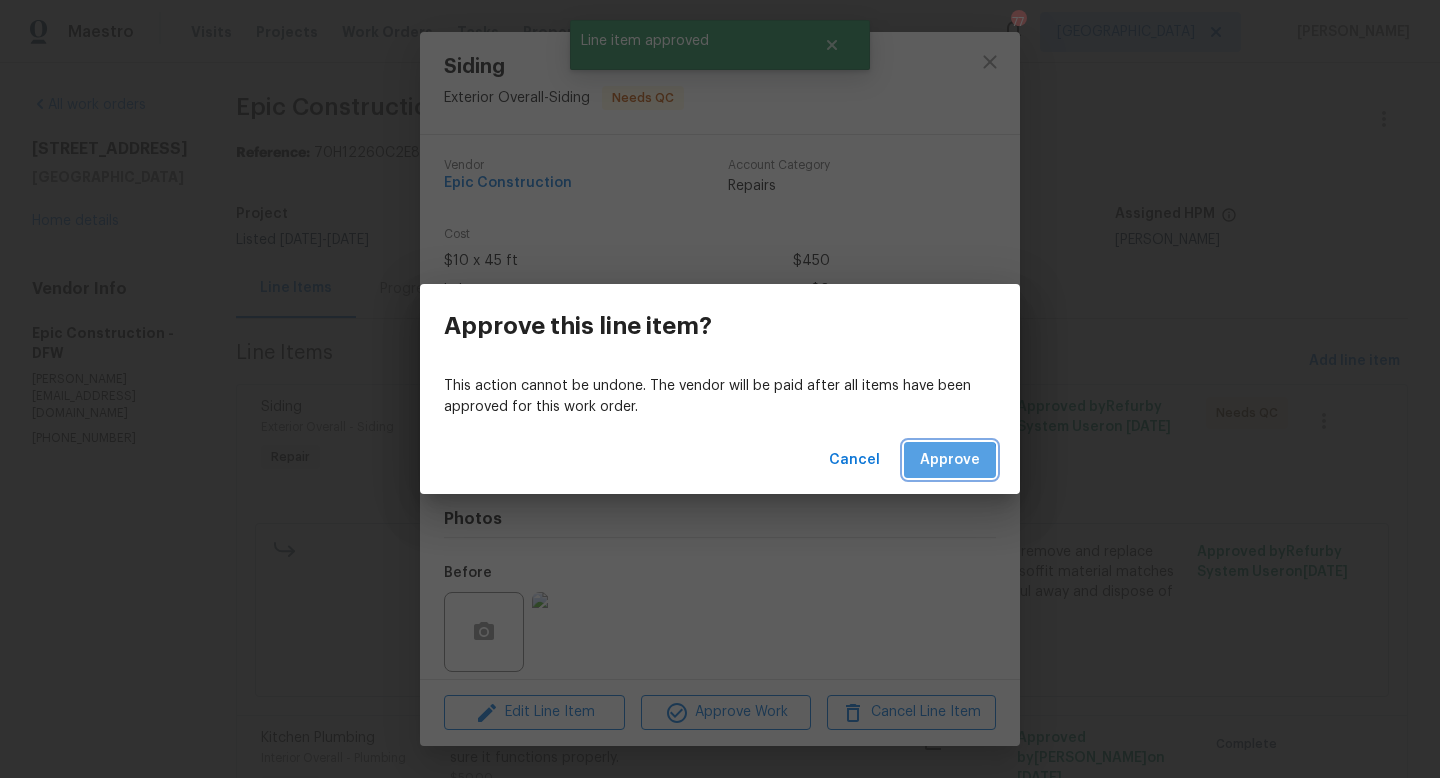 click on "Approve" at bounding box center [950, 460] 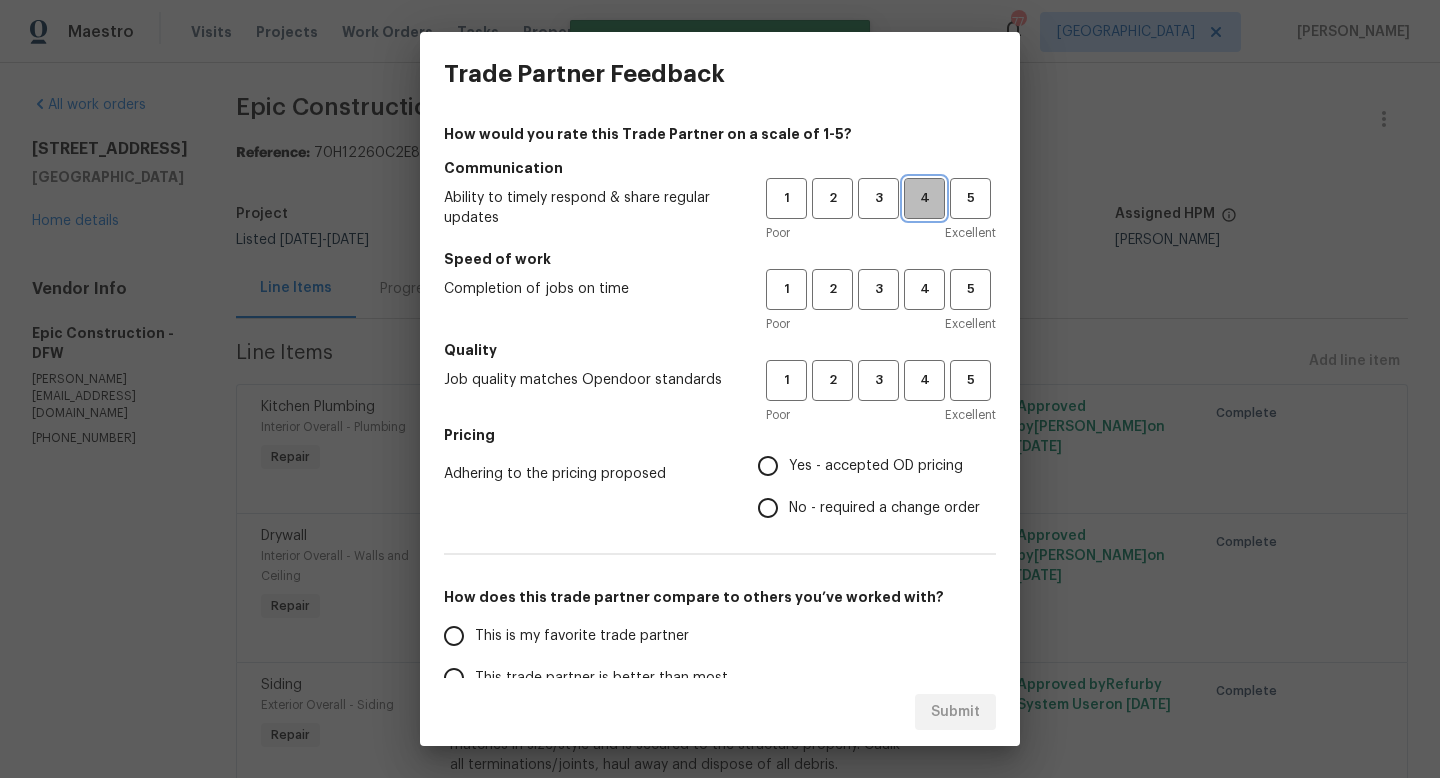 click on "4" at bounding box center (924, 198) 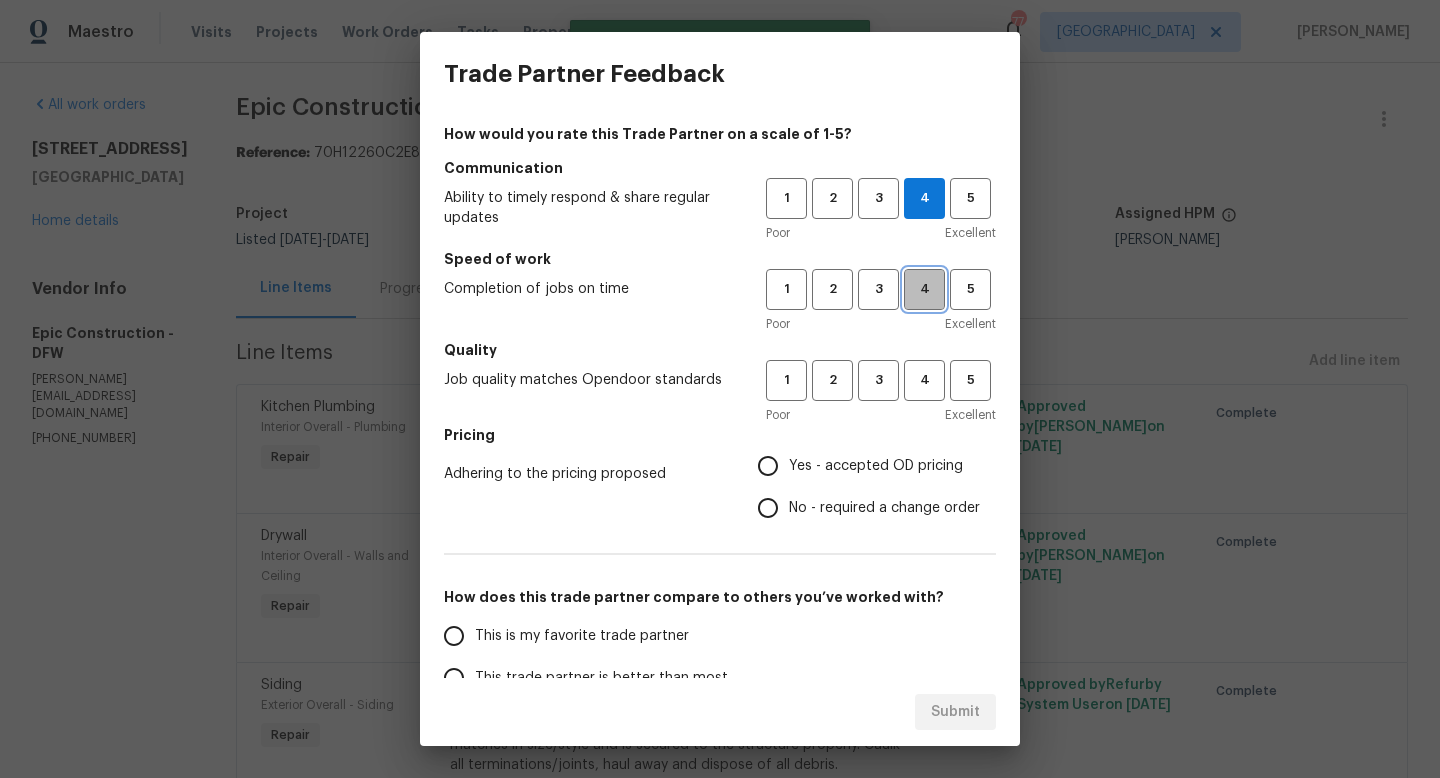 click on "4" at bounding box center (924, 289) 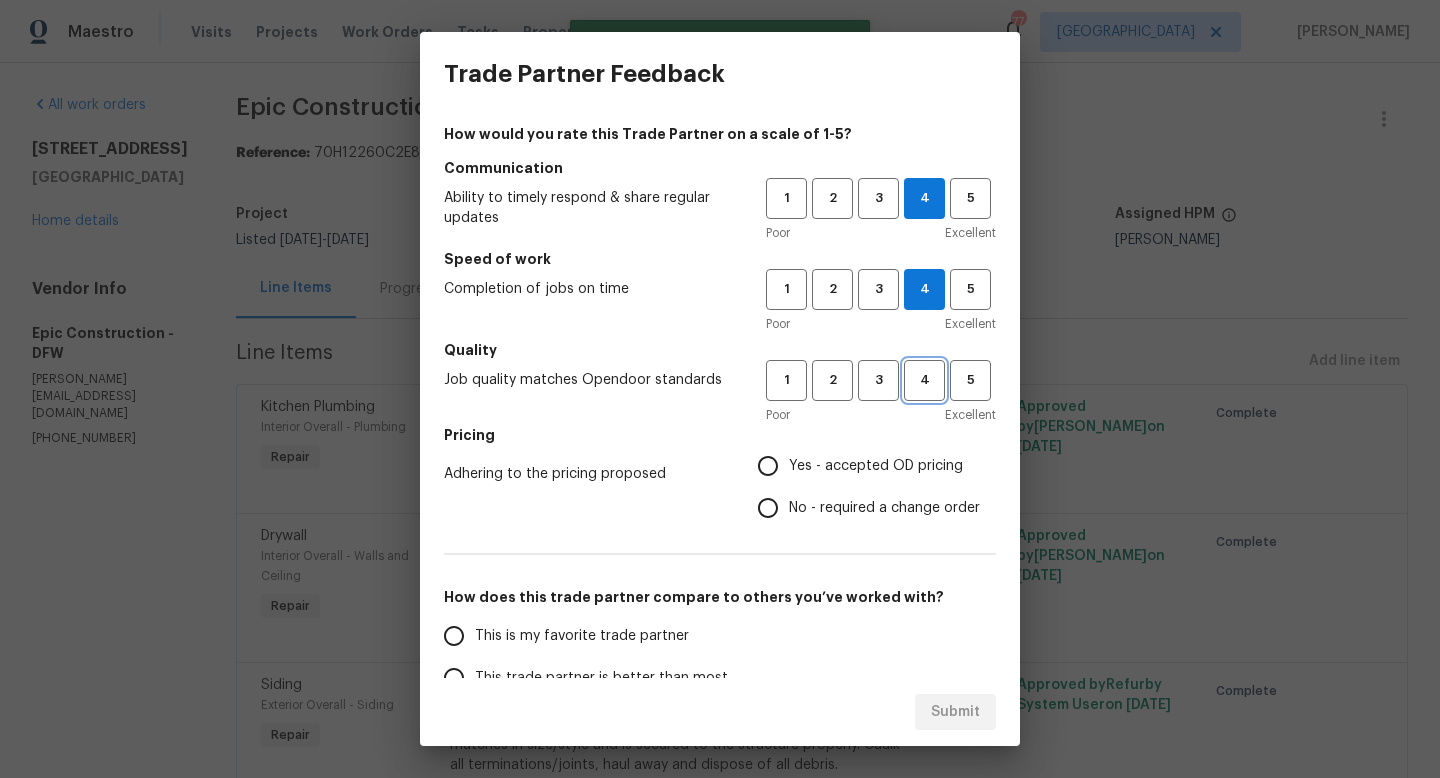 click on "4" at bounding box center (924, 380) 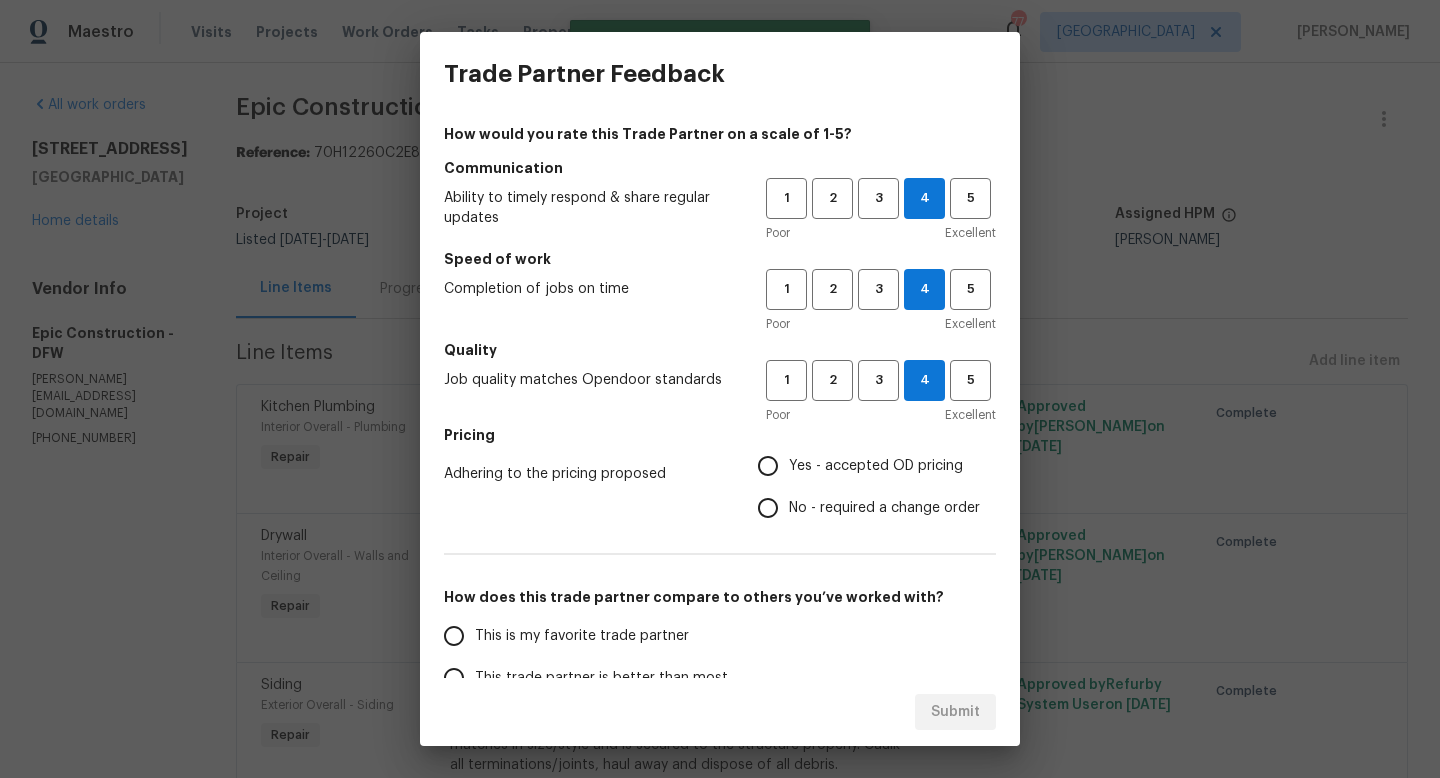 click on "Yes - accepted OD pricing" at bounding box center (876, 466) 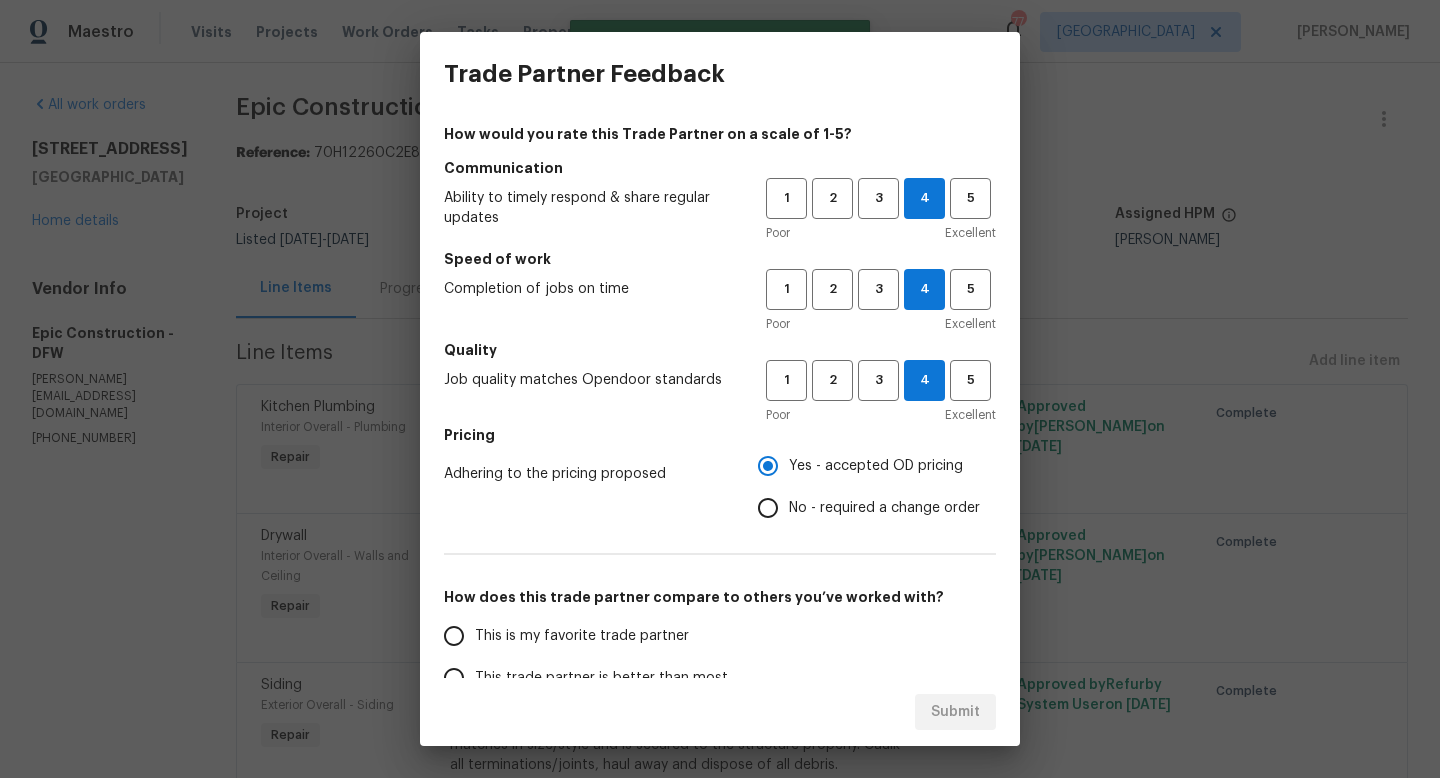 click on "This is my favorite trade partner" at bounding box center [582, 636] 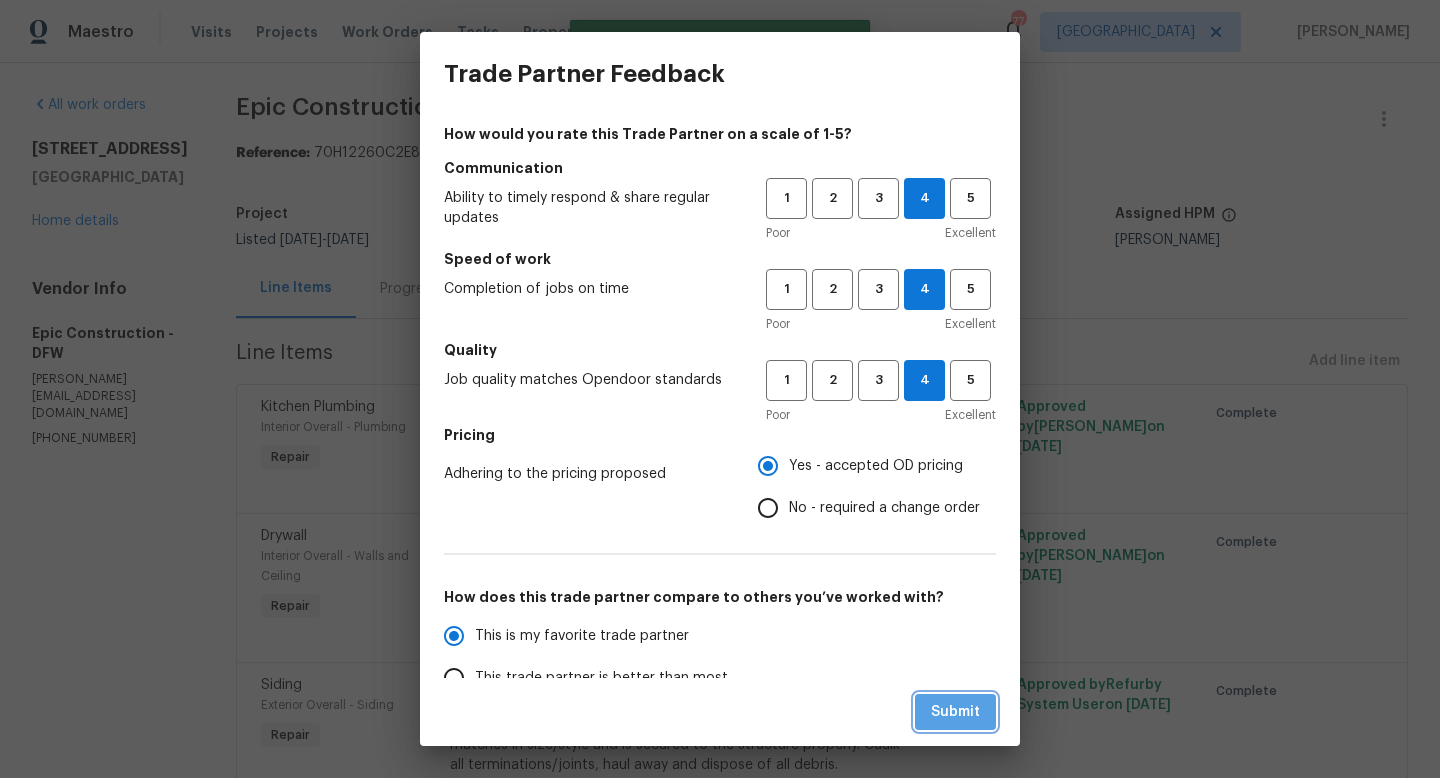 click on "Submit" at bounding box center [955, 712] 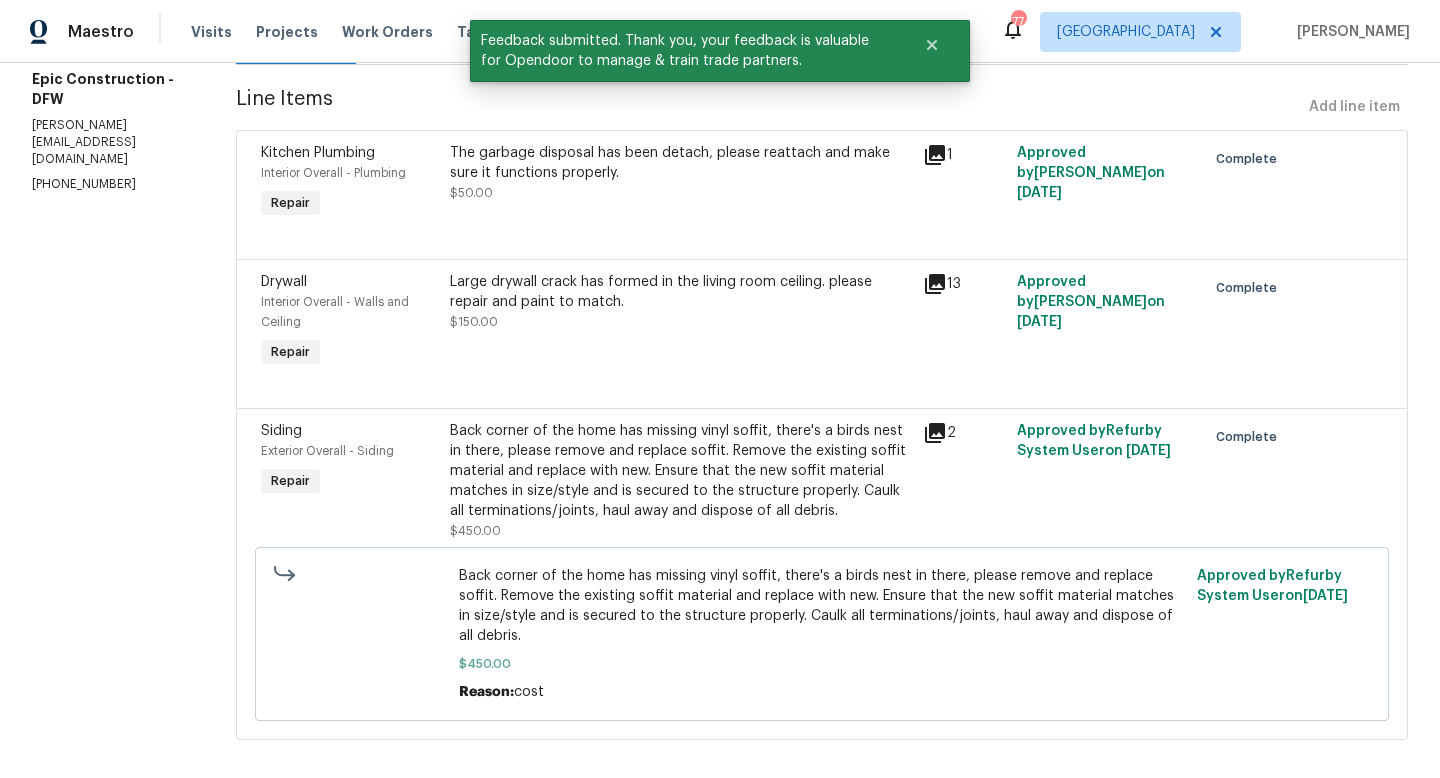 scroll, scrollTop: 0, scrollLeft: 0, axis: both 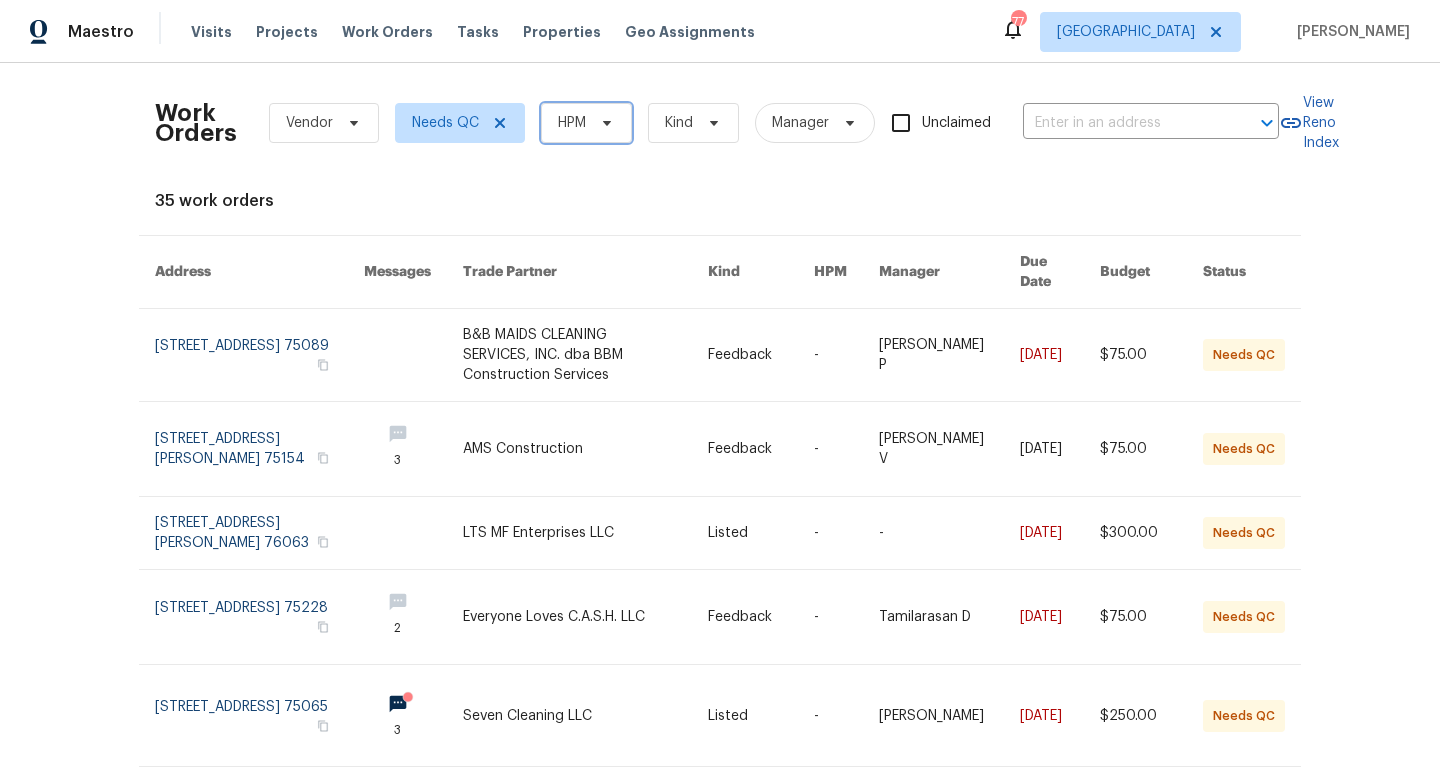 click 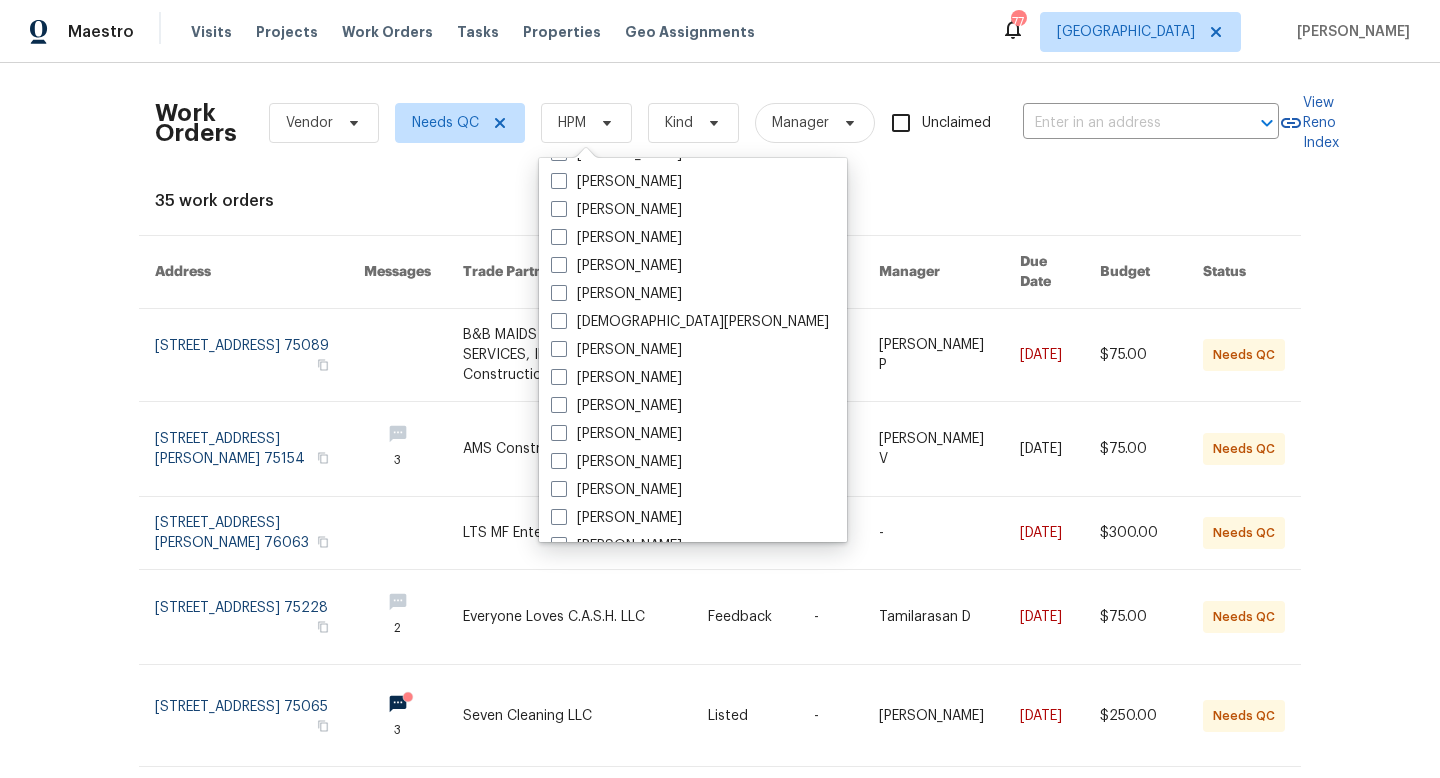 scroll, scrollTop: 488, scrollLeft: 0, axis: vertical 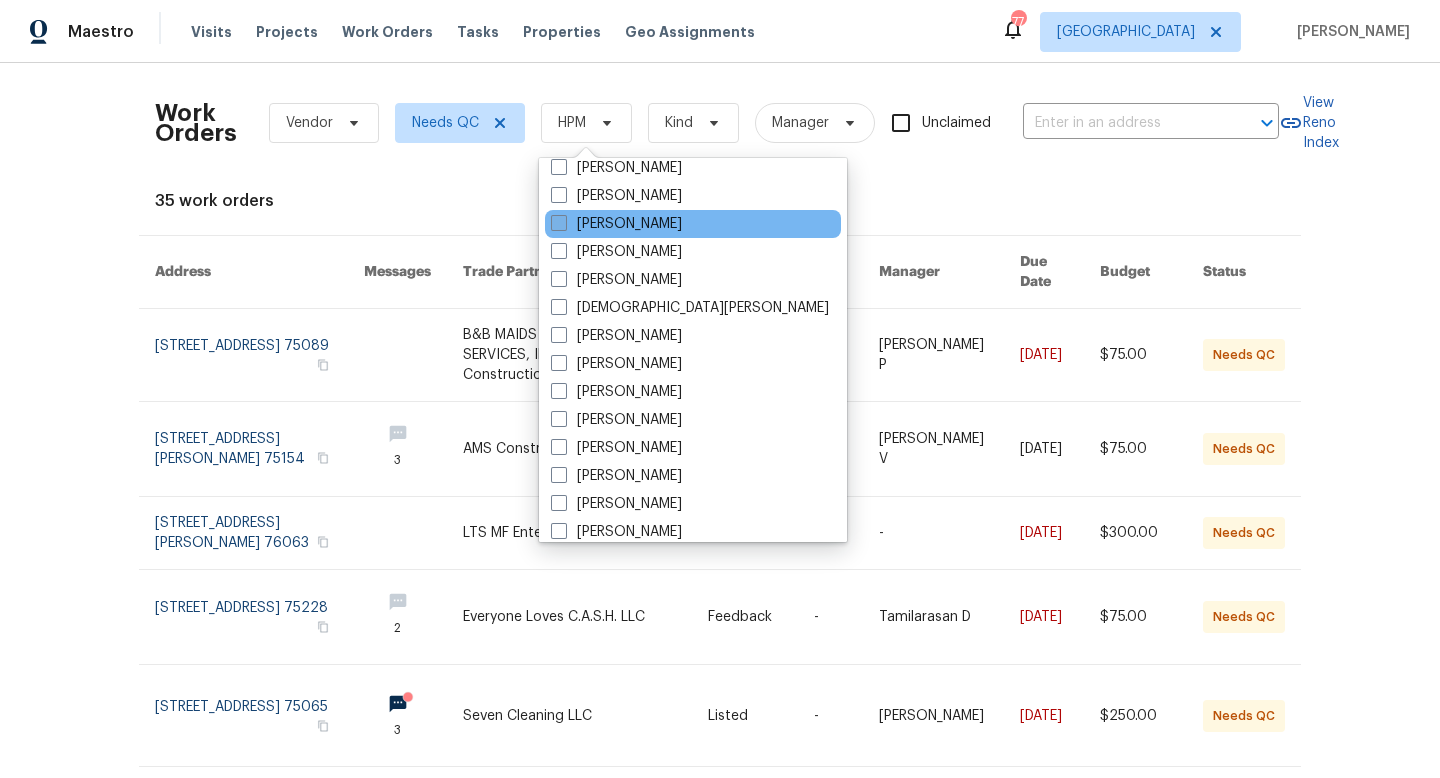click at bounding box center [559, 223] 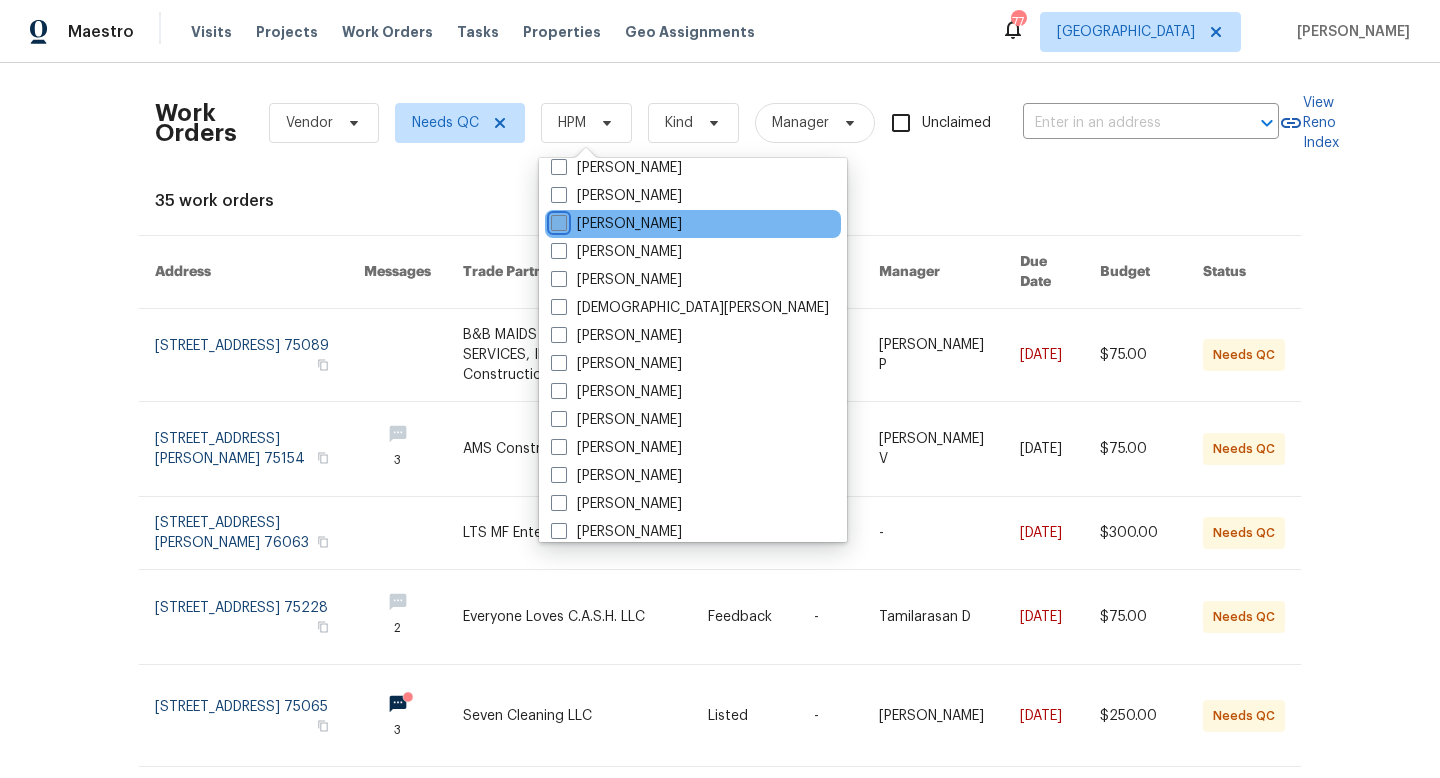 click on "[PERSON_NAME]" at bounding box center (557, 220) 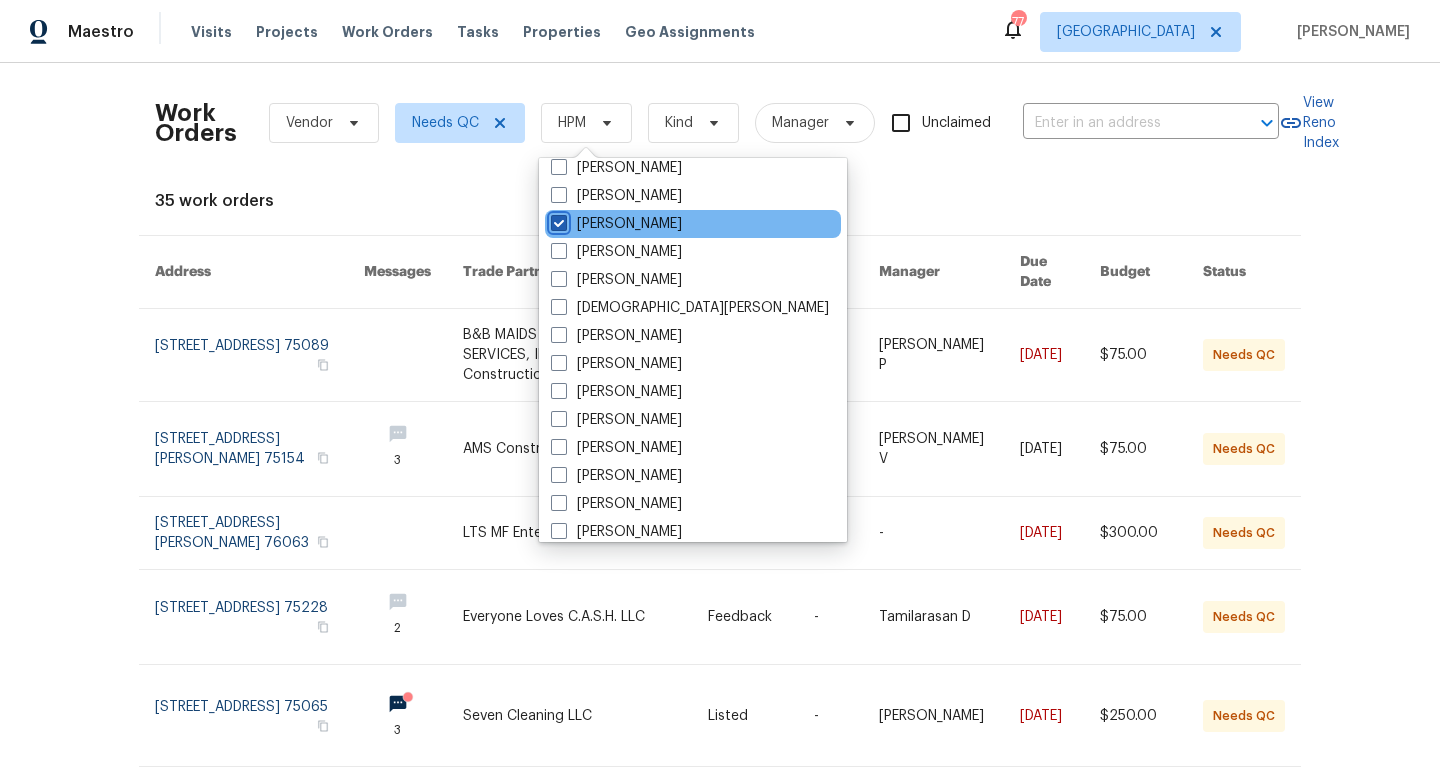 checkbox on "true" 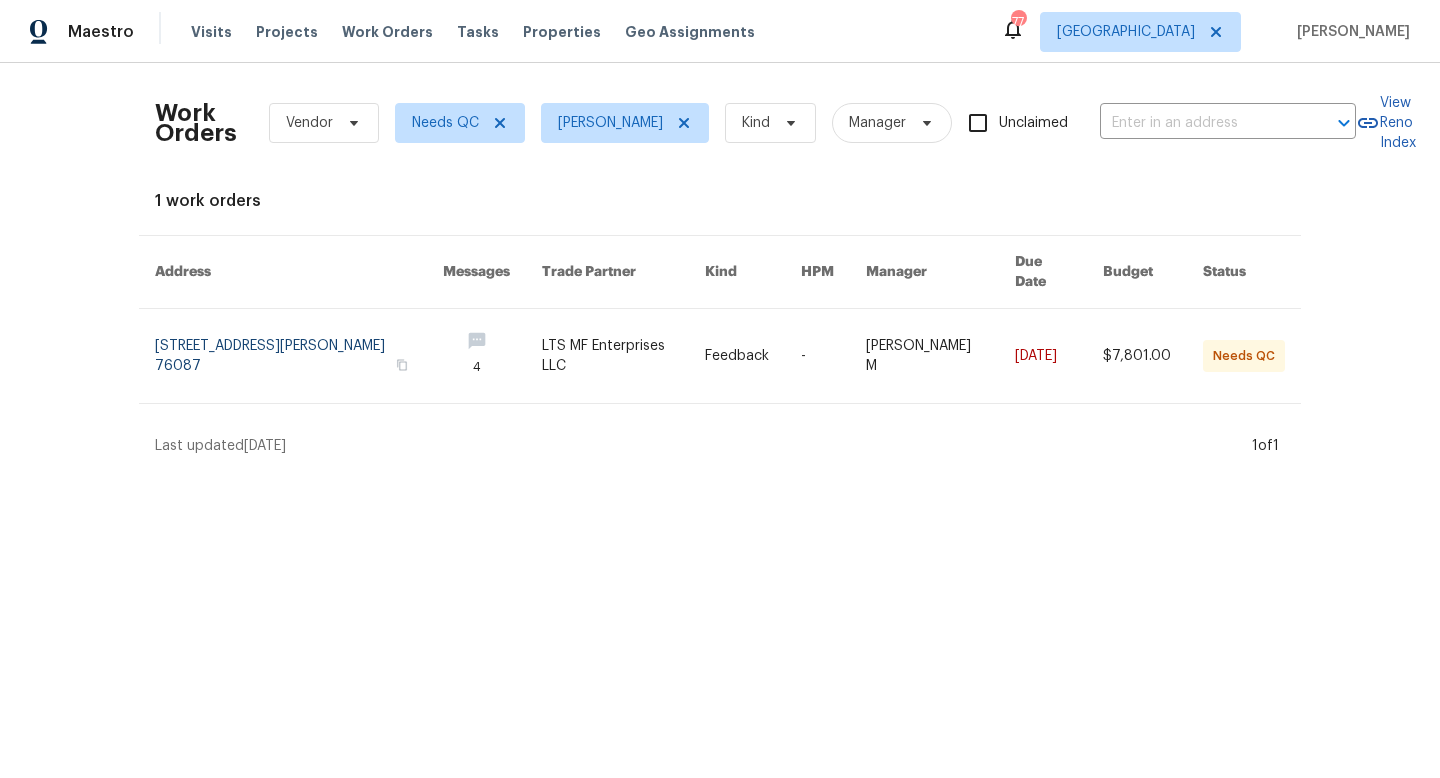click on "Visits Projects Work Orders Tasks Properties Geo Assignments" at bounding box center (485, 32) 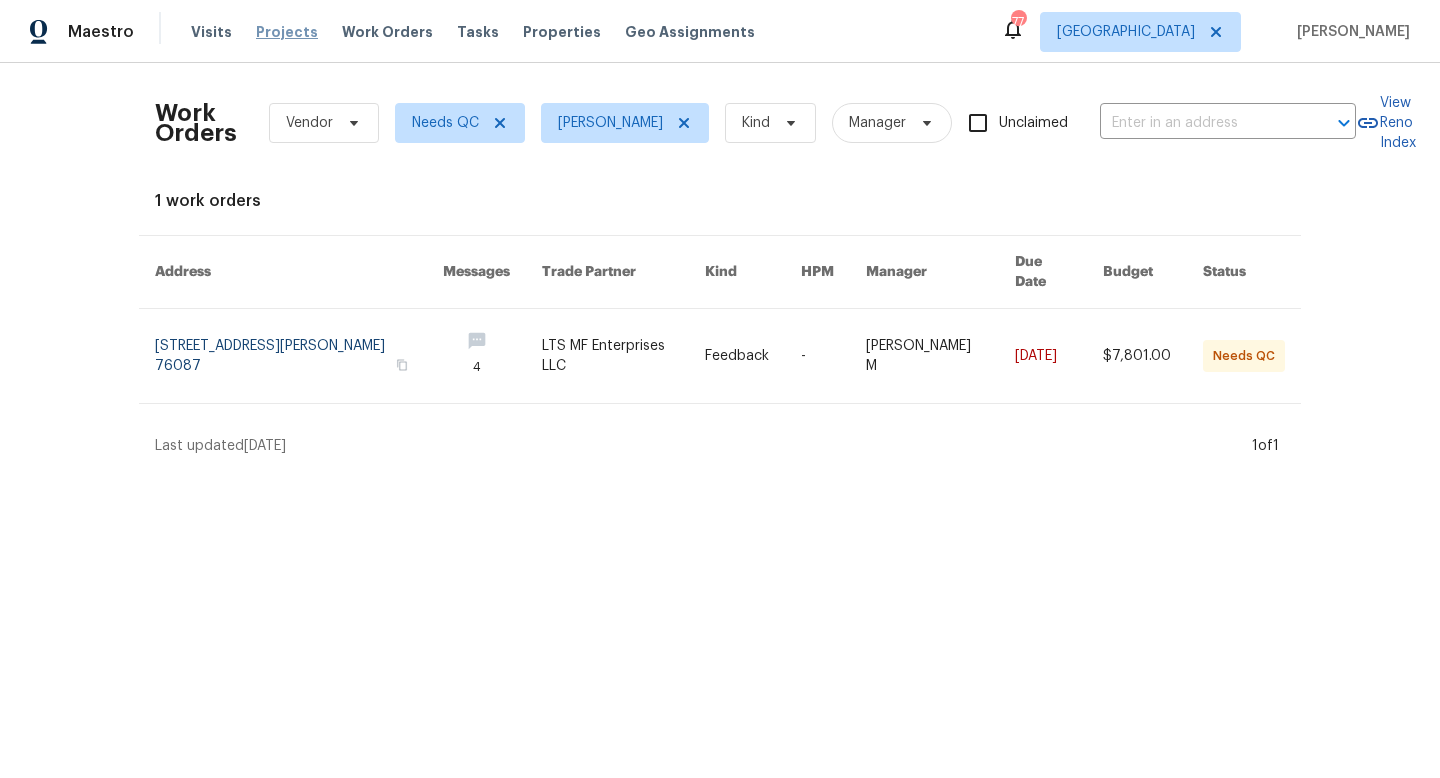click on "Projects" at bounding box center [287, 32] 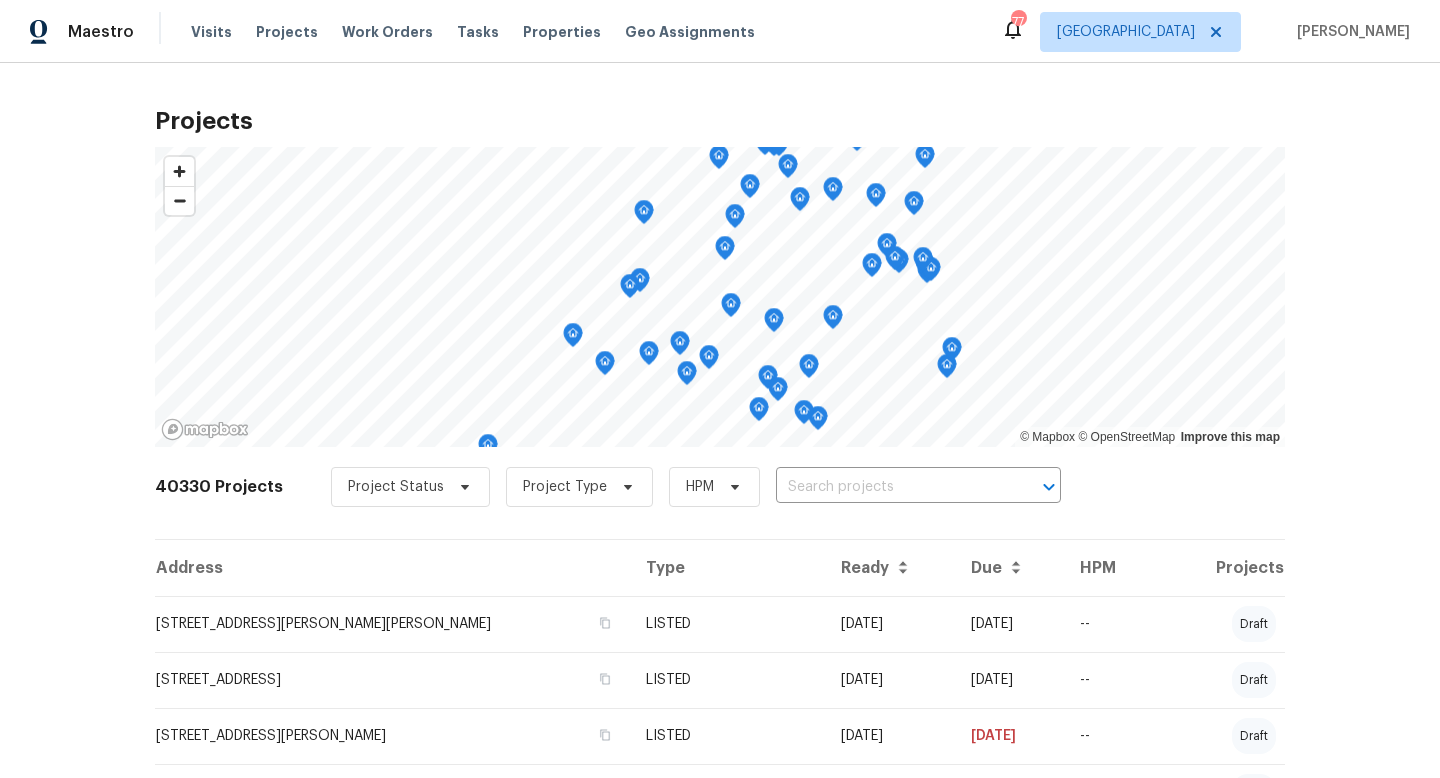 click at bounding box center (890, 487) 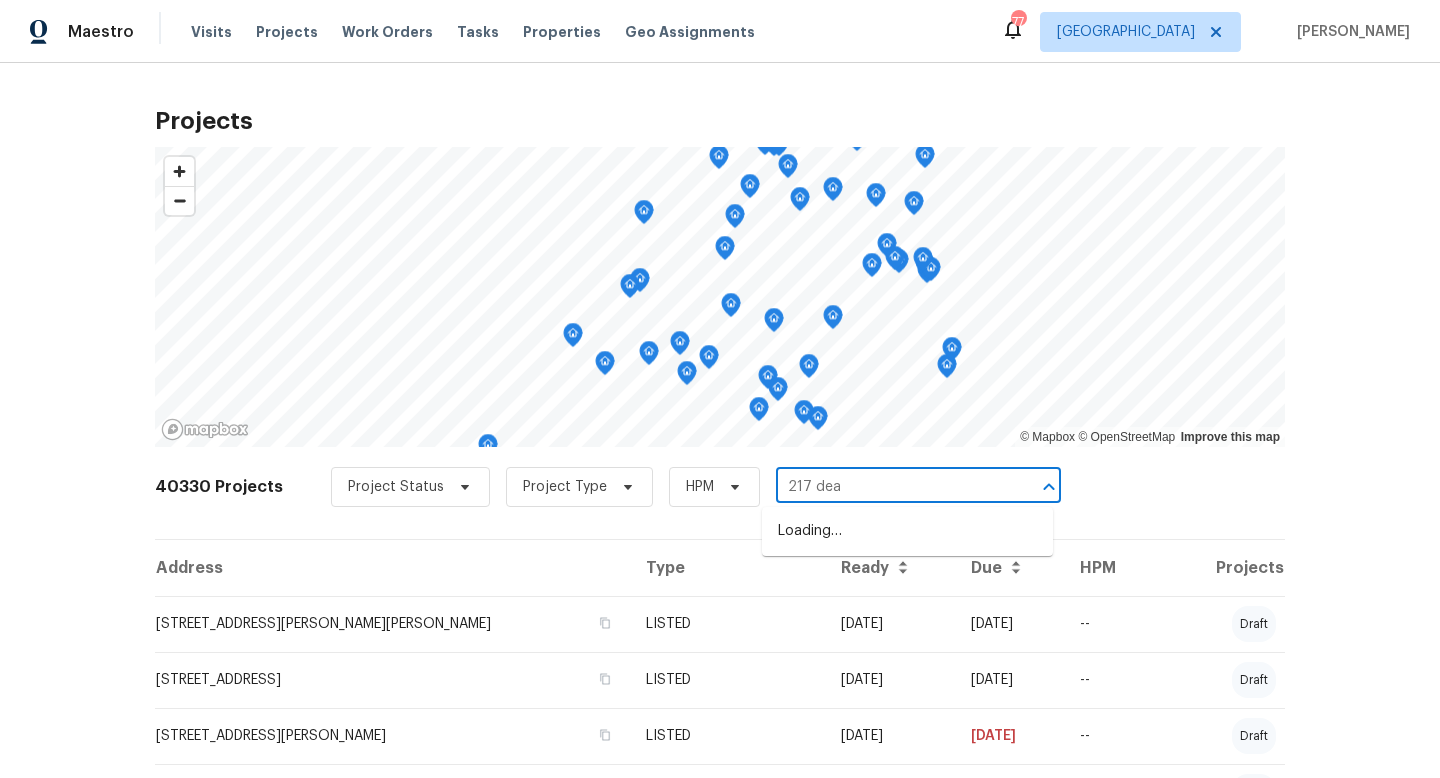 type on "217 dean" 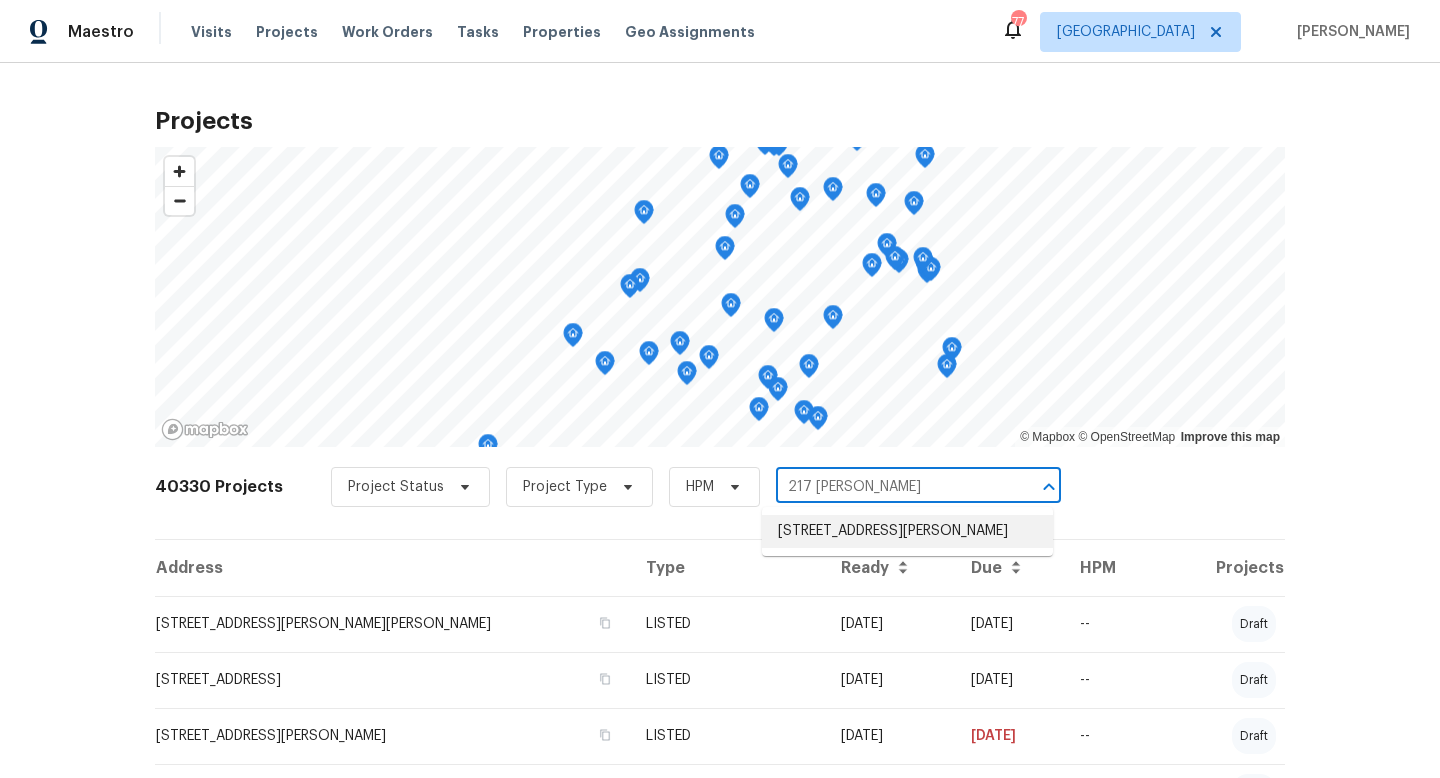 click on "217 Dean Ct, Granbury, TX 76049" at bounding box center [907, 531] 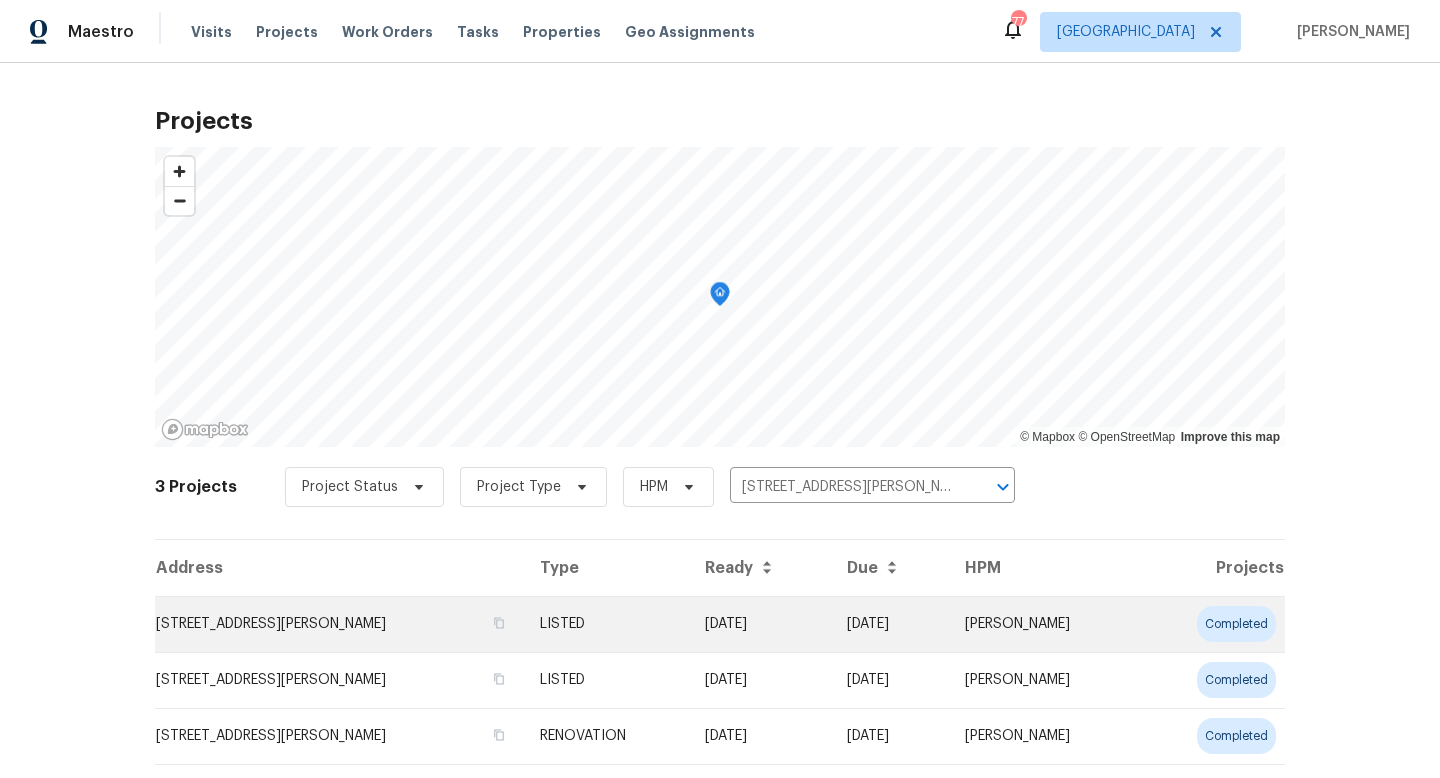 click on "04/22/25" at bounding box center (760, 624) 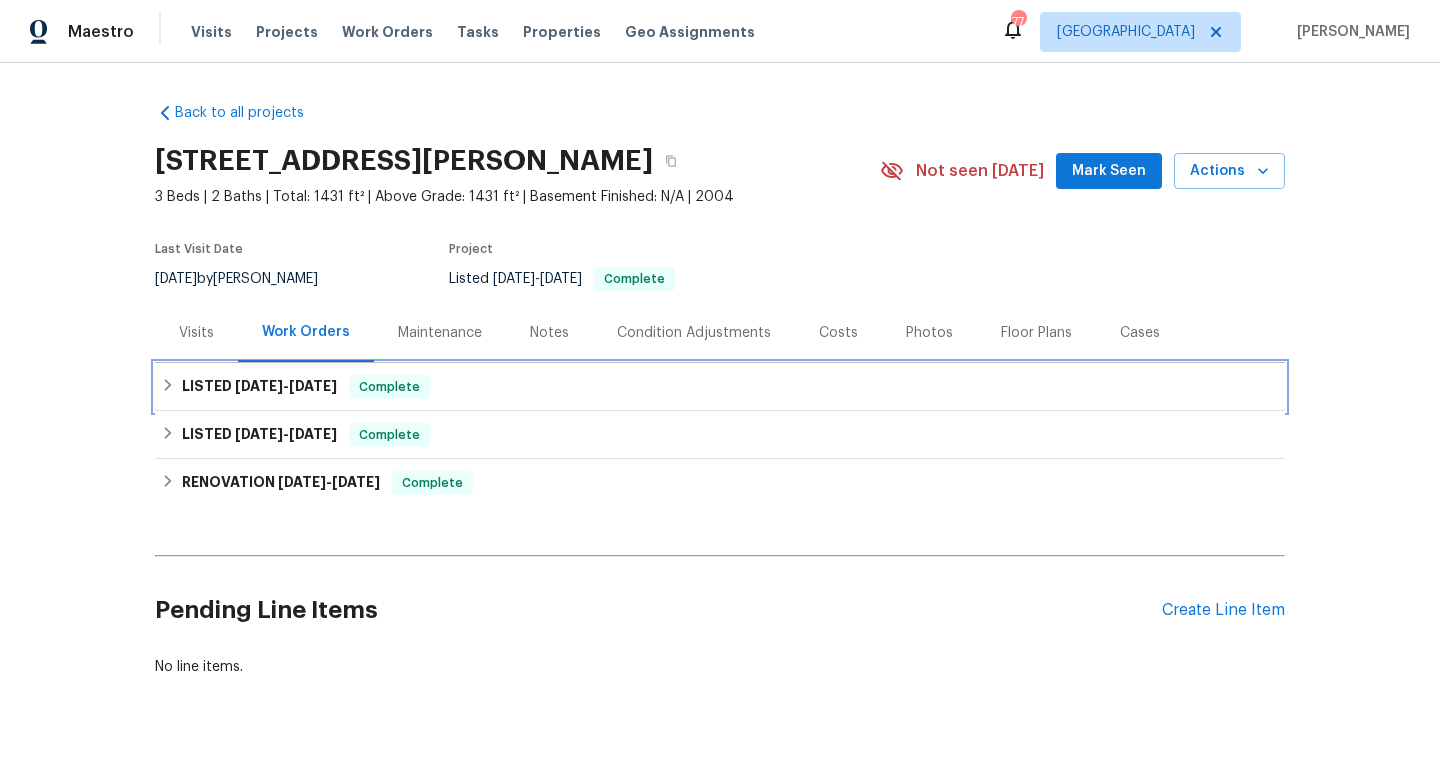 click 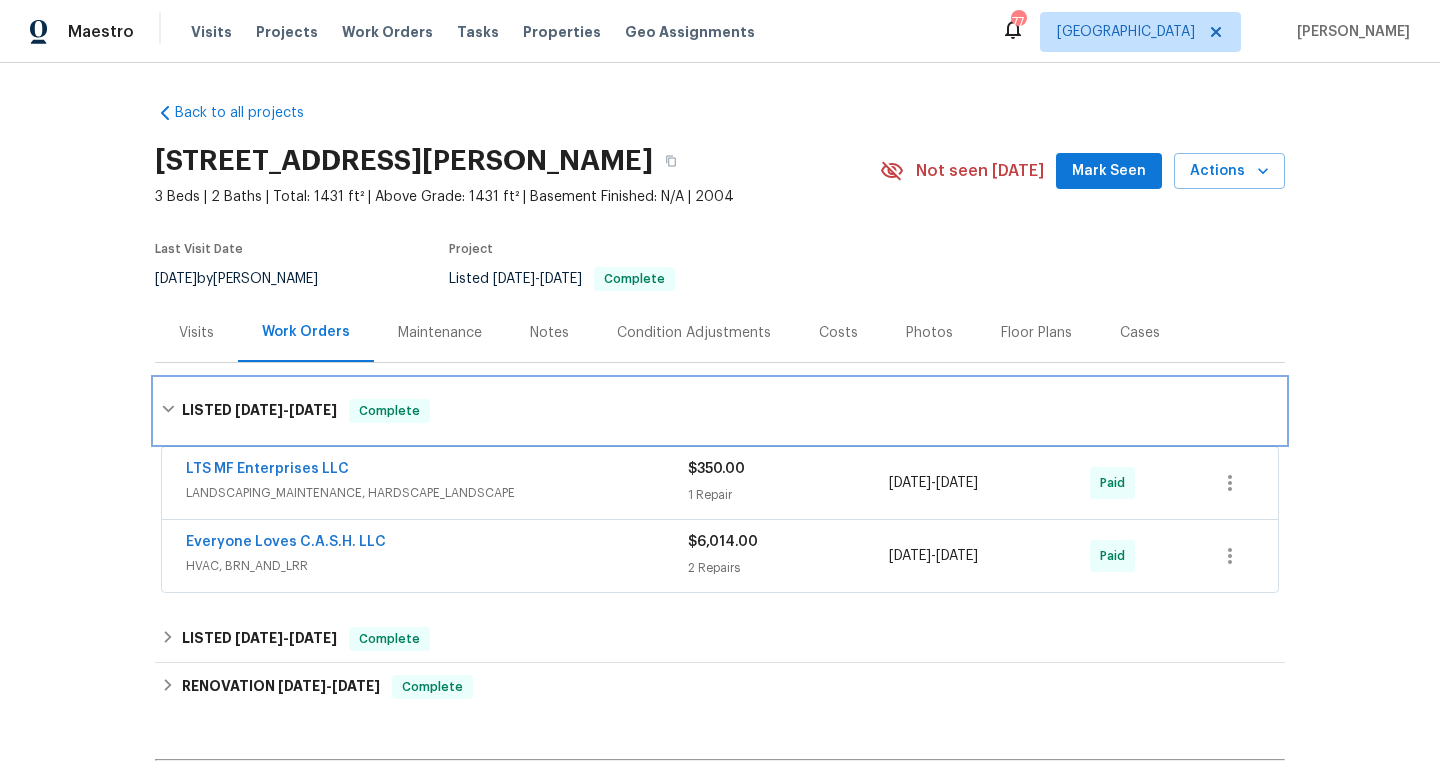 click 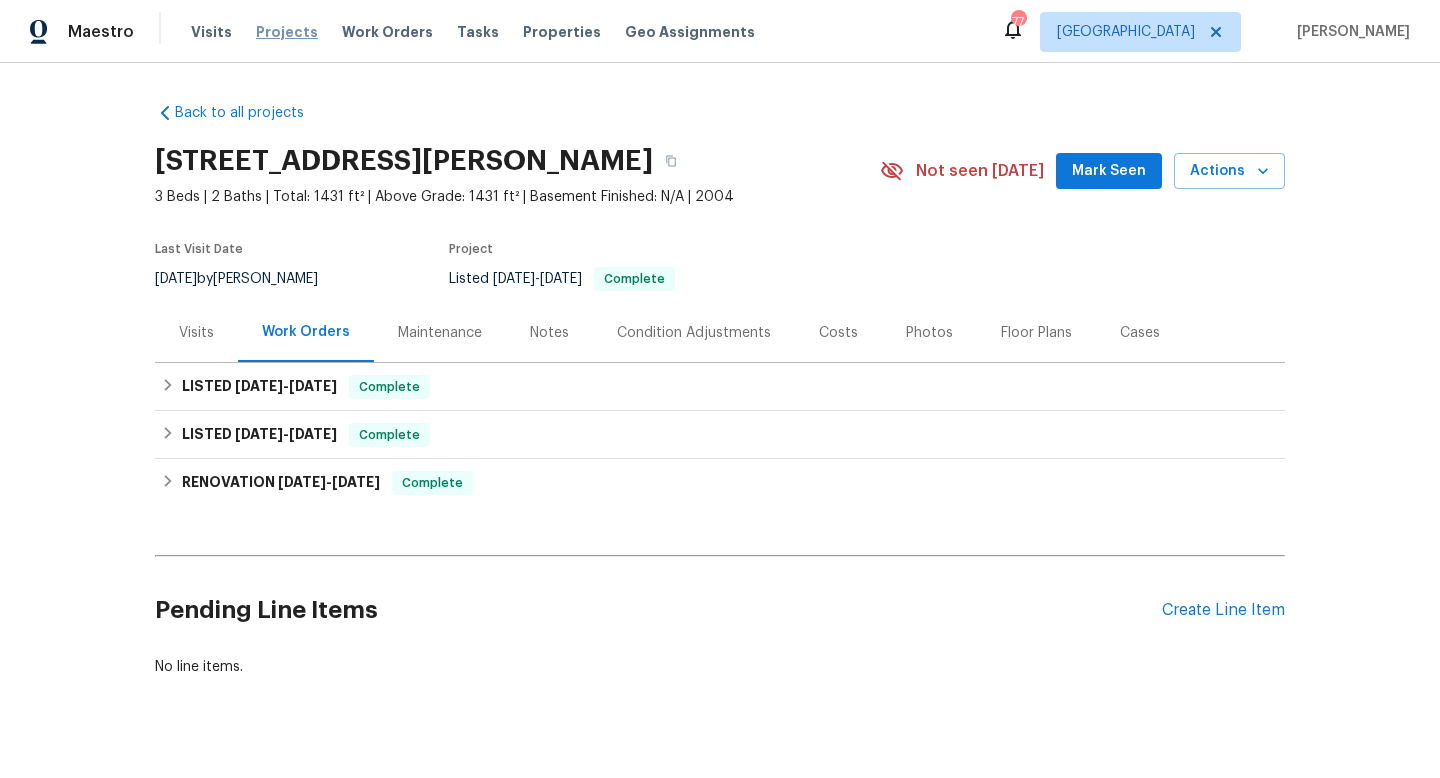 click on "Projects" at bounding box center (287, 32) 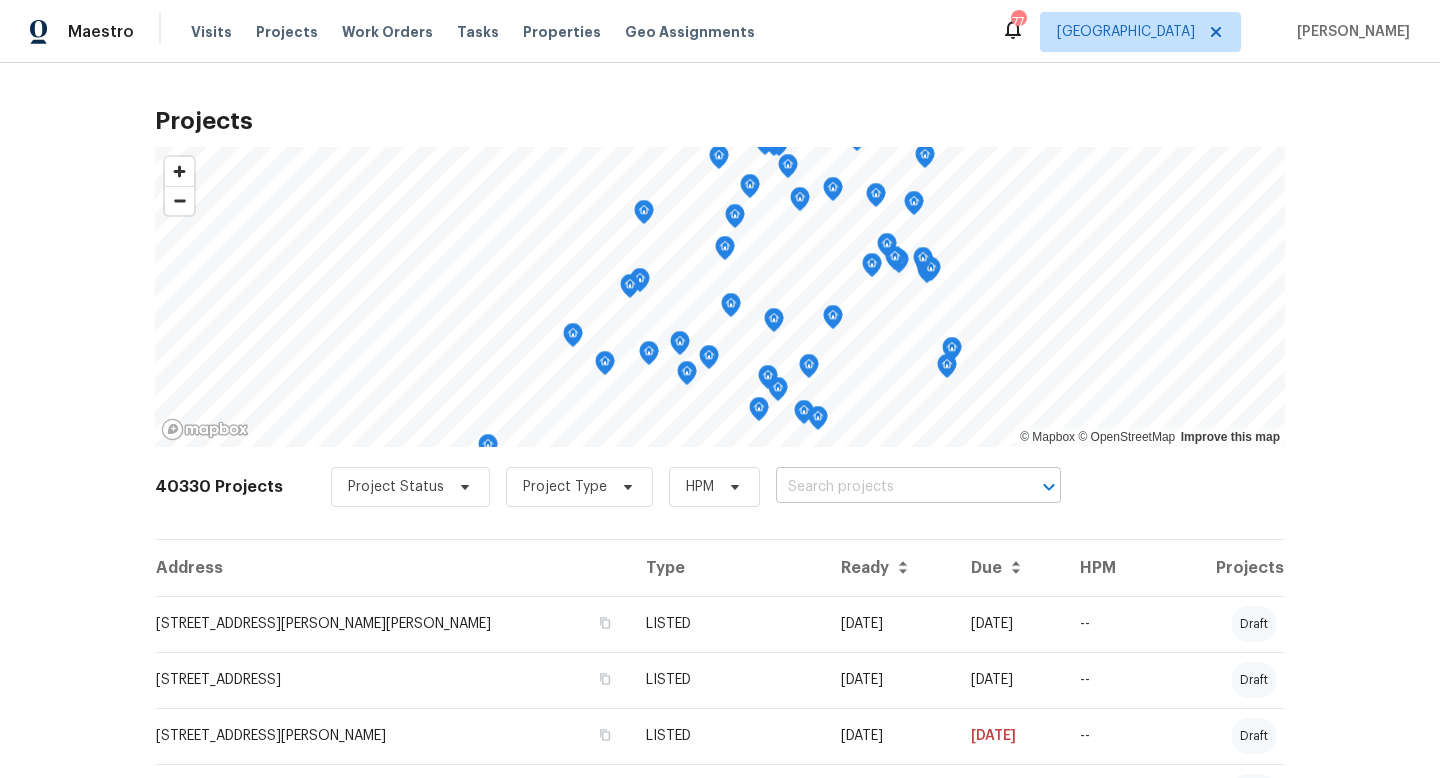 click at bounding box center [890, 487] 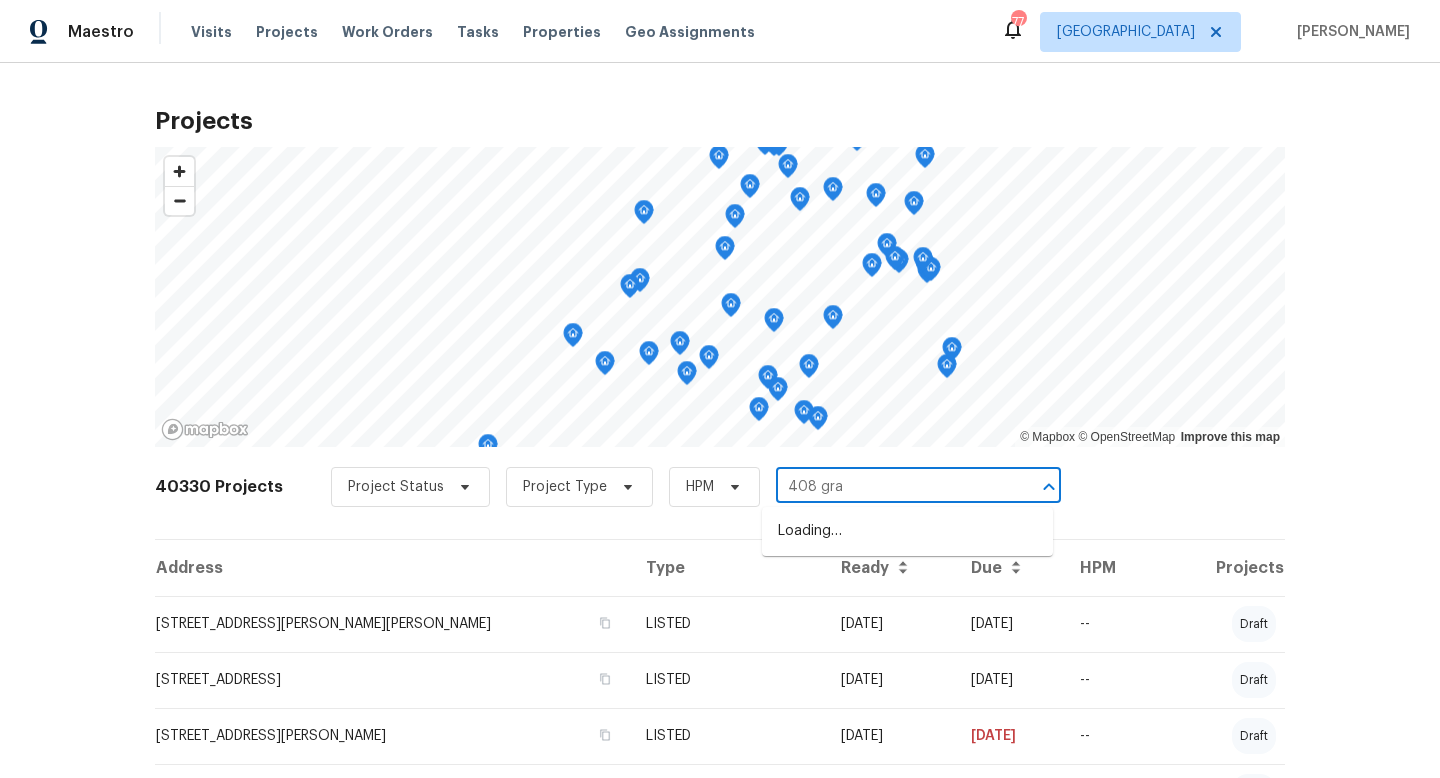 type on "408 gran" 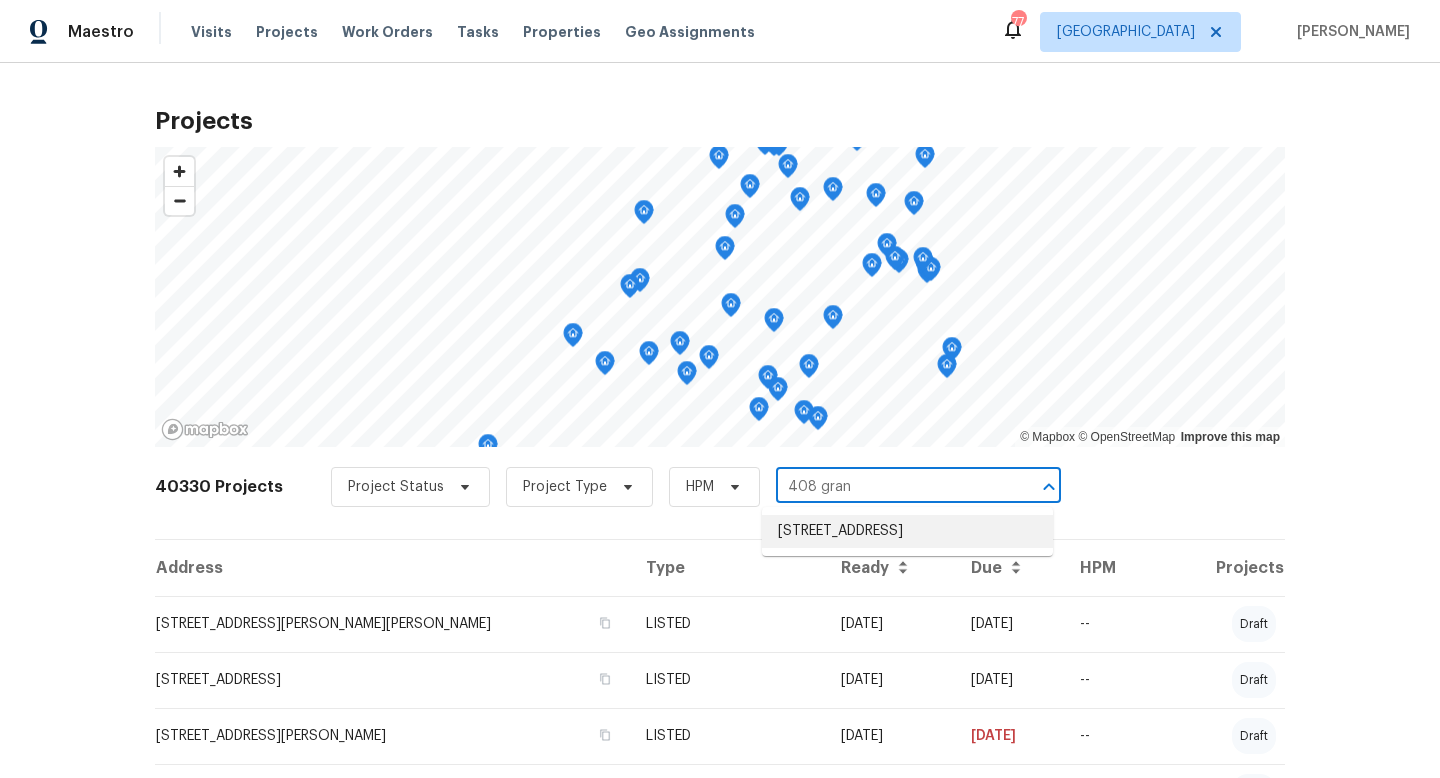 click on "408 Granada Calle Ct, Granbury, TX 76049" at bounding box center (907, 531) 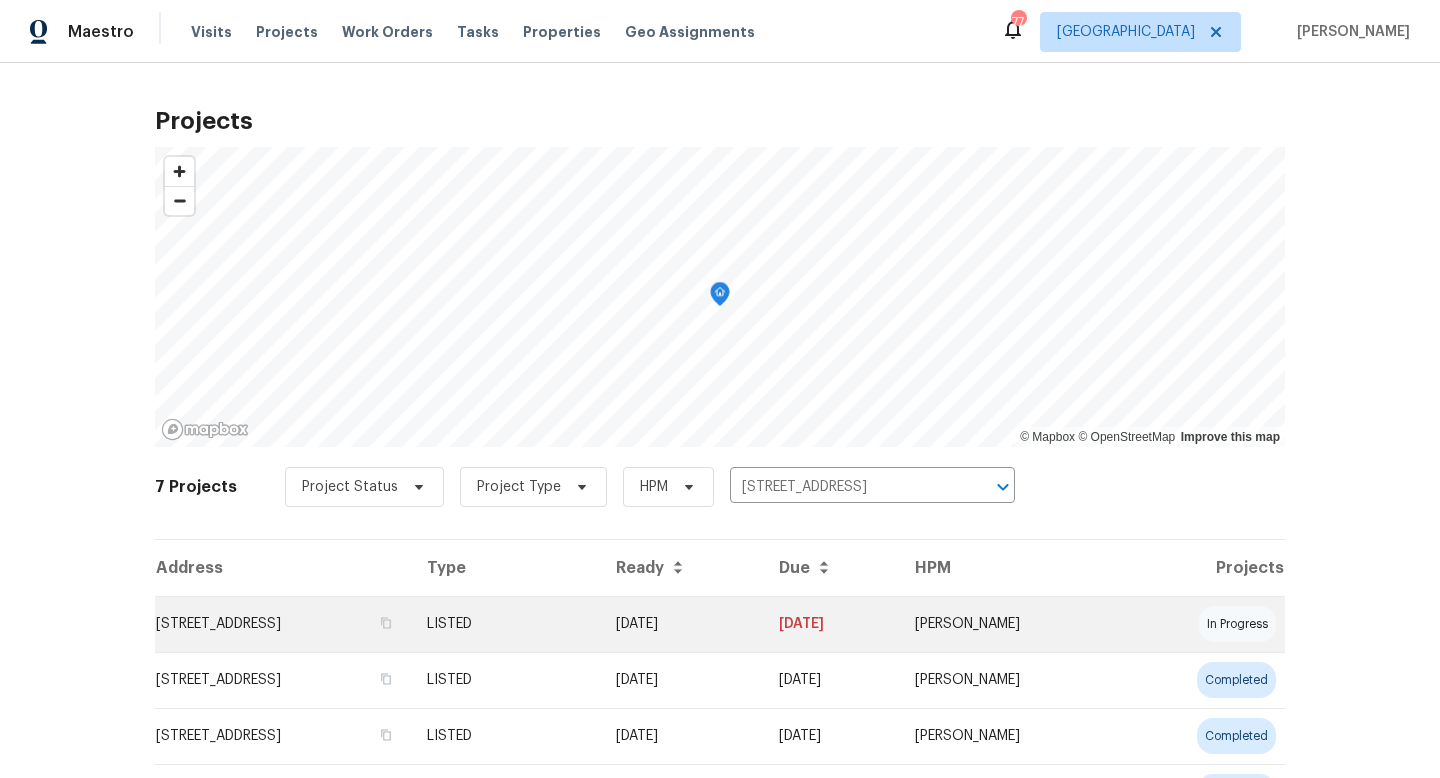 click on "LISTED" at bounding box center (505, 624) 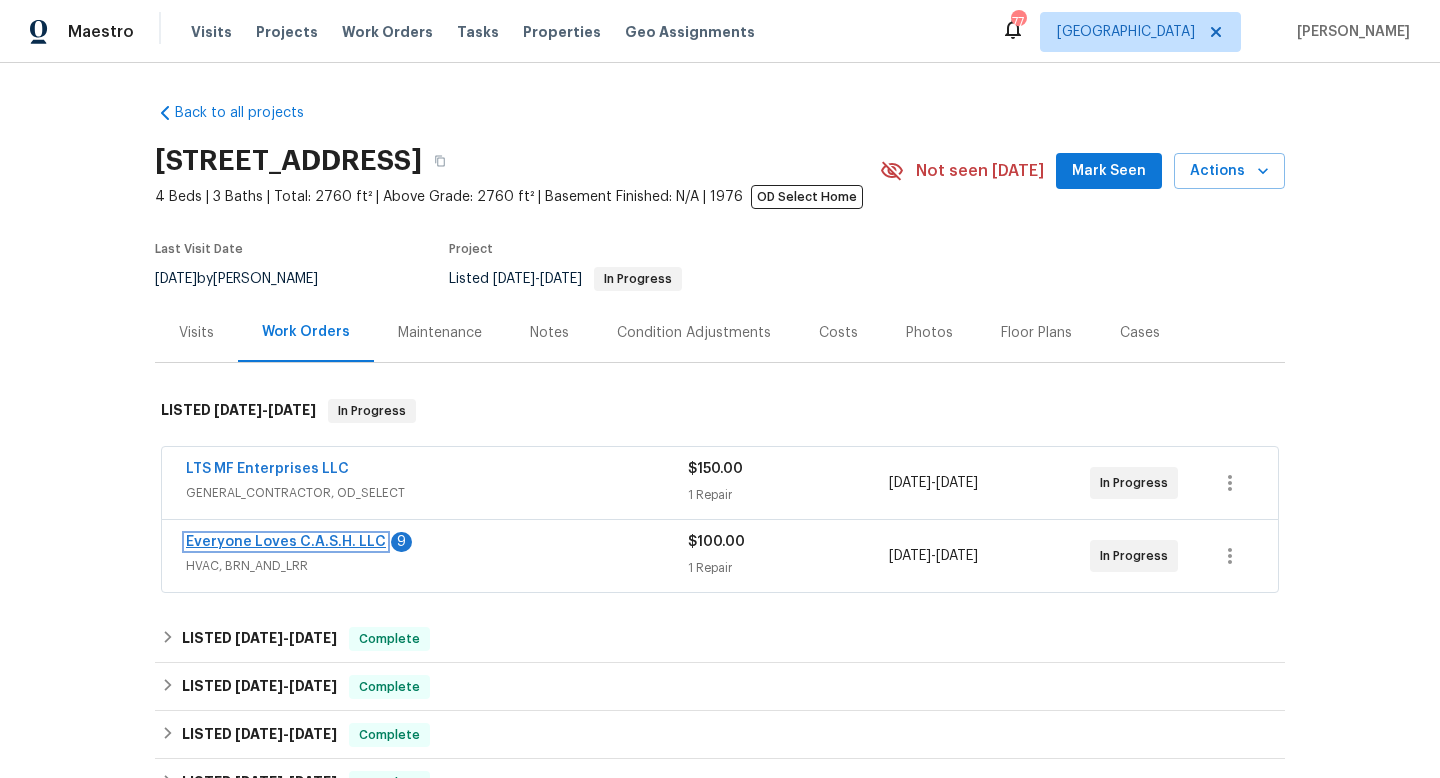 click on "Everyone Loves C.A.S.H. LLC" at bounding box center (286, 542) 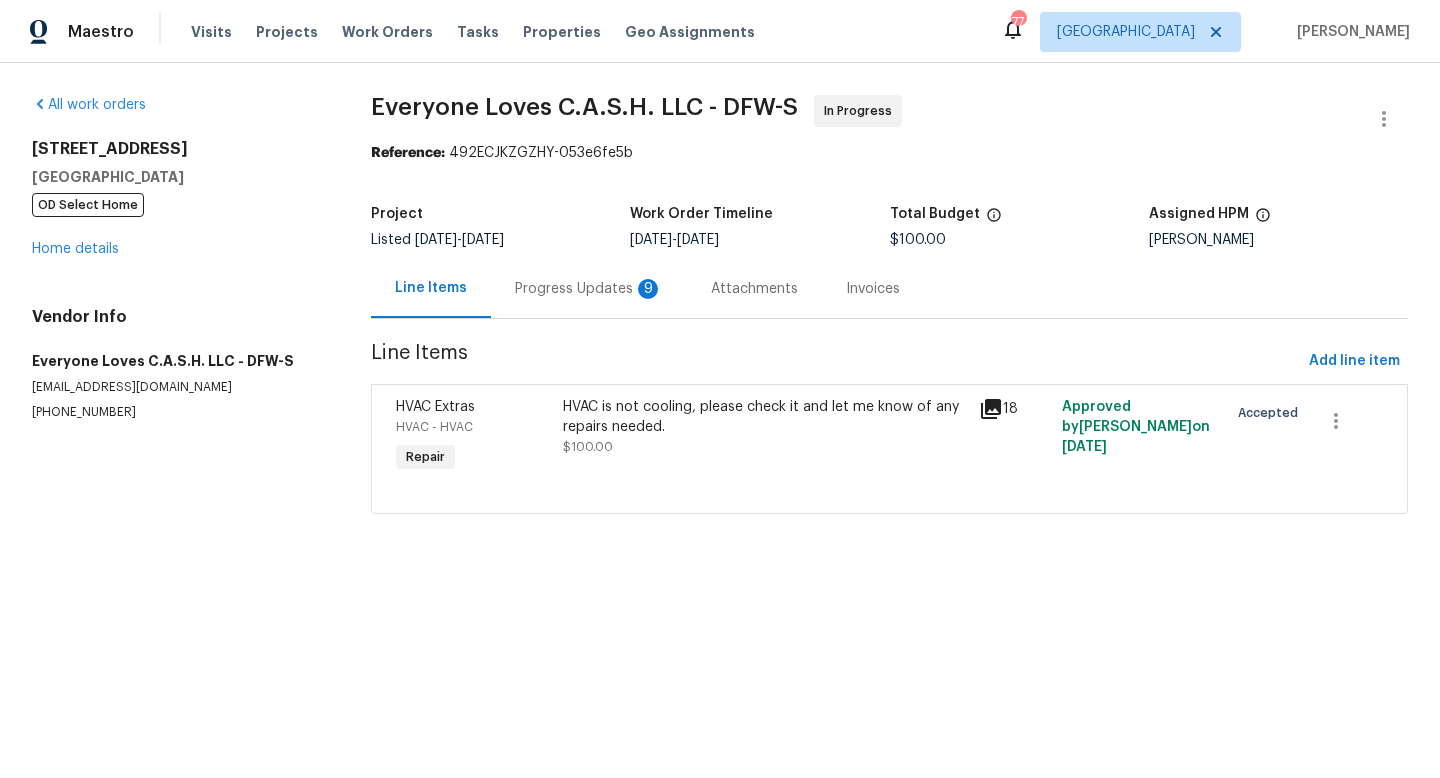 click on "Progress Updates 9" at bounding box center [589, 289] 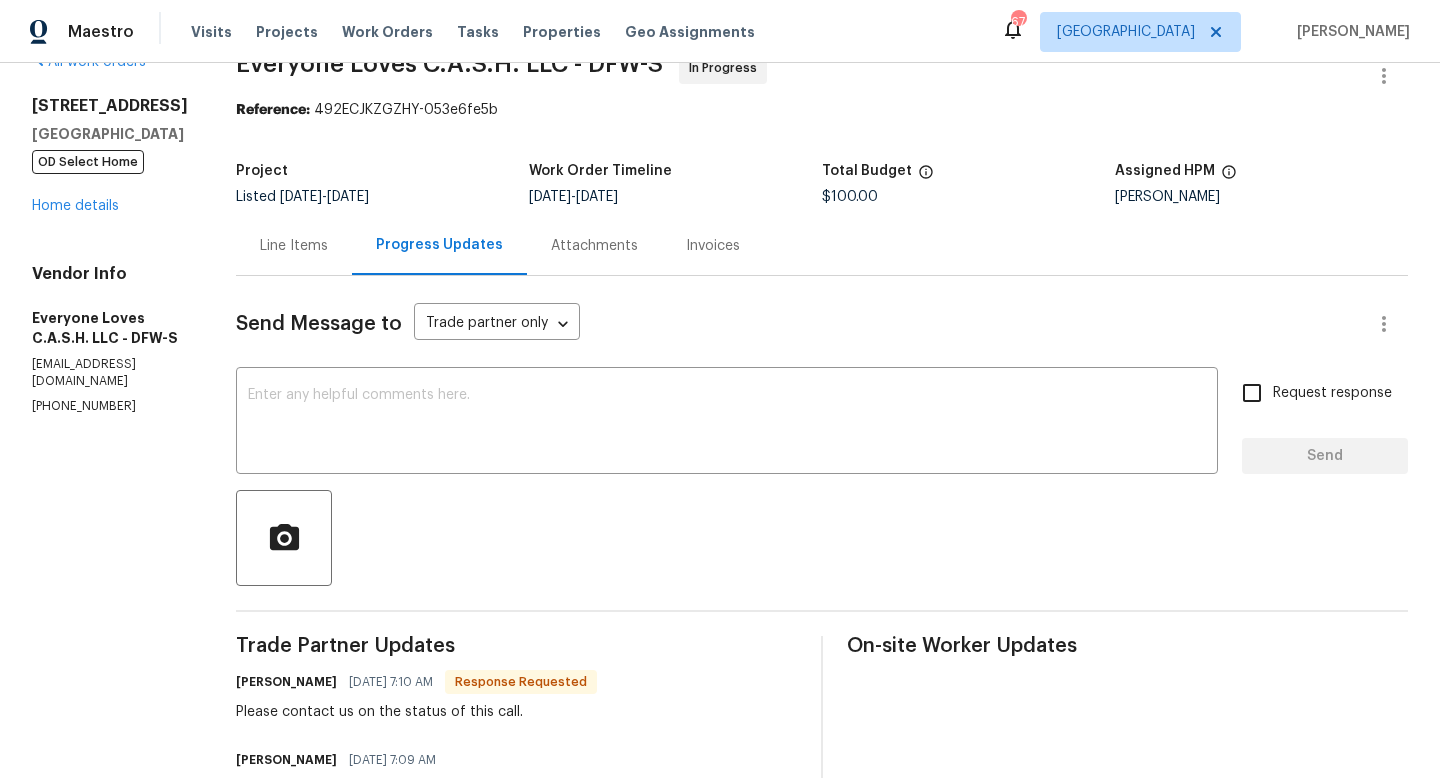 scroll, scrollTop: 0, scrollLeft: 0, axis: both 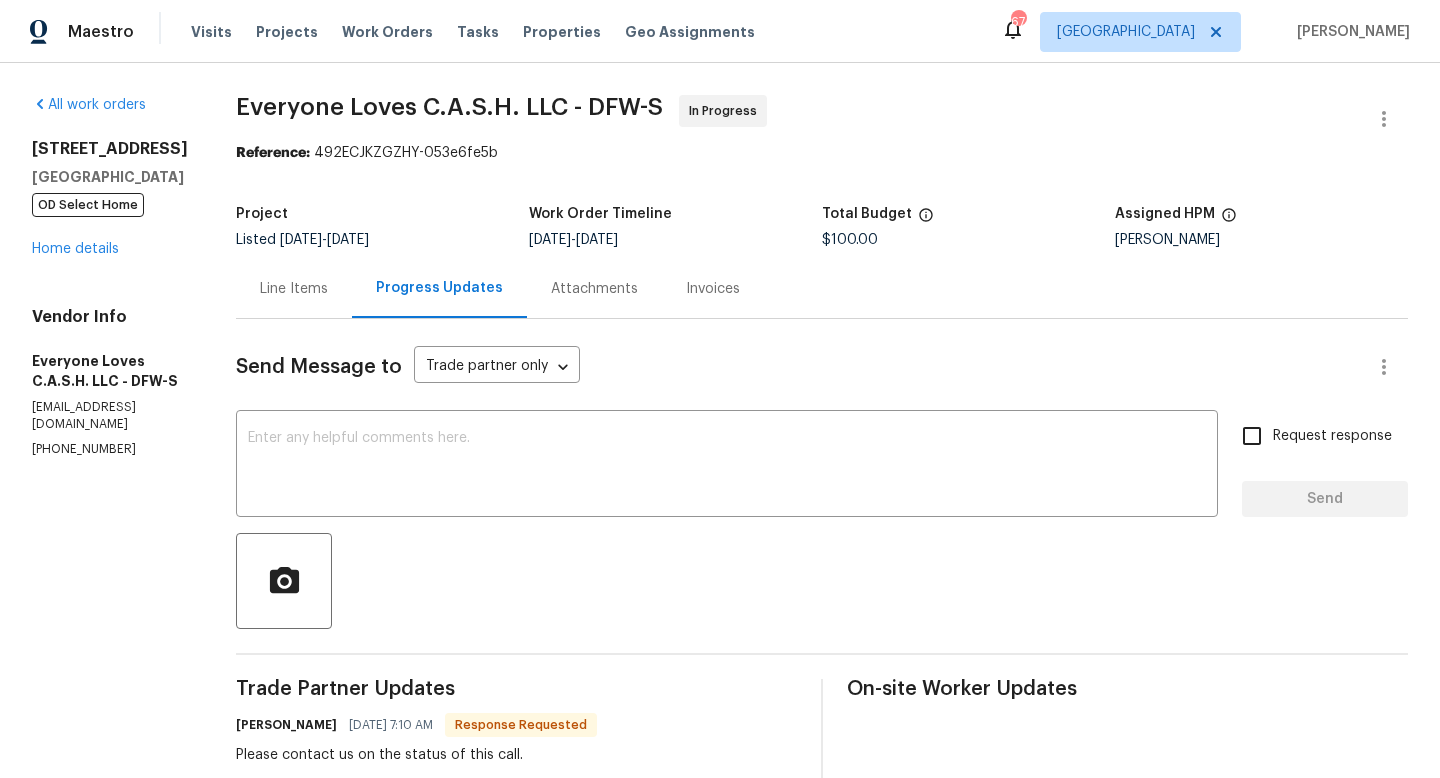 click on "Line Items" at bounding box center [294, 289] 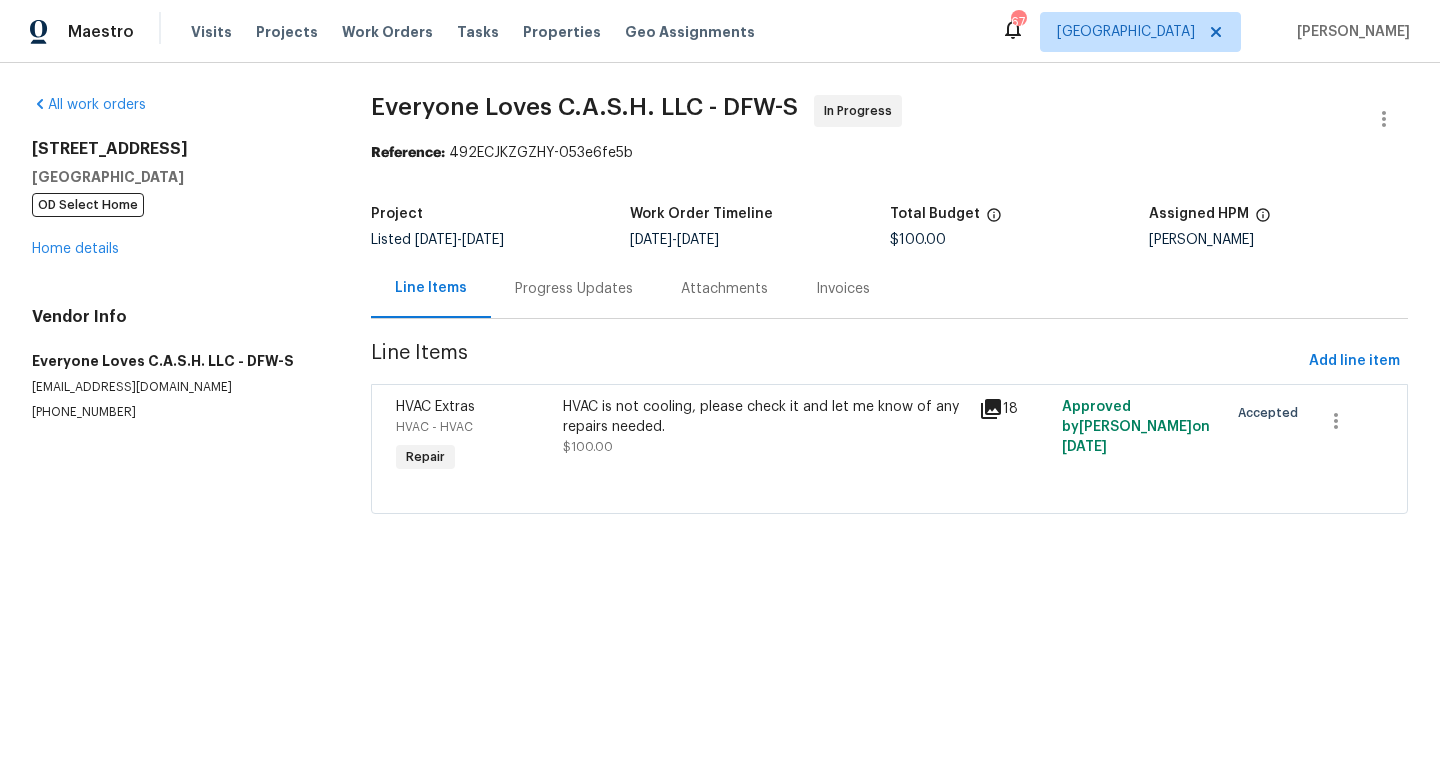 click on "HVAC is not cooling, please check it and let me know of any repairs needed. $100.00" at bounding box center (765, 427) 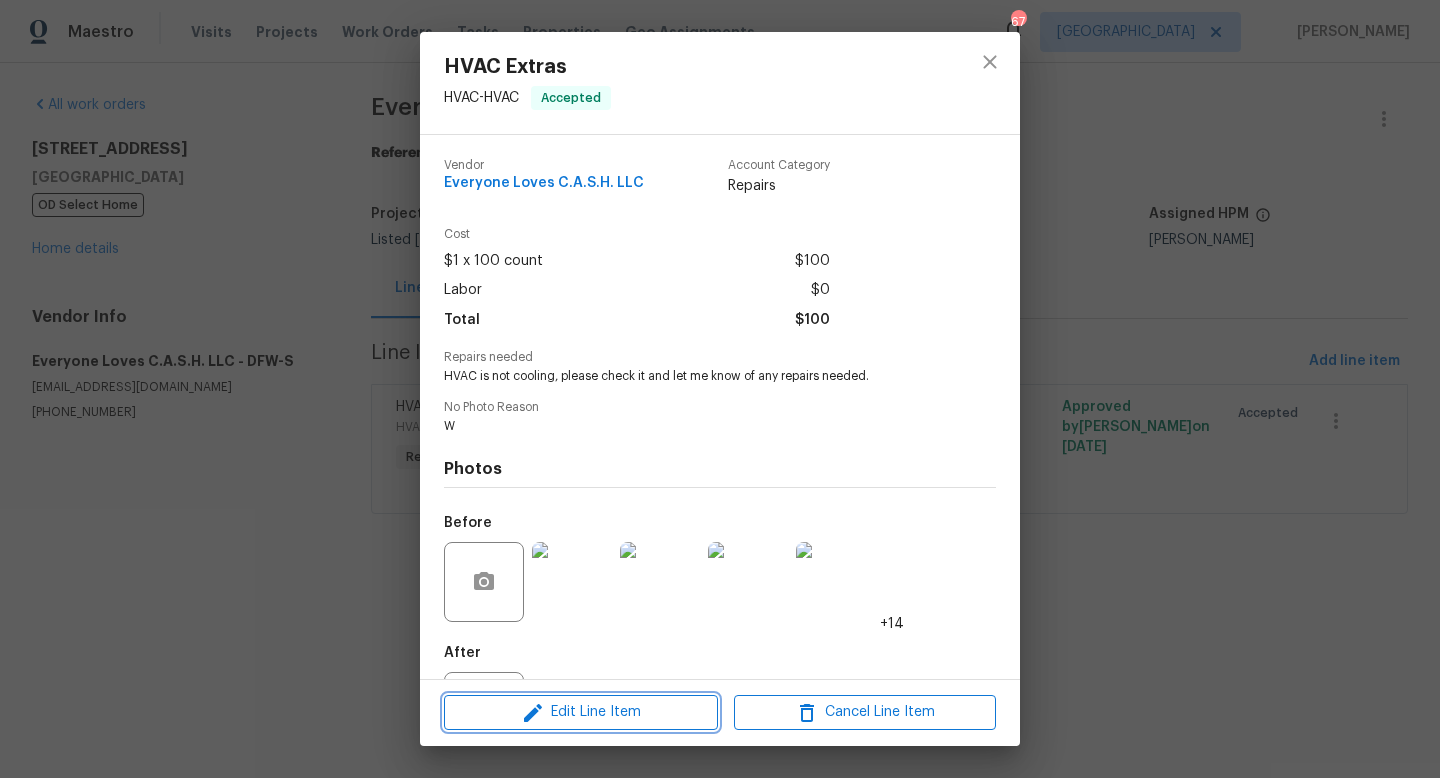 click on "Edit Line Item" at bounding box center (581, 712) 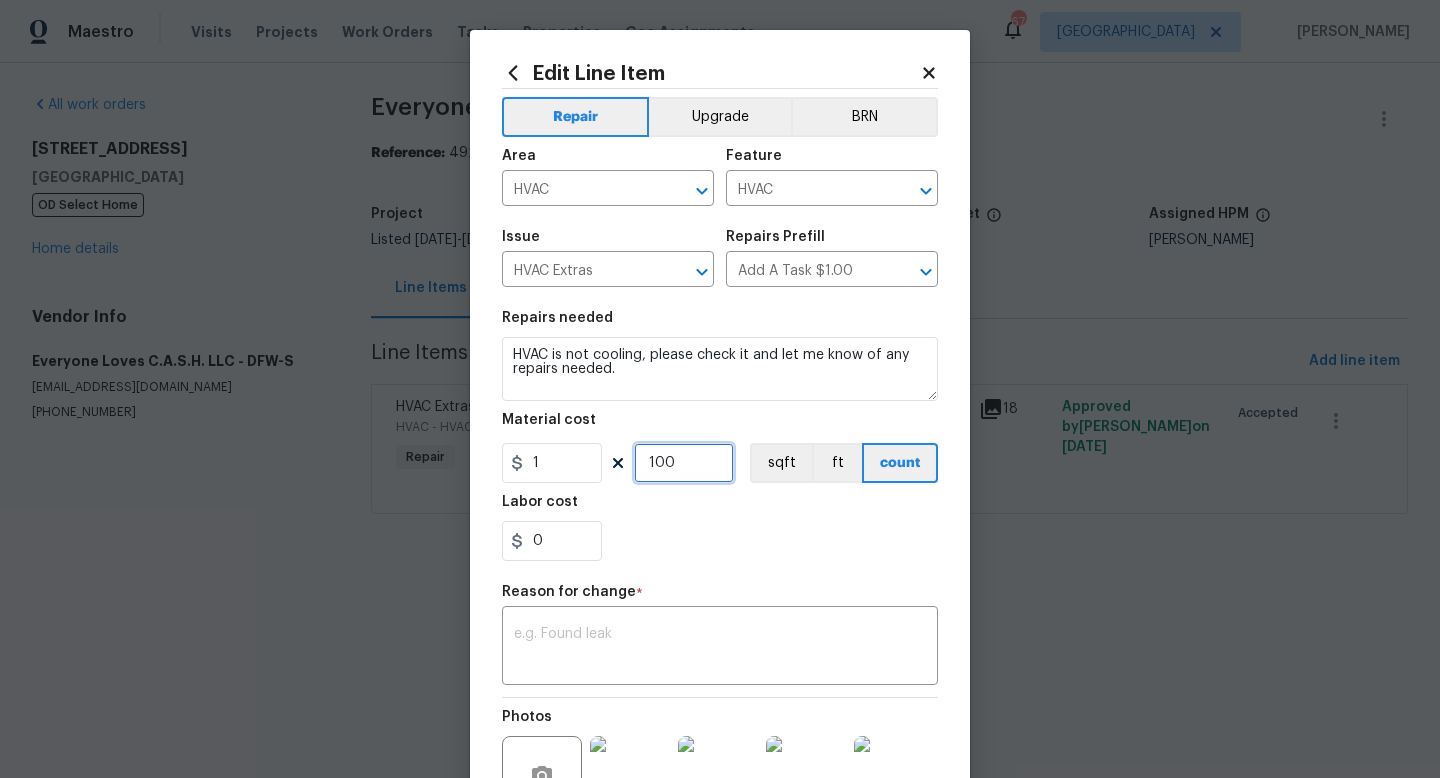 click on "100" at bounding box center (684, 463) 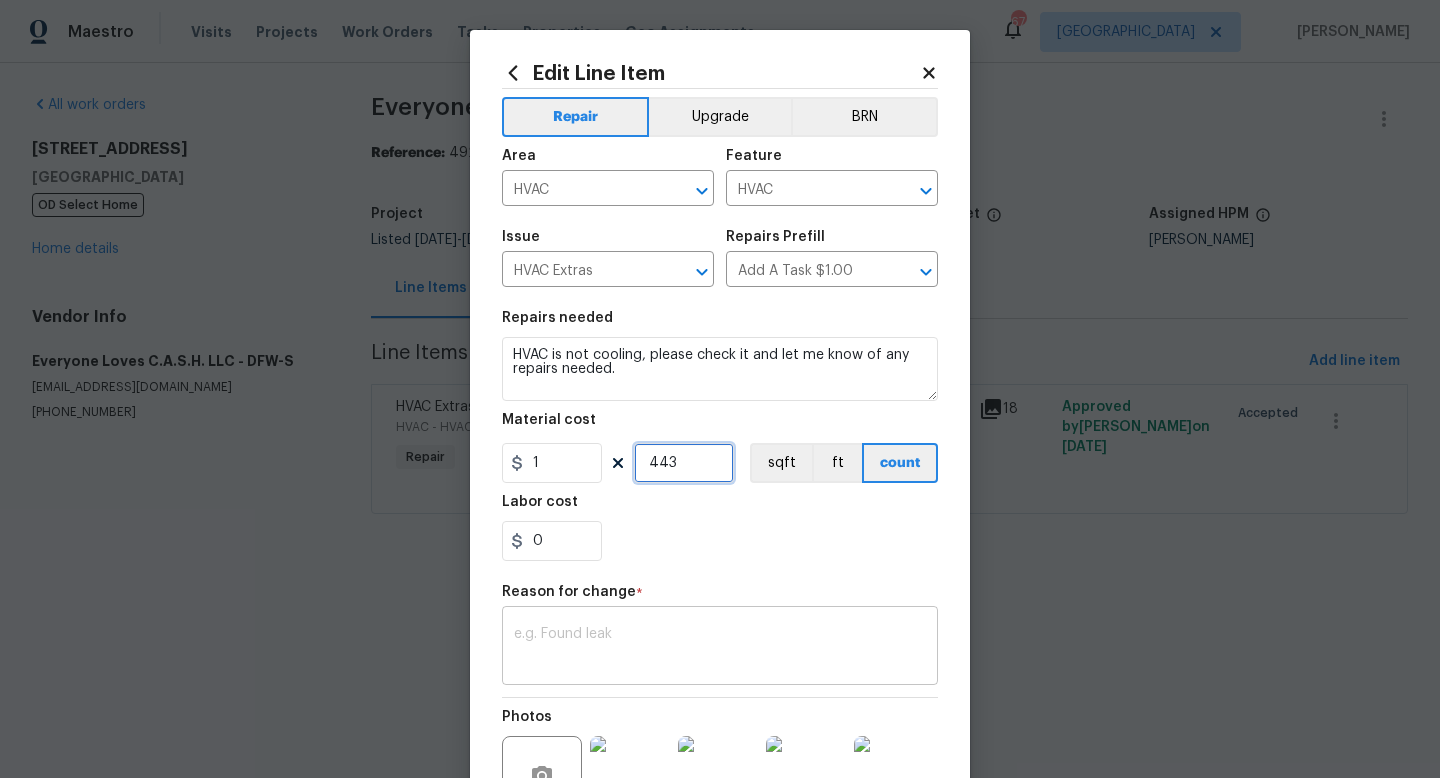 type on "443" 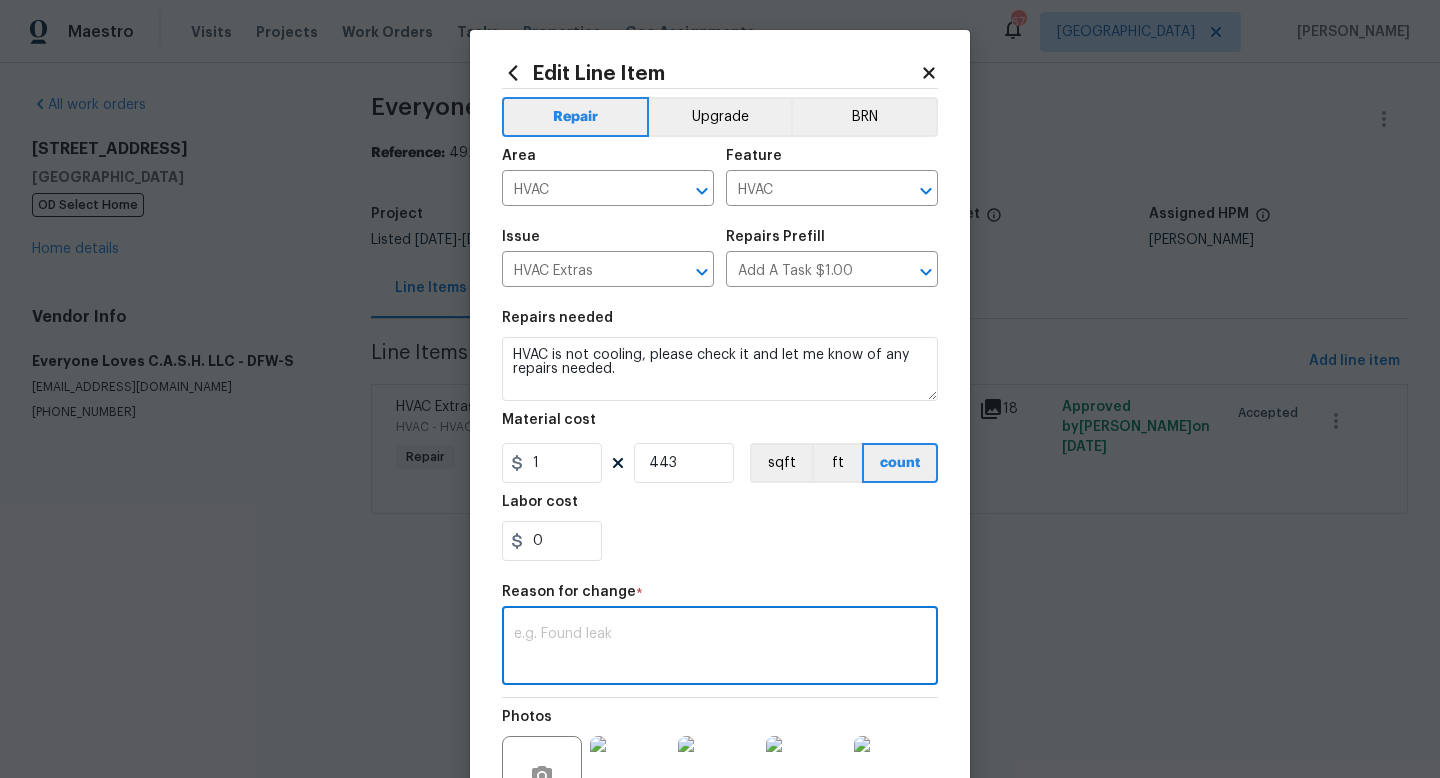click at bounding box center (720, 648) 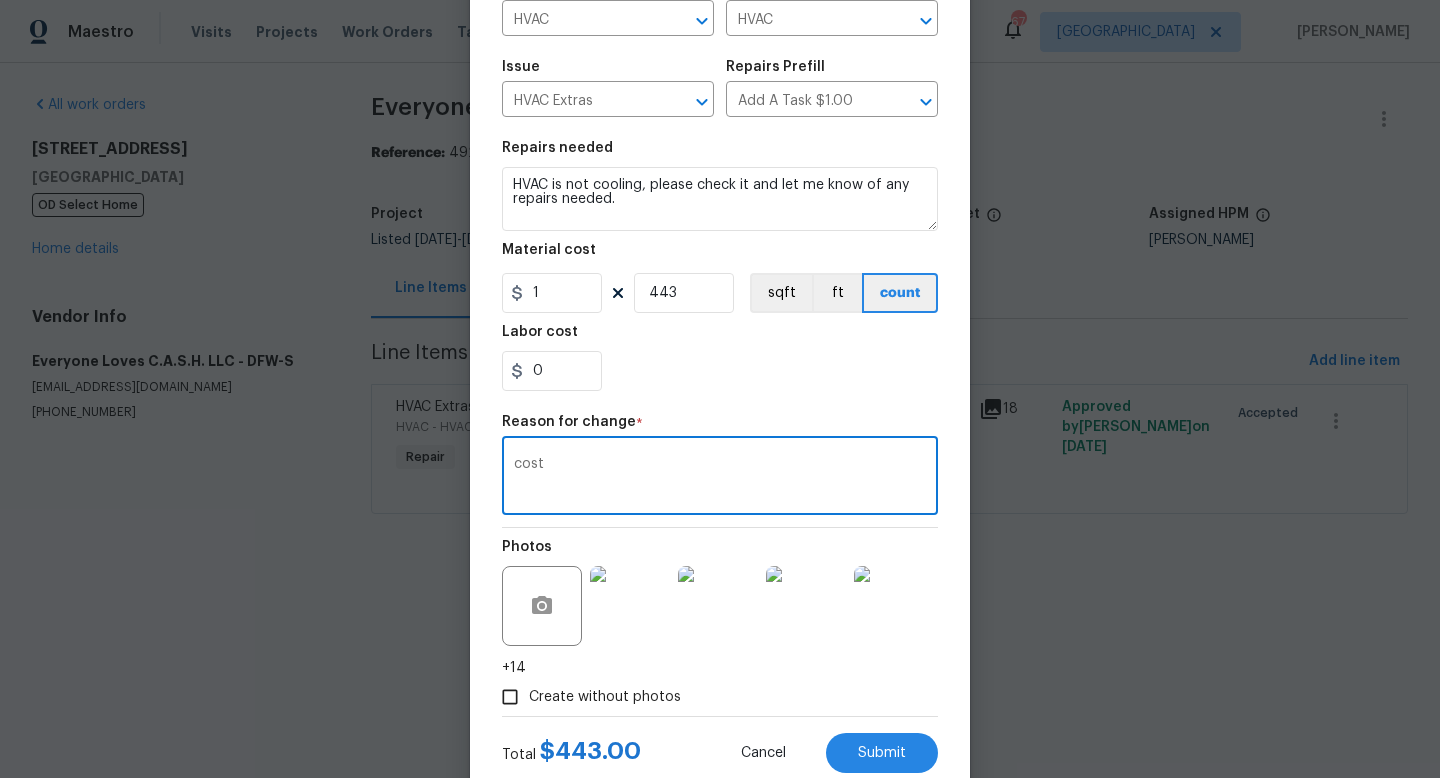 scroll, scrollTop: 228, scrollLeft: 0, axis: vertical 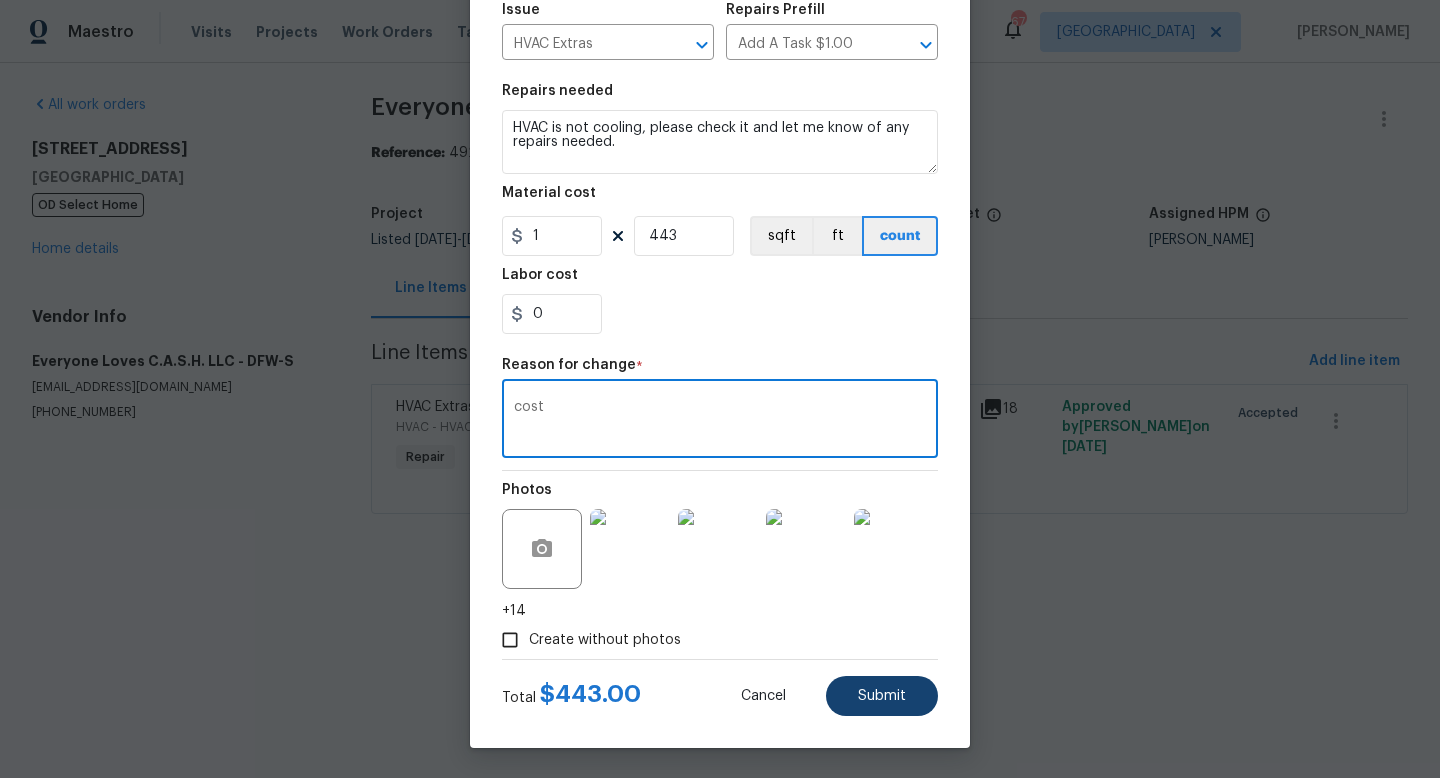 type on "cost" 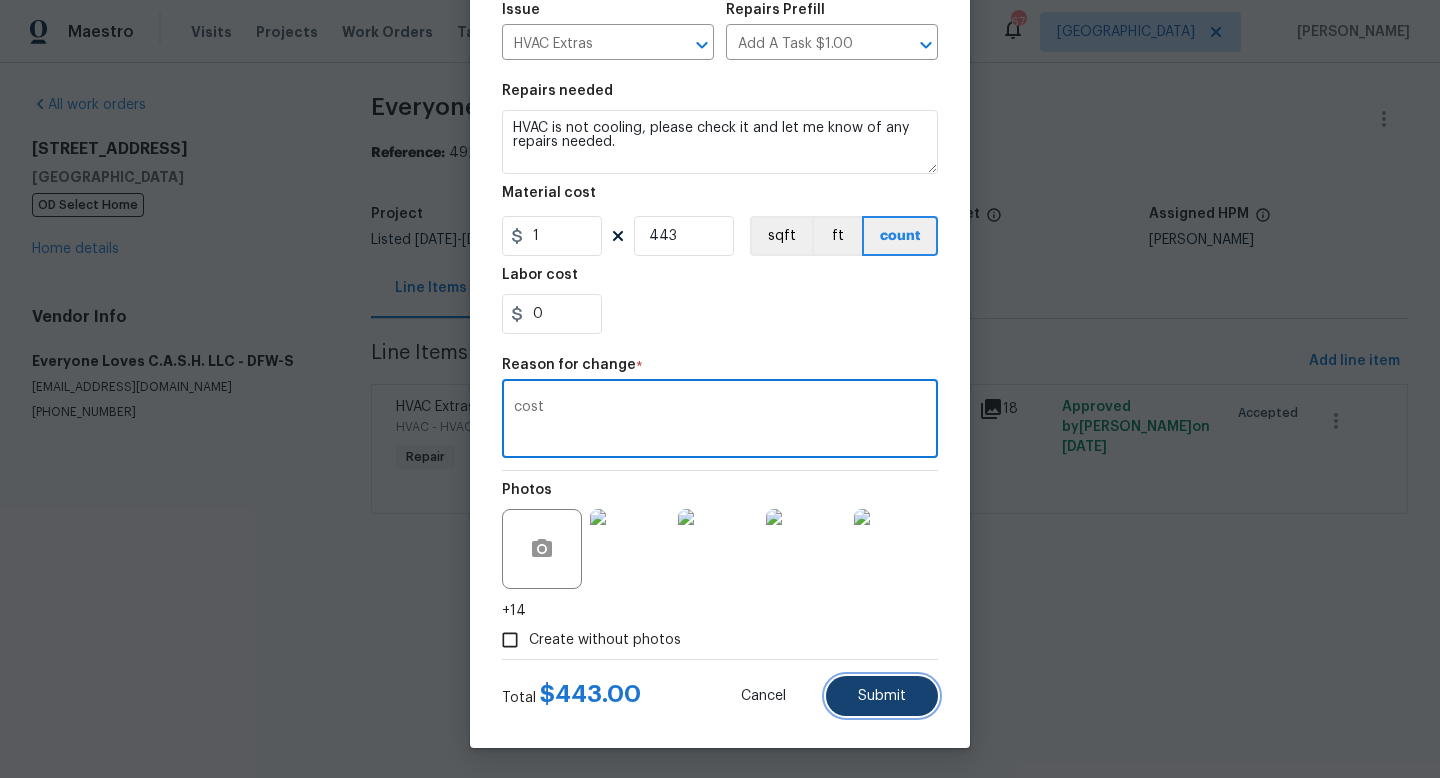 click on "Submit" at bounding box center [882, 696] 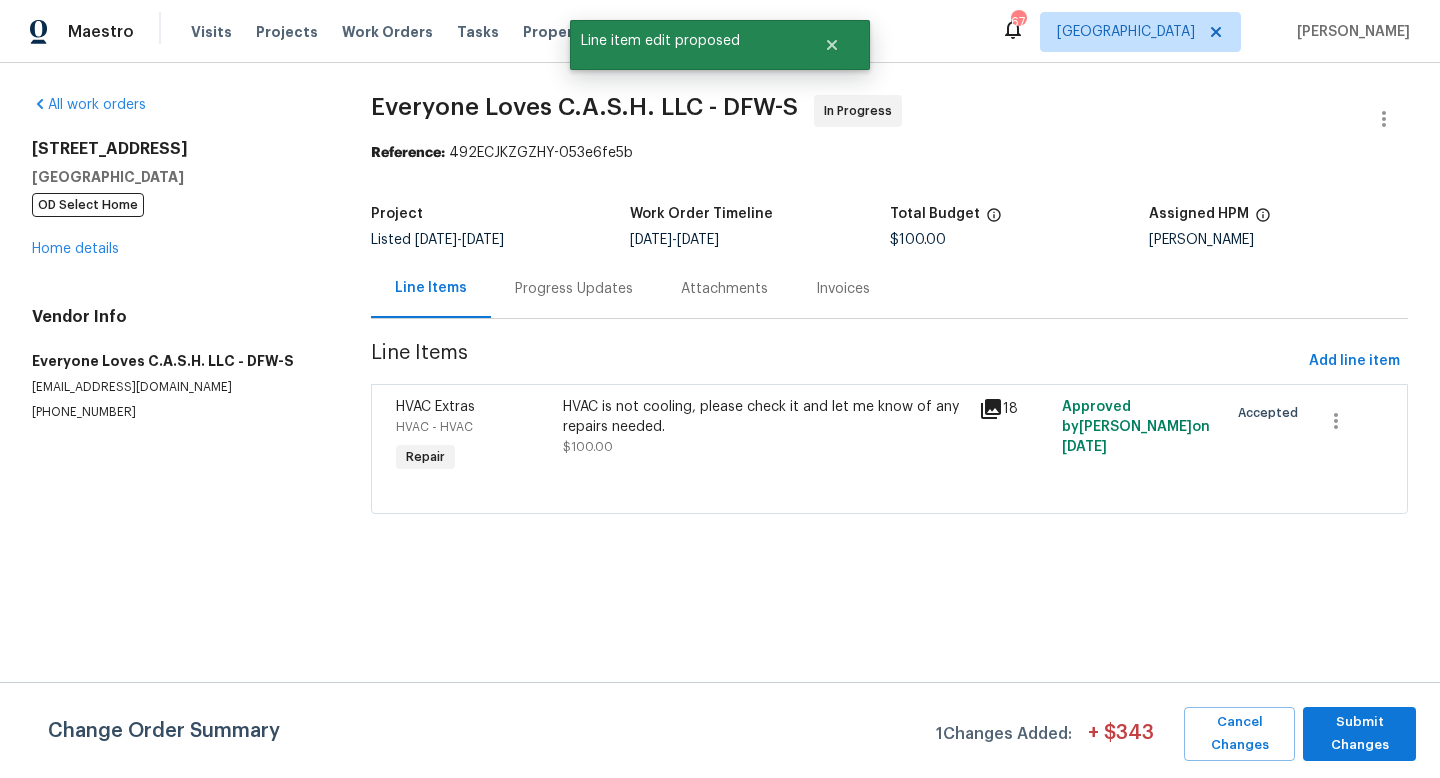 scroll, scrollTop: 0, scrollLeft: 0, axis: both 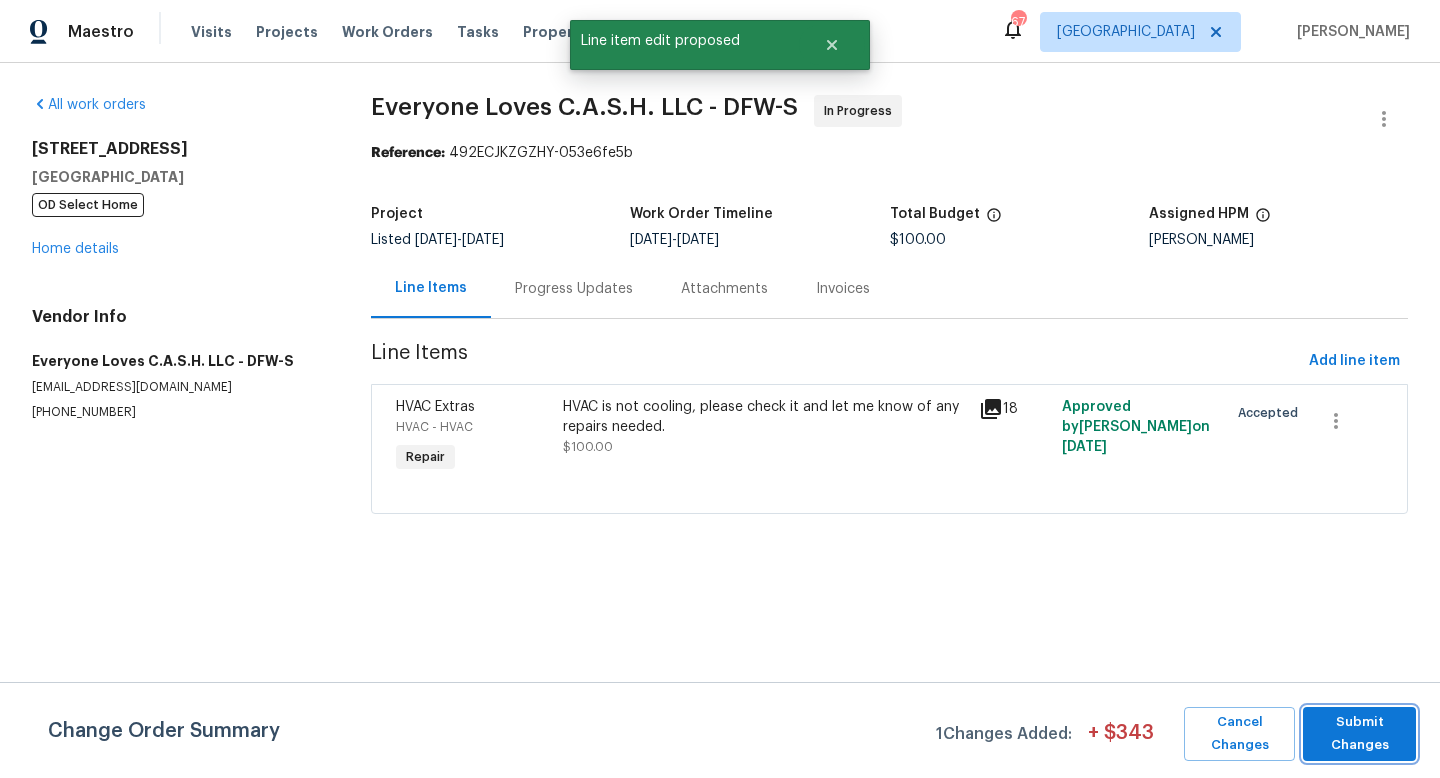 click on "Submit Changes" at bounding box center (1359, 734) 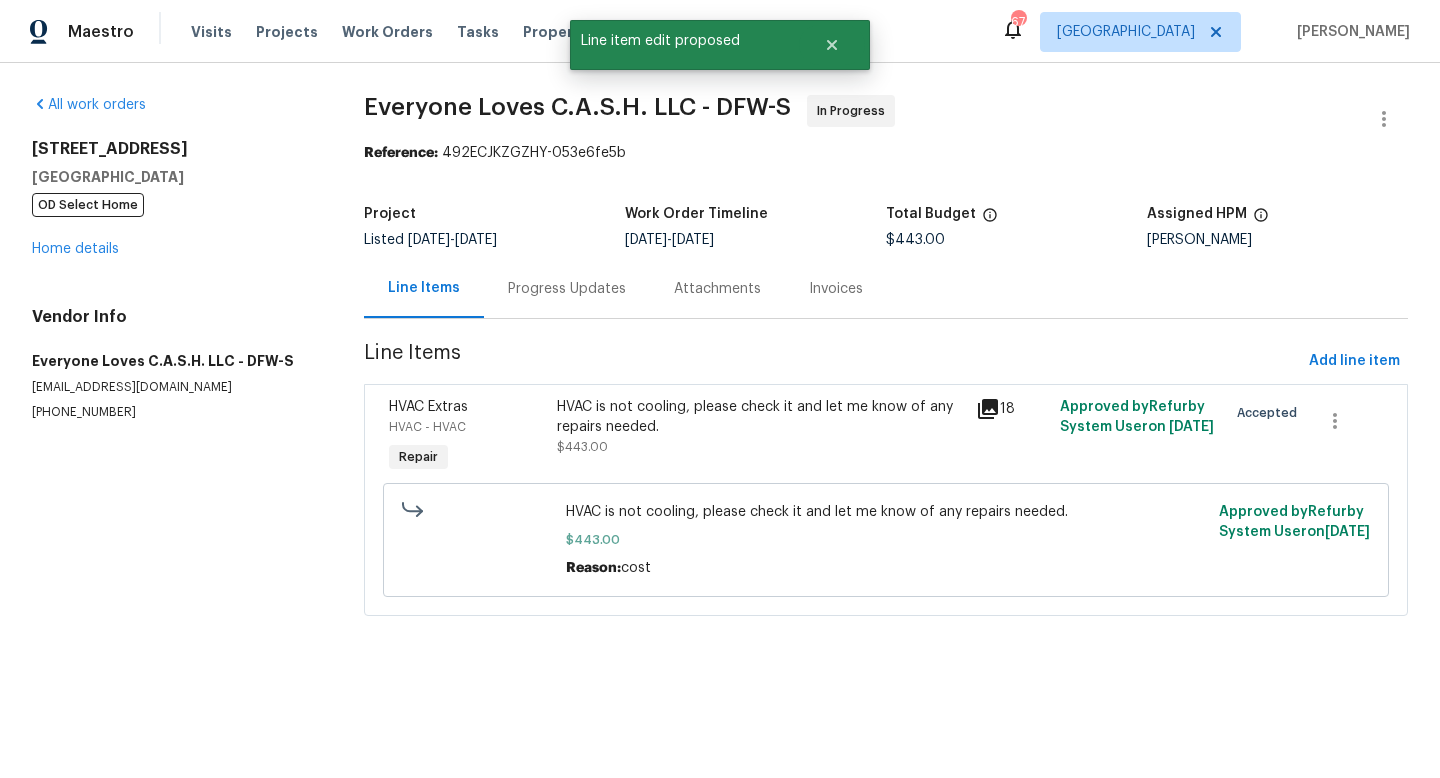 click on "HVAC is not cooling, please check it and let me know of any repairs needed. $443.00" at bounding box center (760, 427) 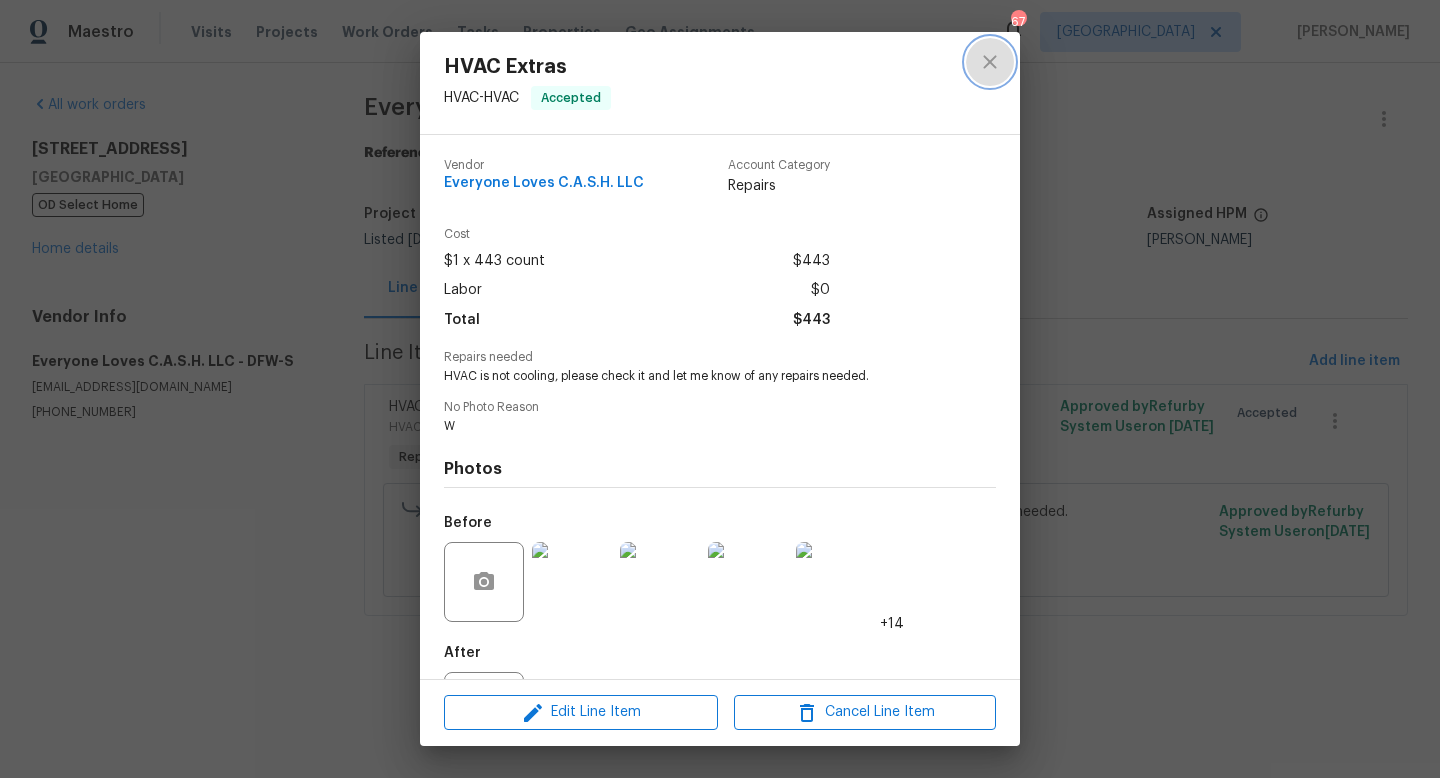 click 